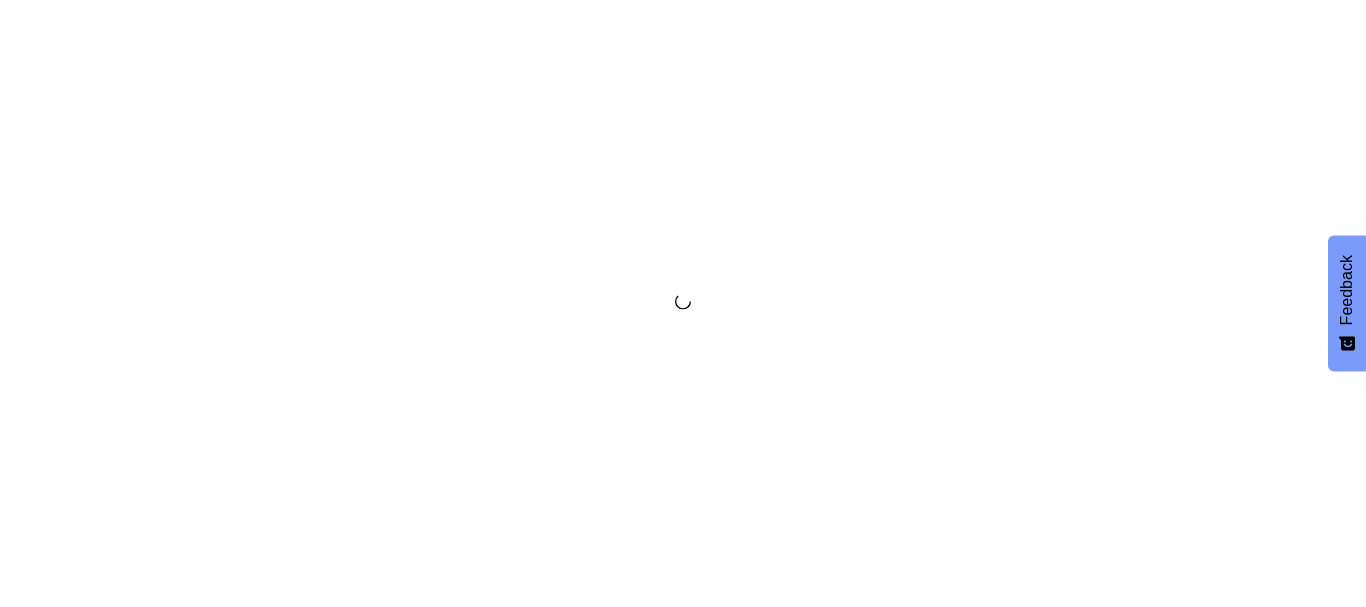 scroll, scrollTop: 0, scrollLeft: 0, axis: both 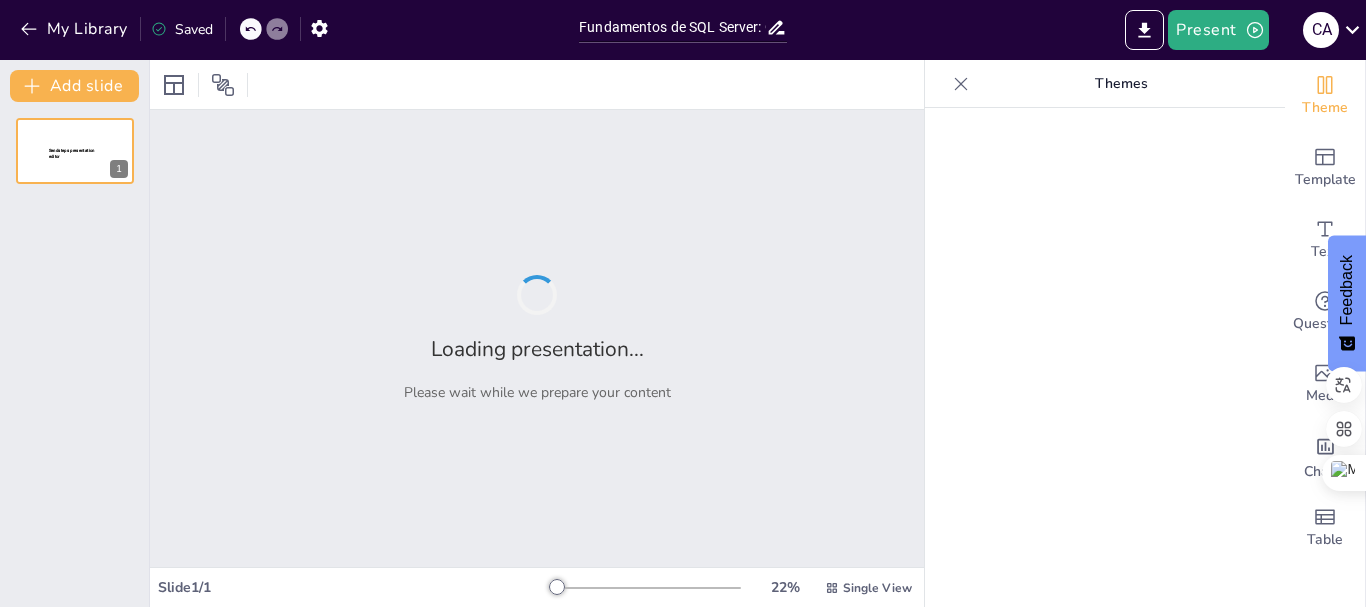 type on "Fundamentos de SQL Server: Clase Exprés de 20 Minutos" 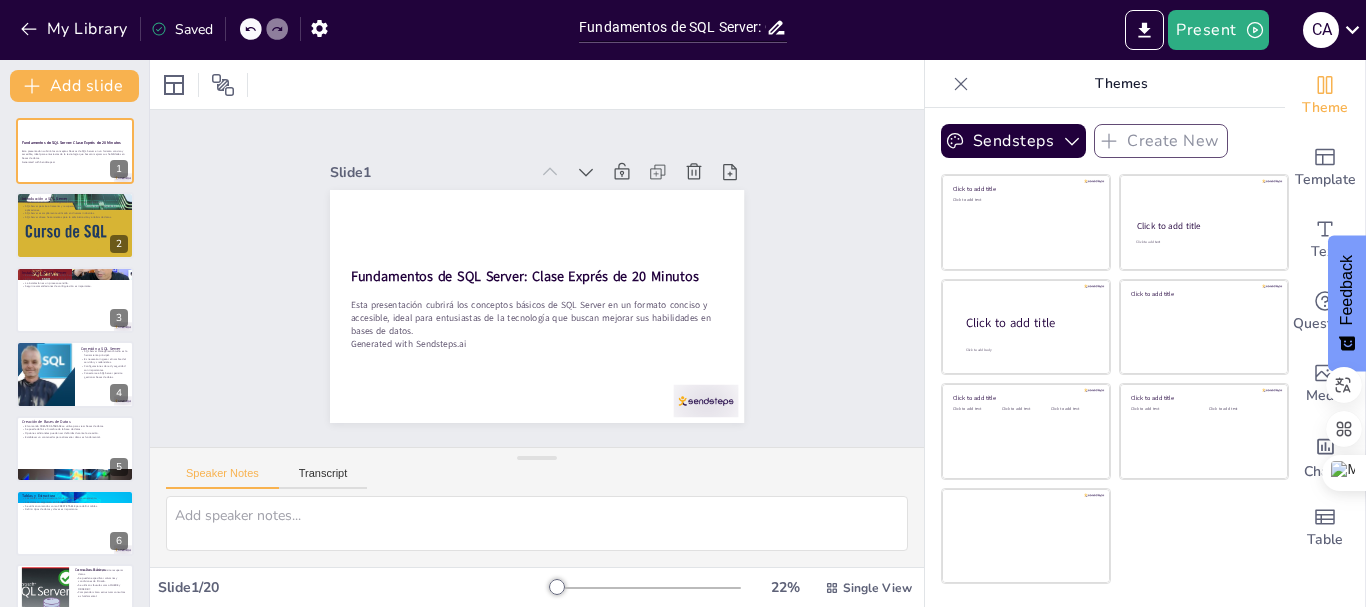 checkbox on "true" 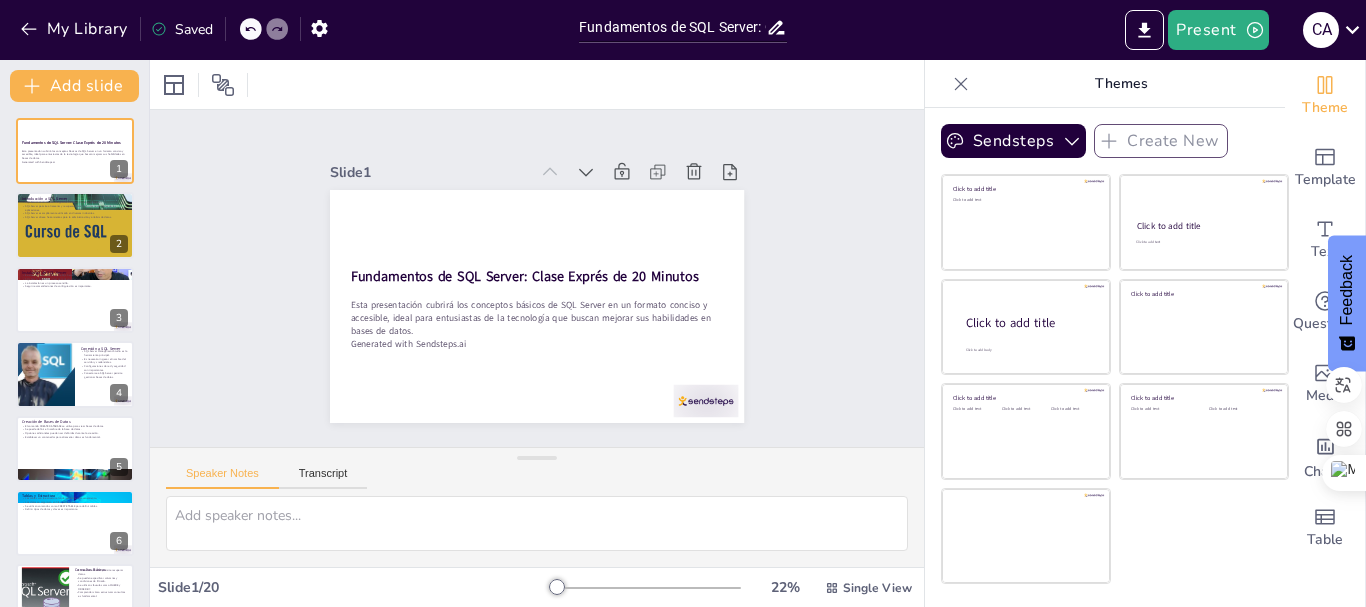 checkbox on "true" 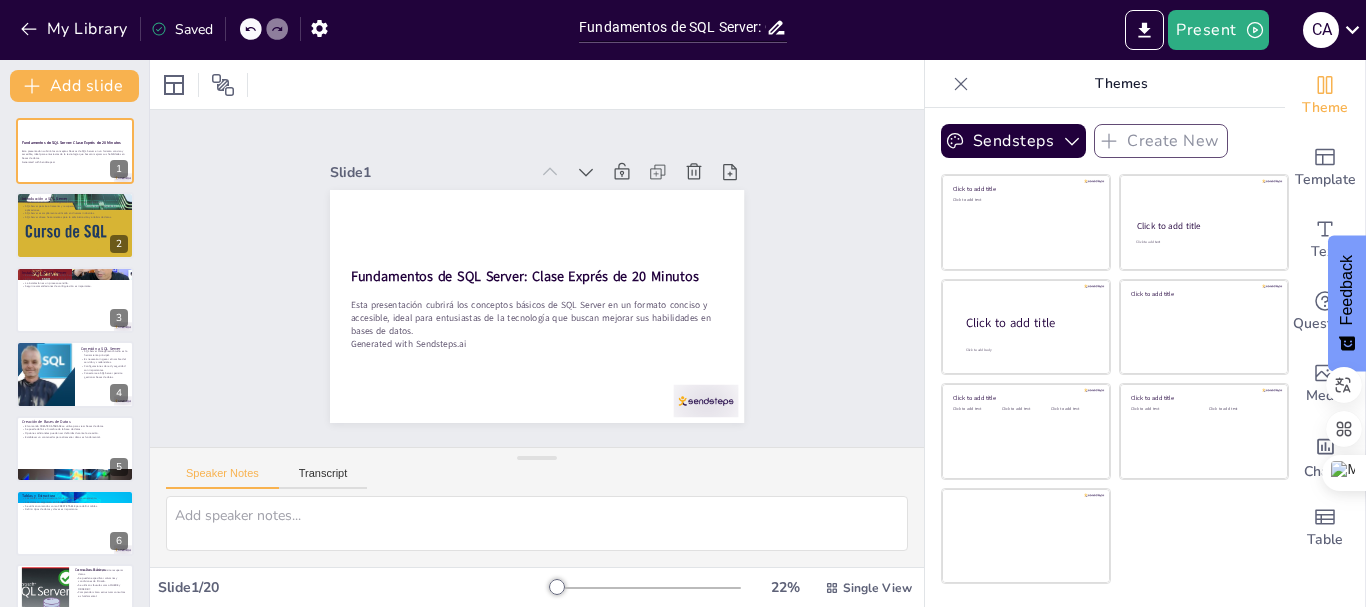checkbox on "true" 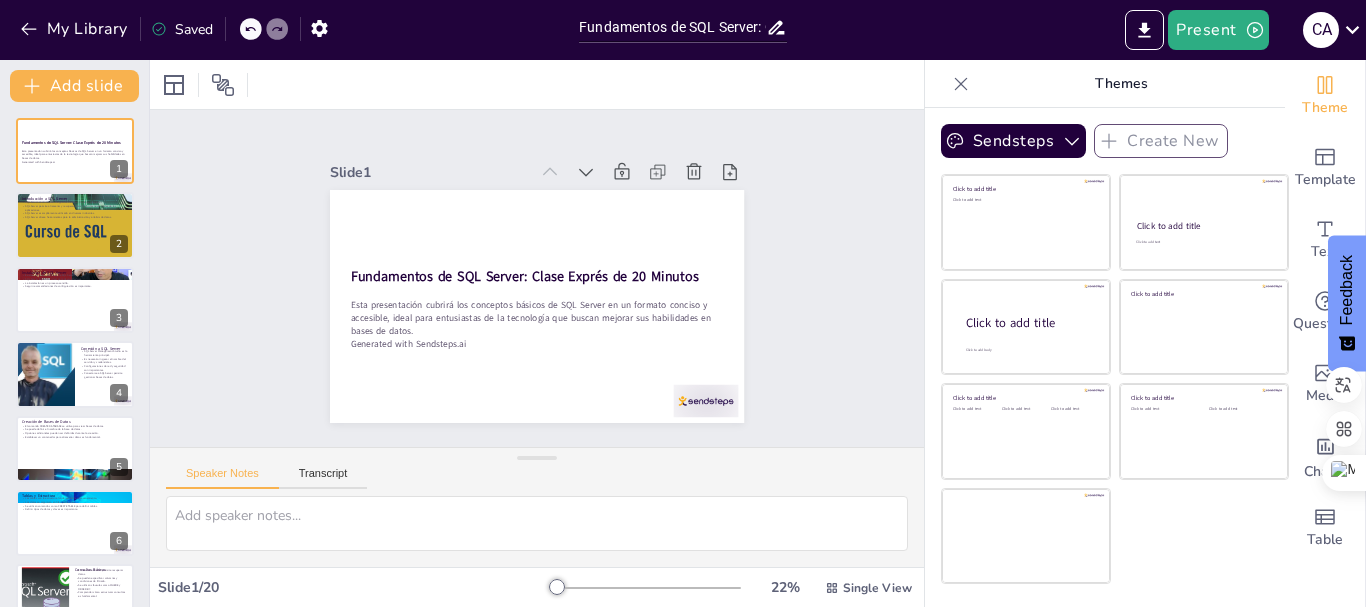 checkbox on "true" 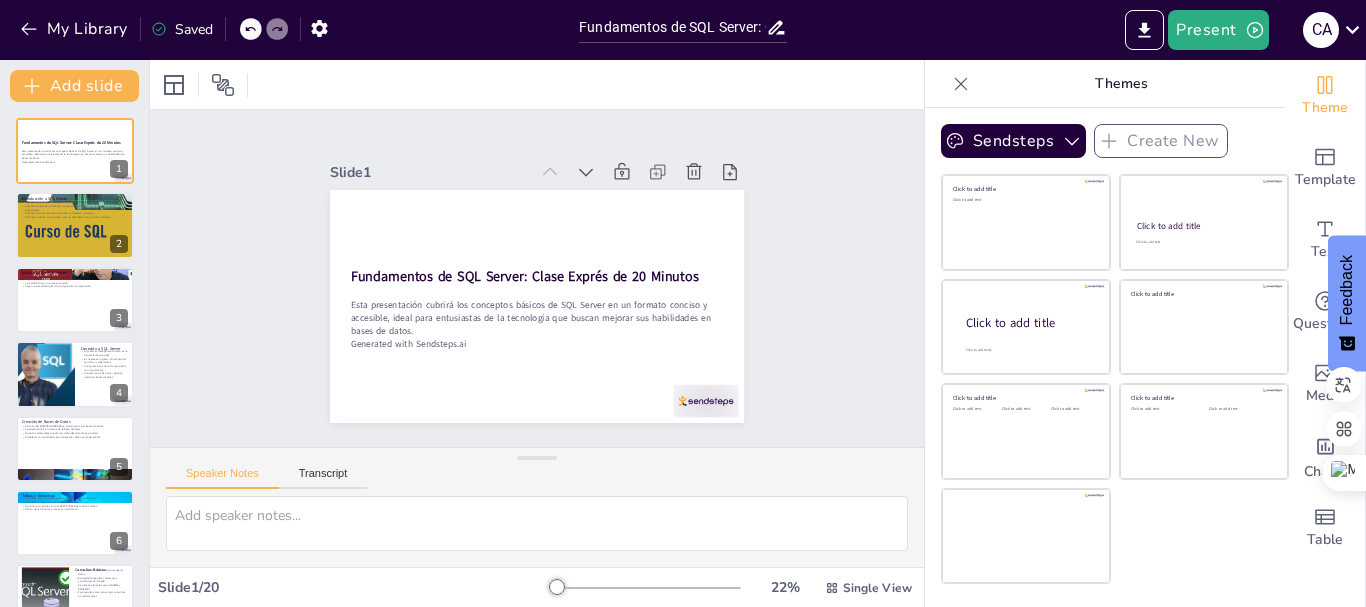 checkbox on "true" 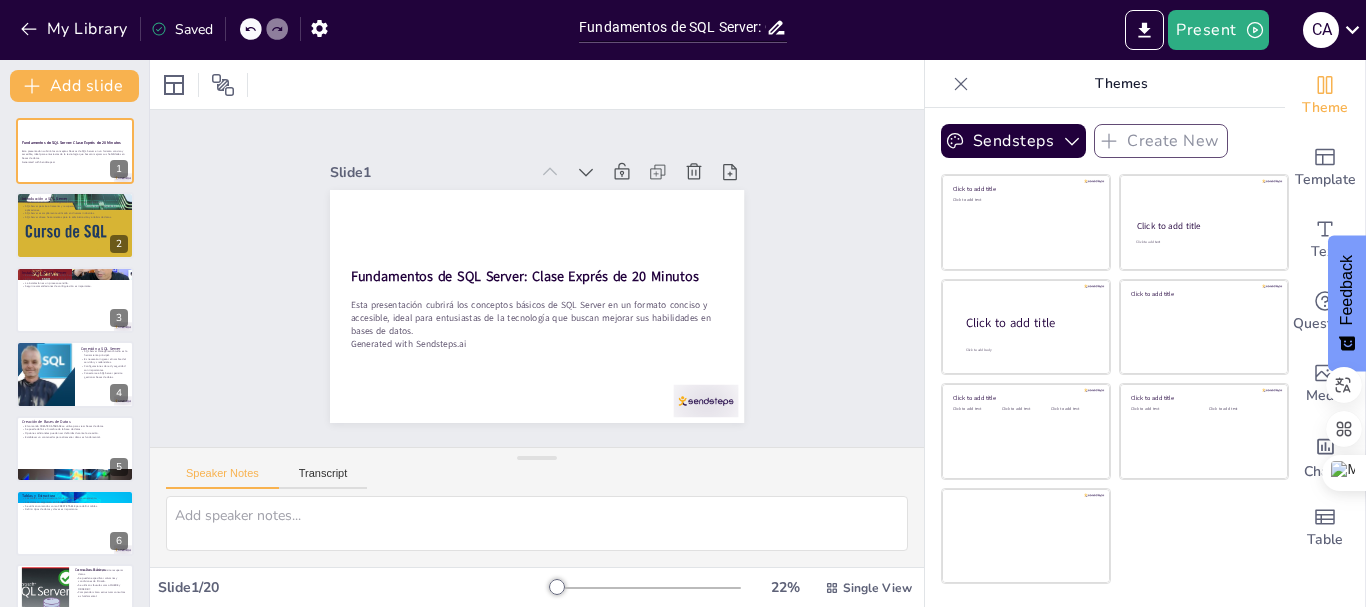 checkbox on "true" 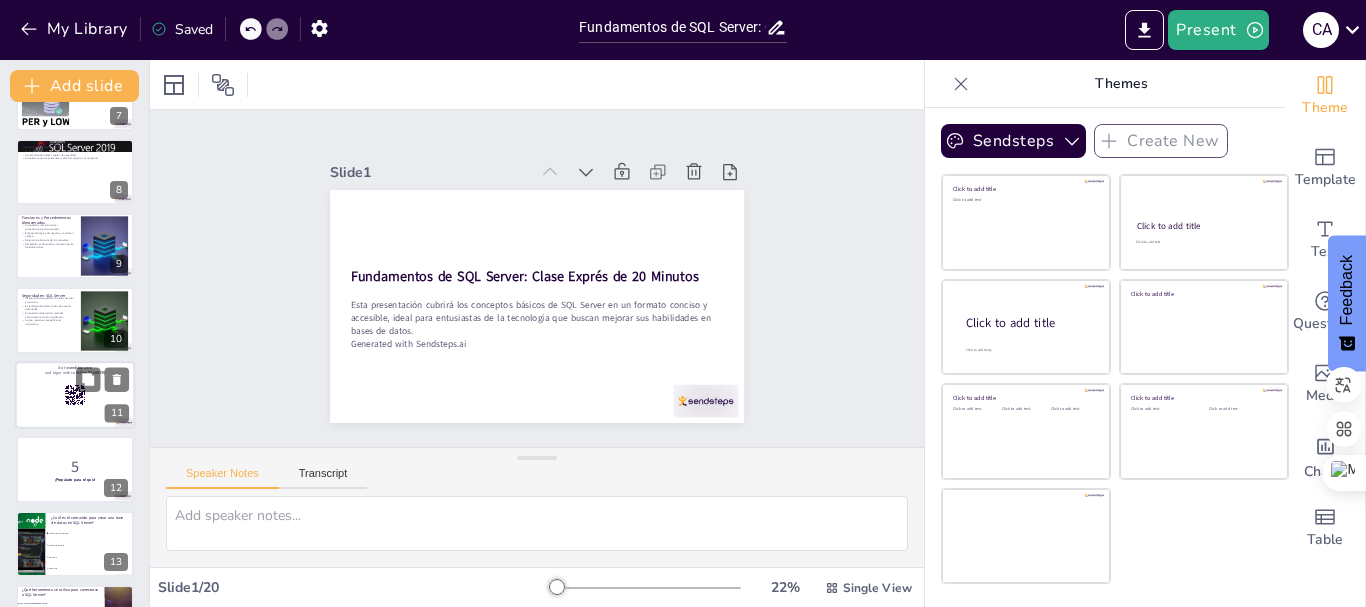checkbox on "true" 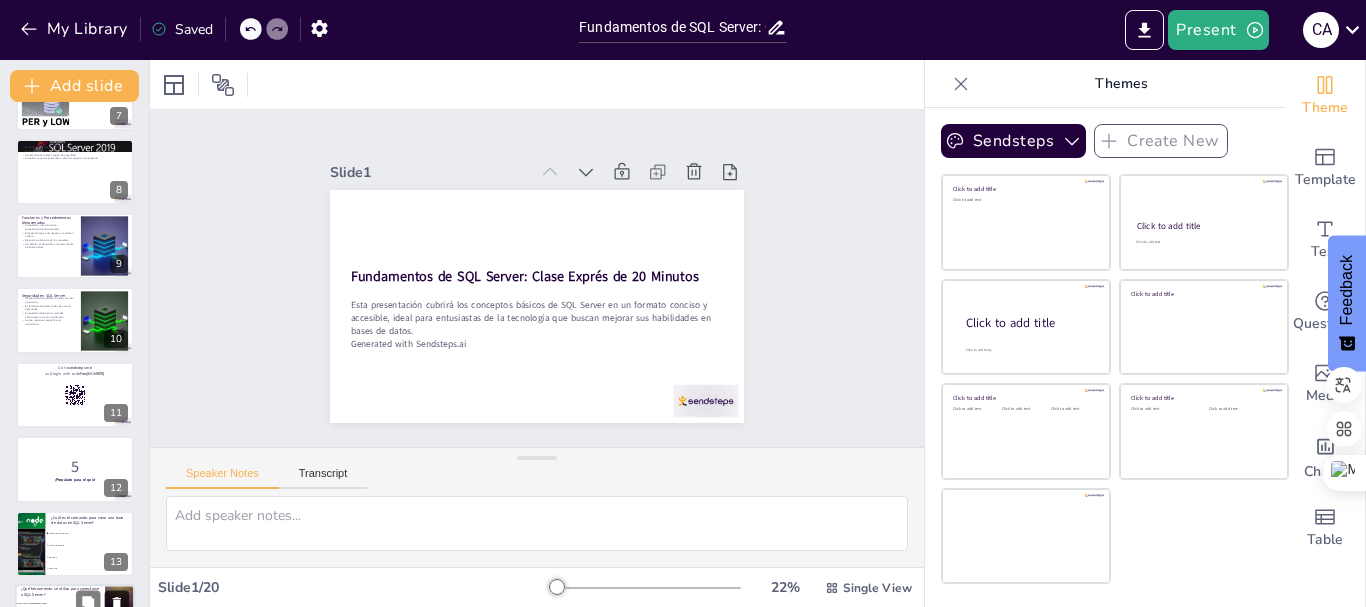 checkbox on "true" 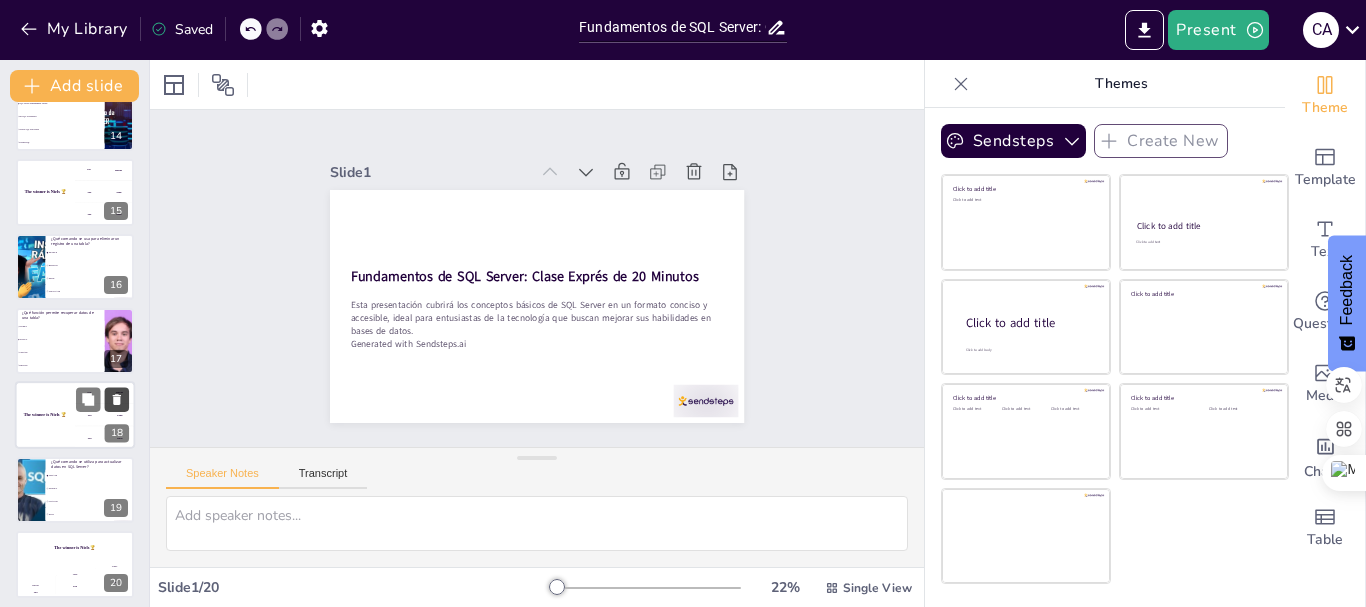 scroll, scrollTop: 1007, scrollLeft: 0, axis: vertical 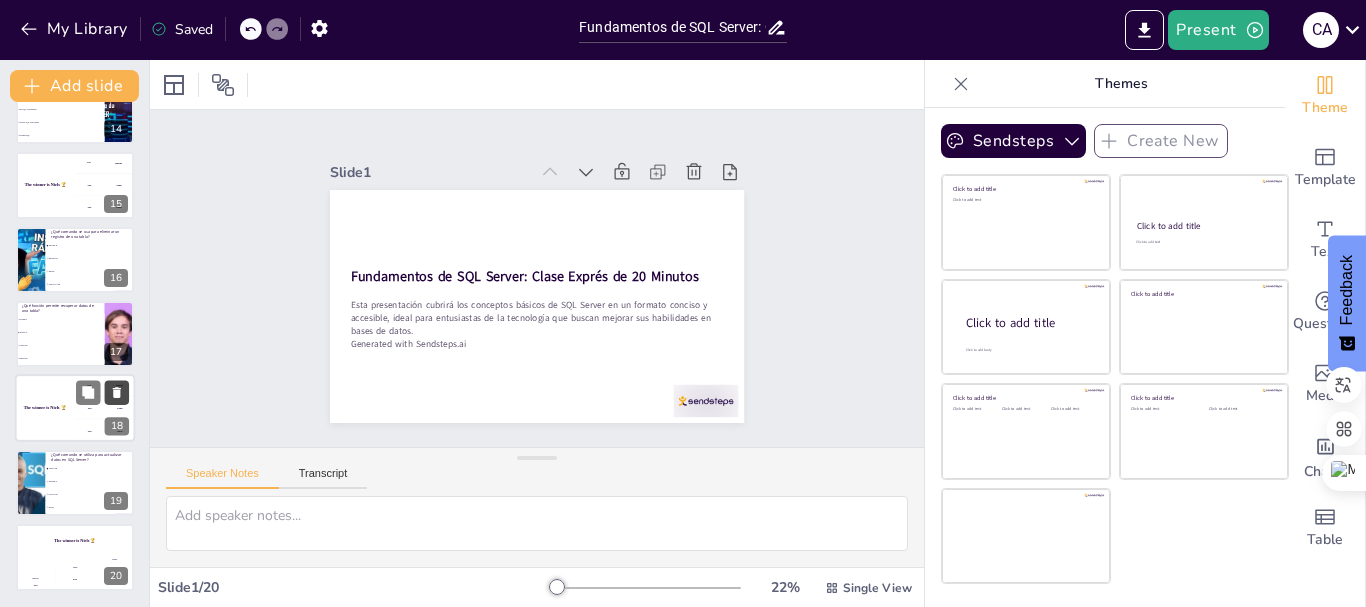 checkbox on "true" 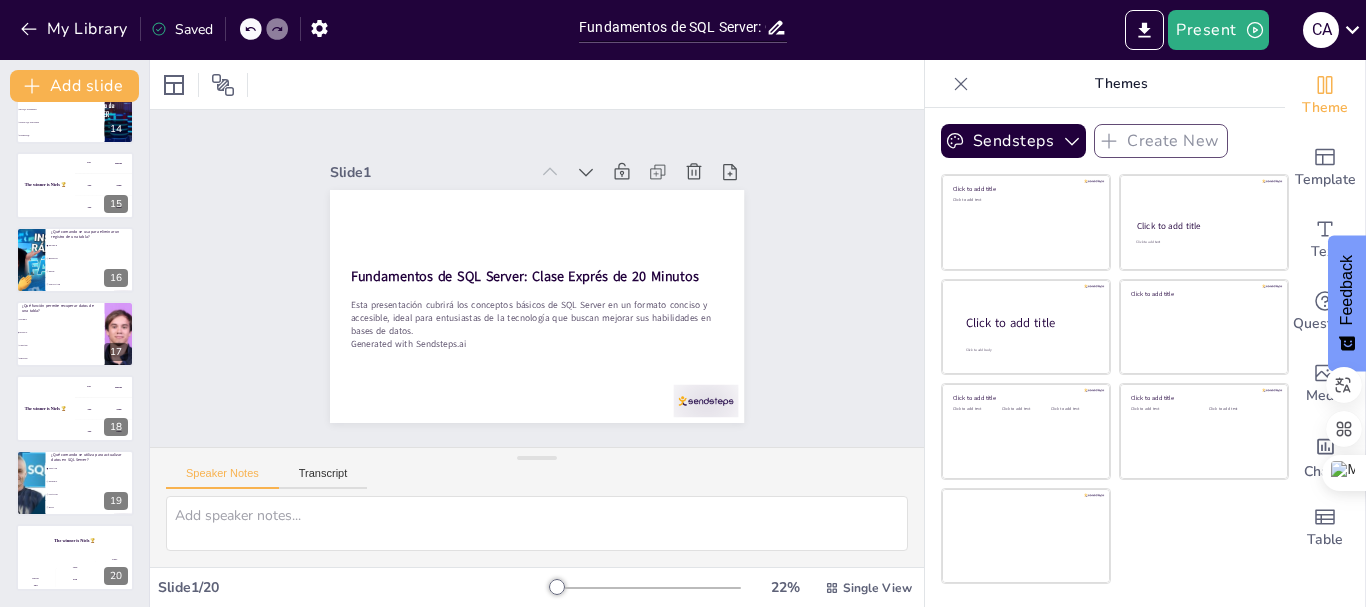 checkbox on "true" 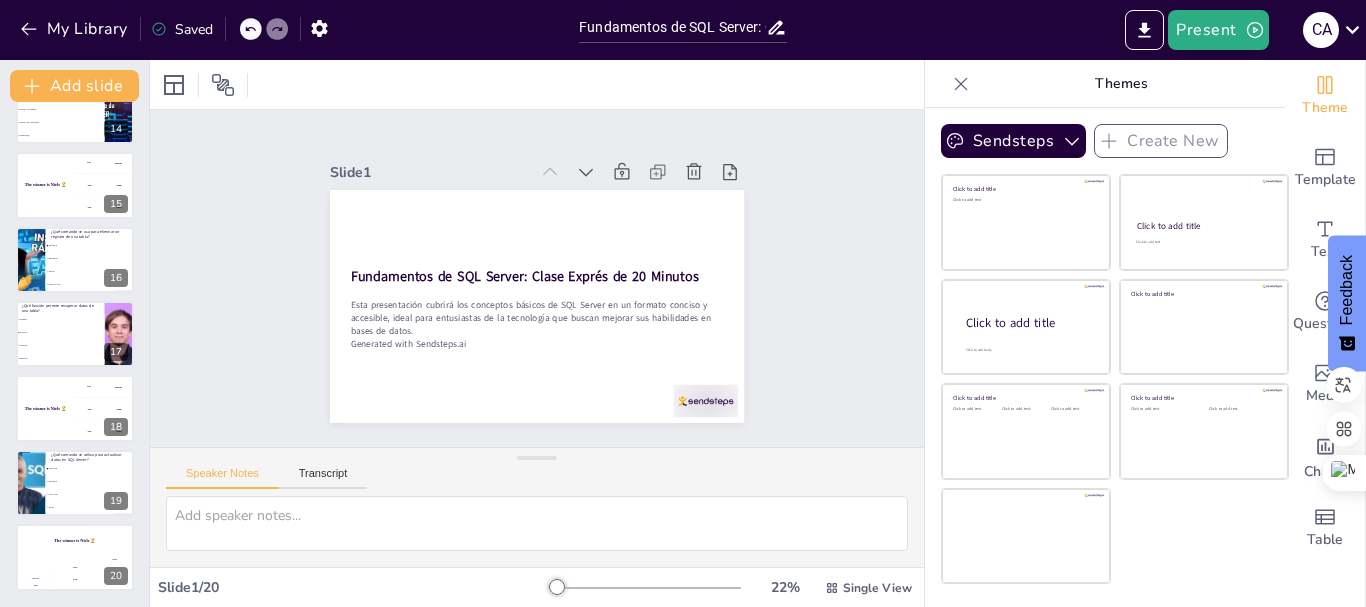checkbox on "true" 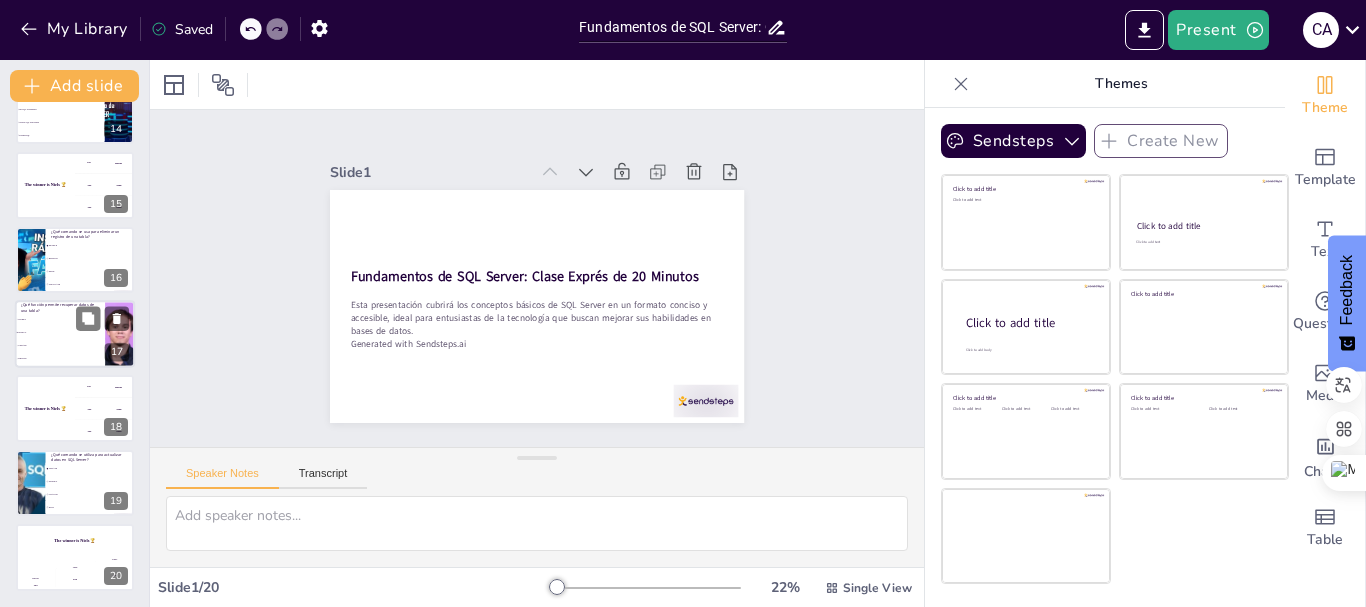 checkbox on "true" 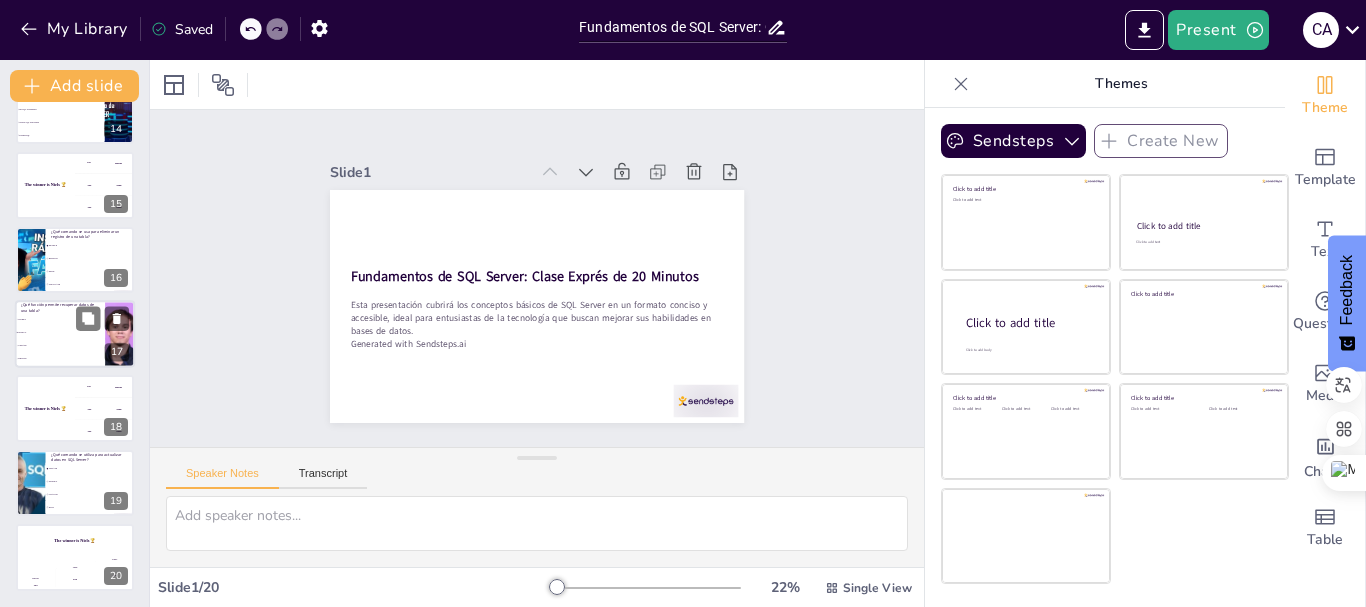 checkbox on "true" 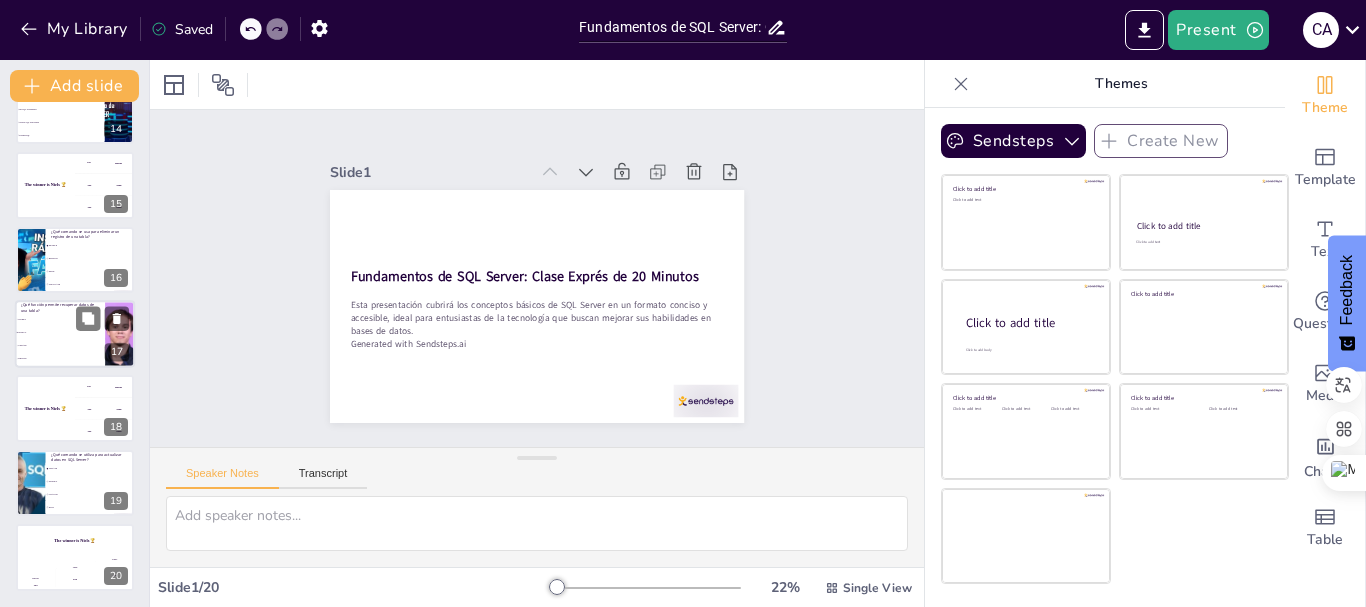 checkbox on "true" 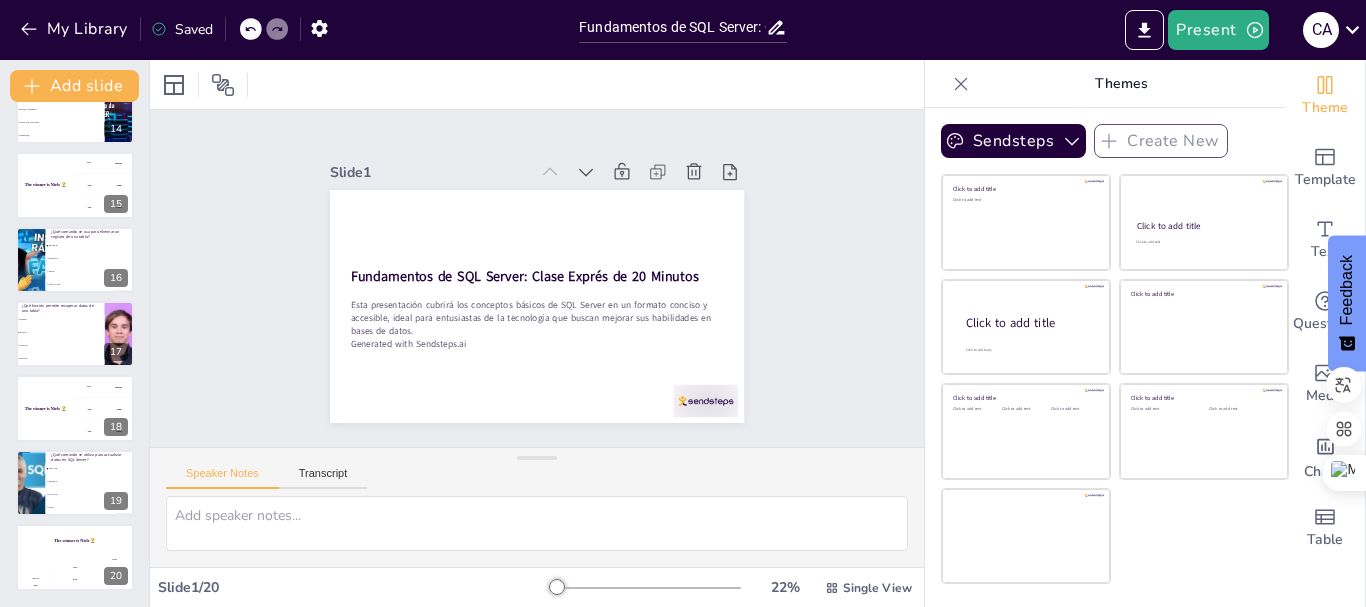 checkbox on "true" 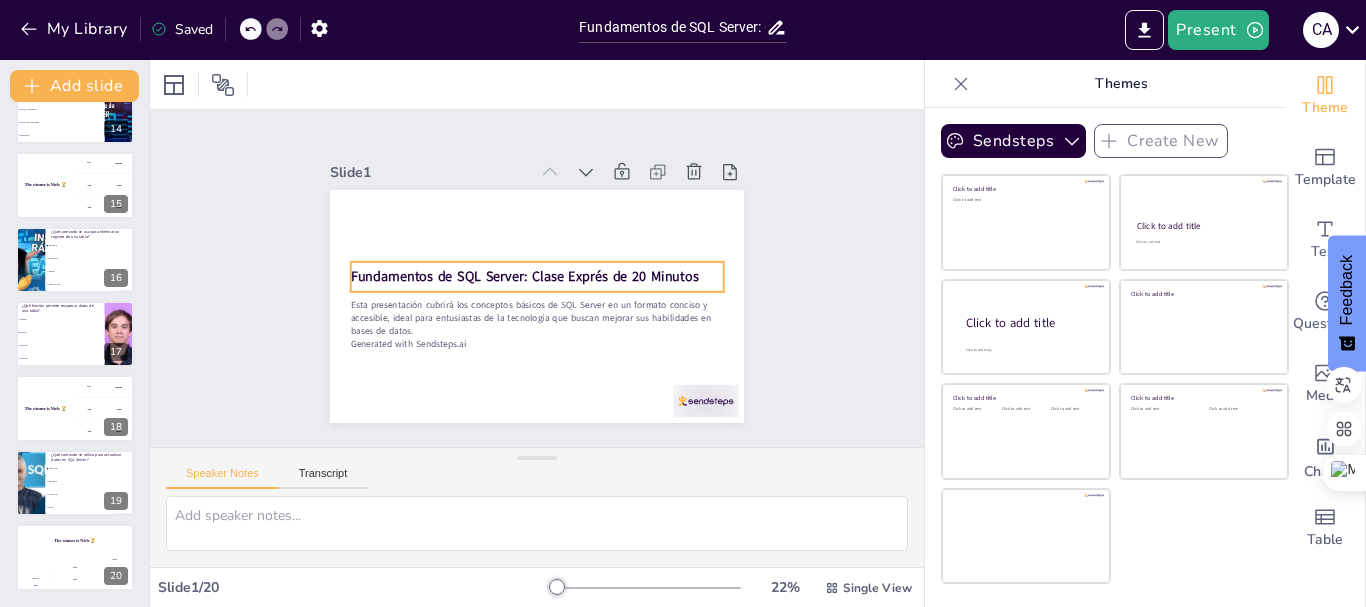 checkbox on "true" 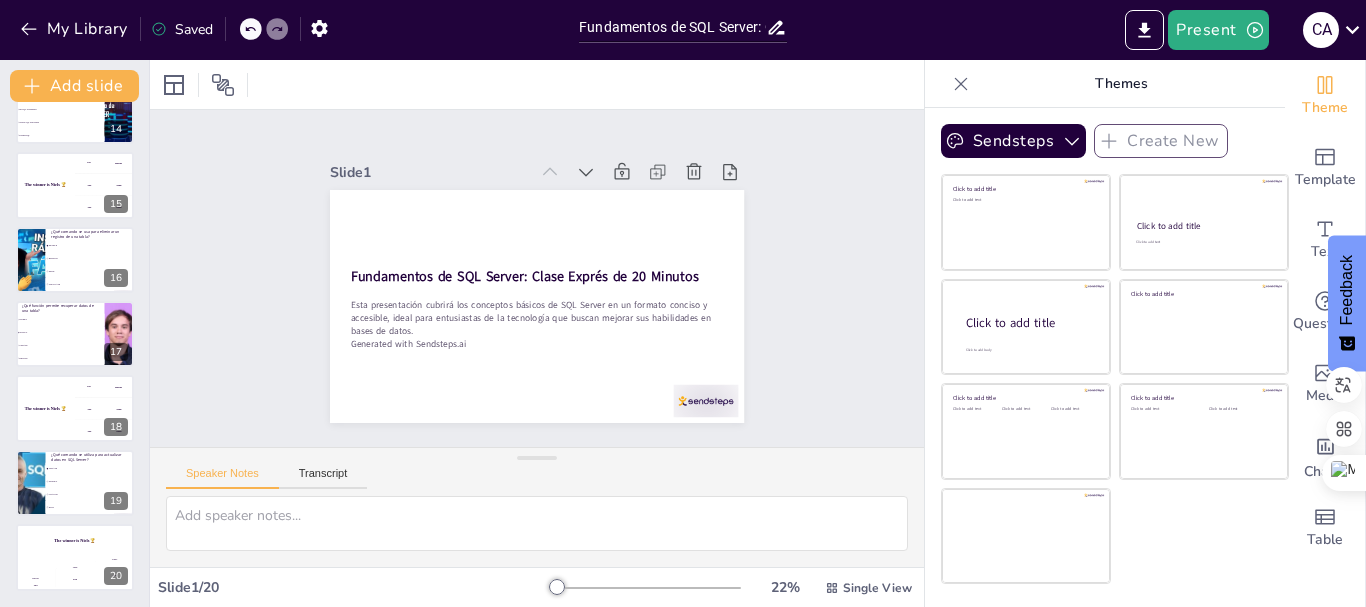 checkbox on "true" 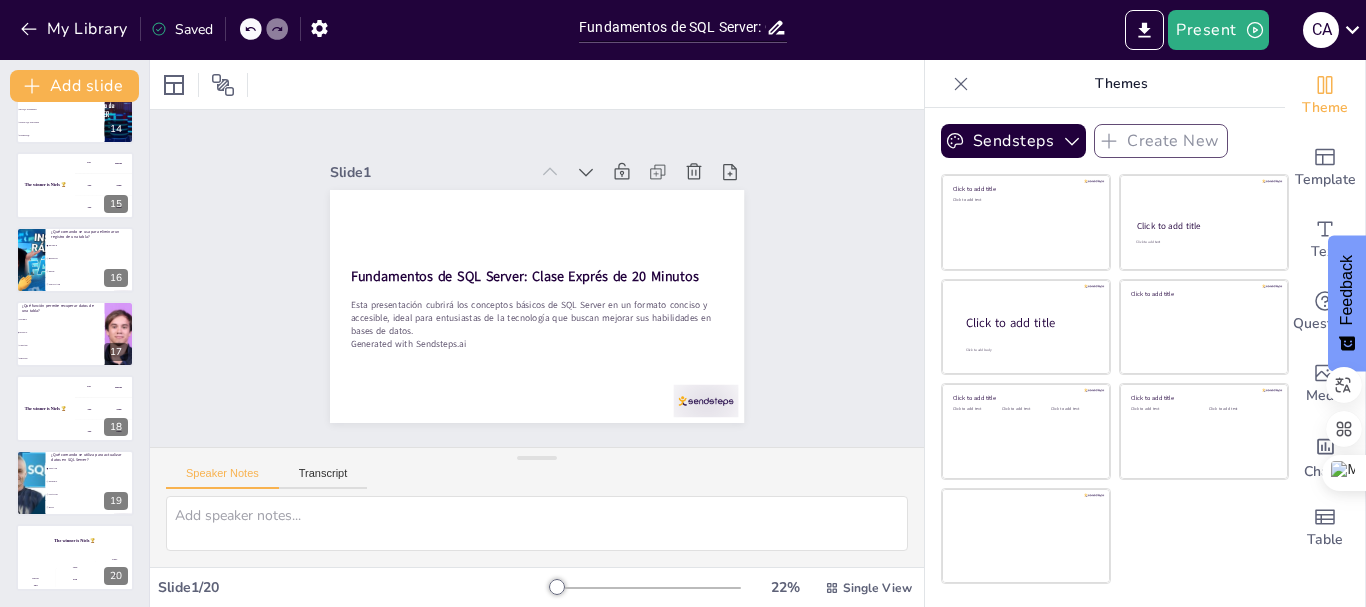 checkbox on "true" 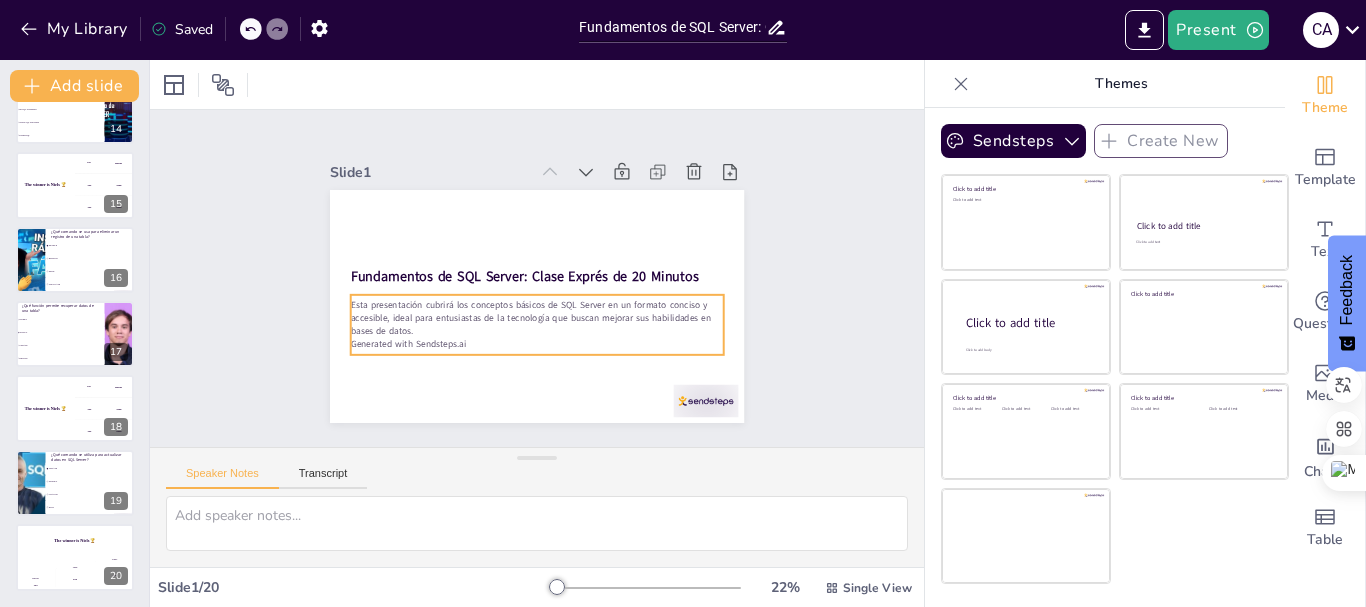 checkbox on "true" 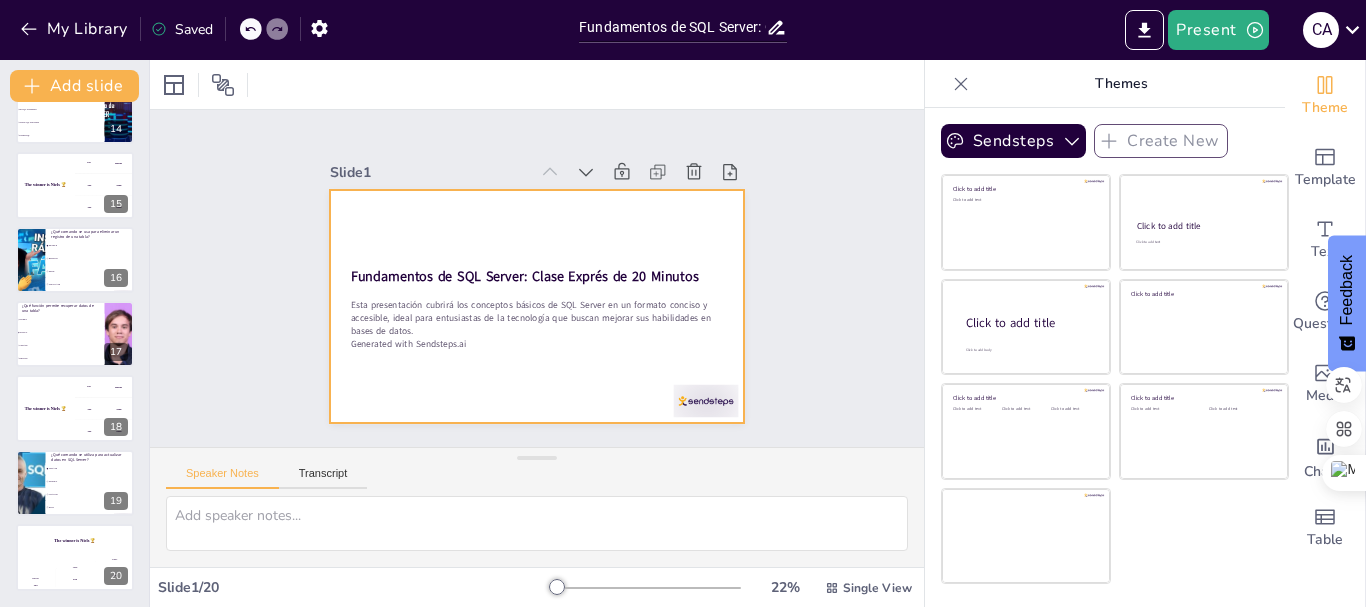 checkbox on "true" 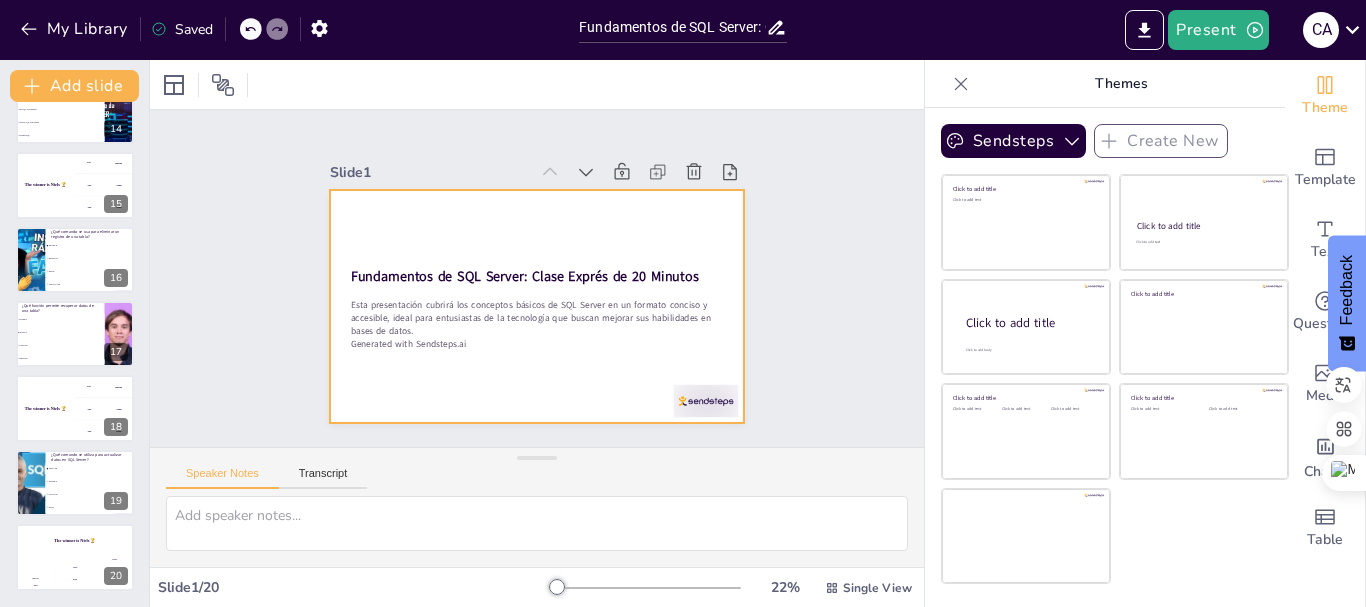 checkbox on "true" 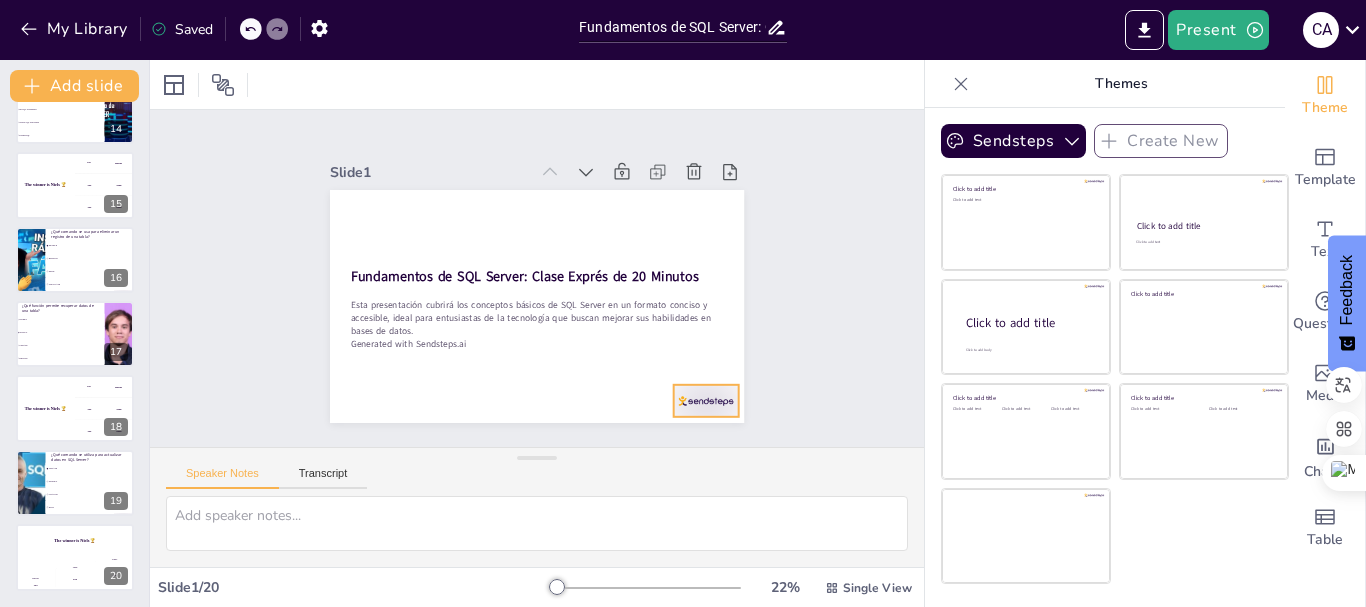 checkbox on "true" 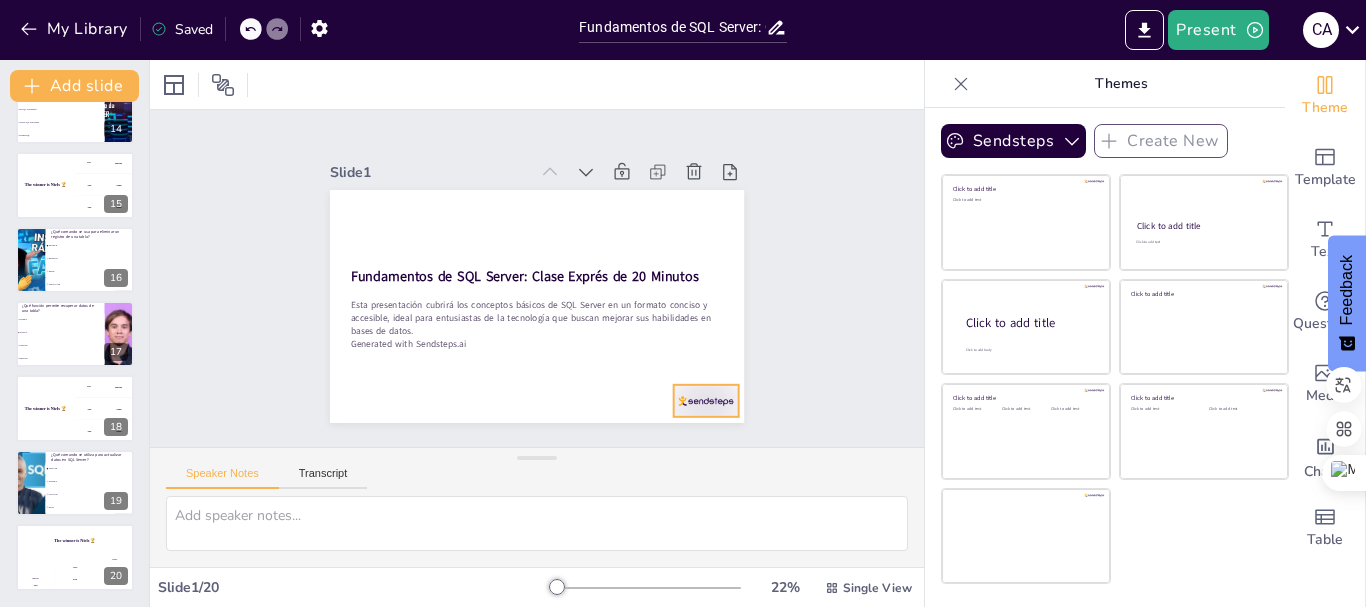 checkbox on "true" 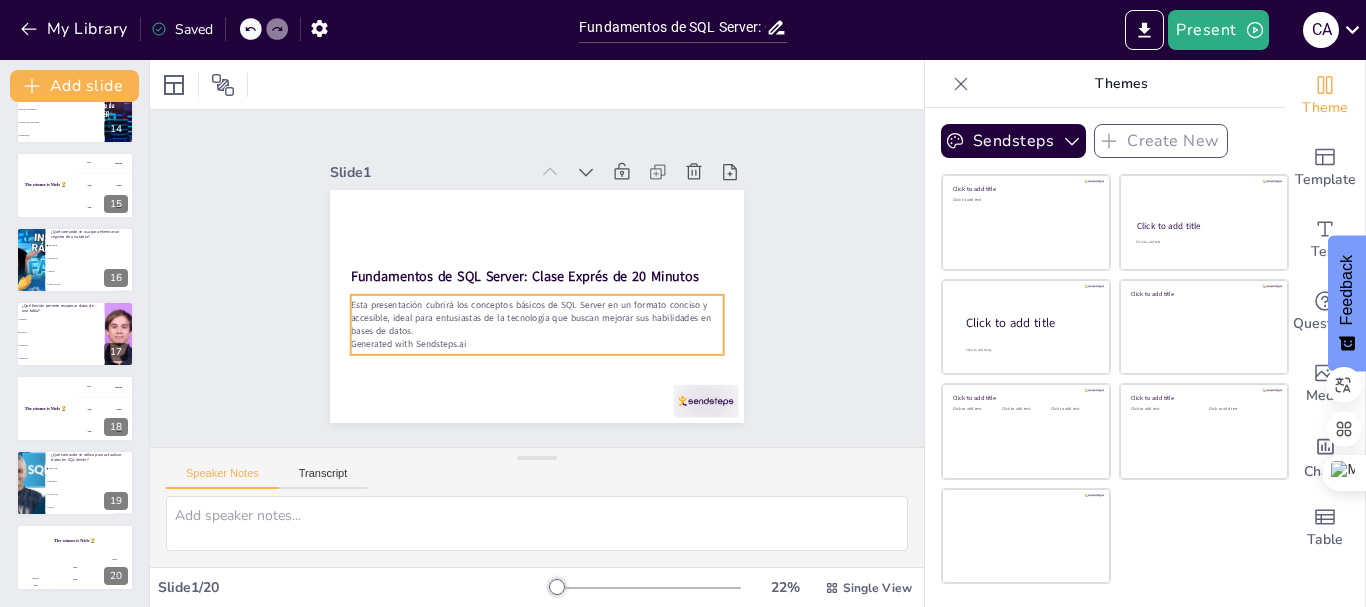 checkbox on "true" 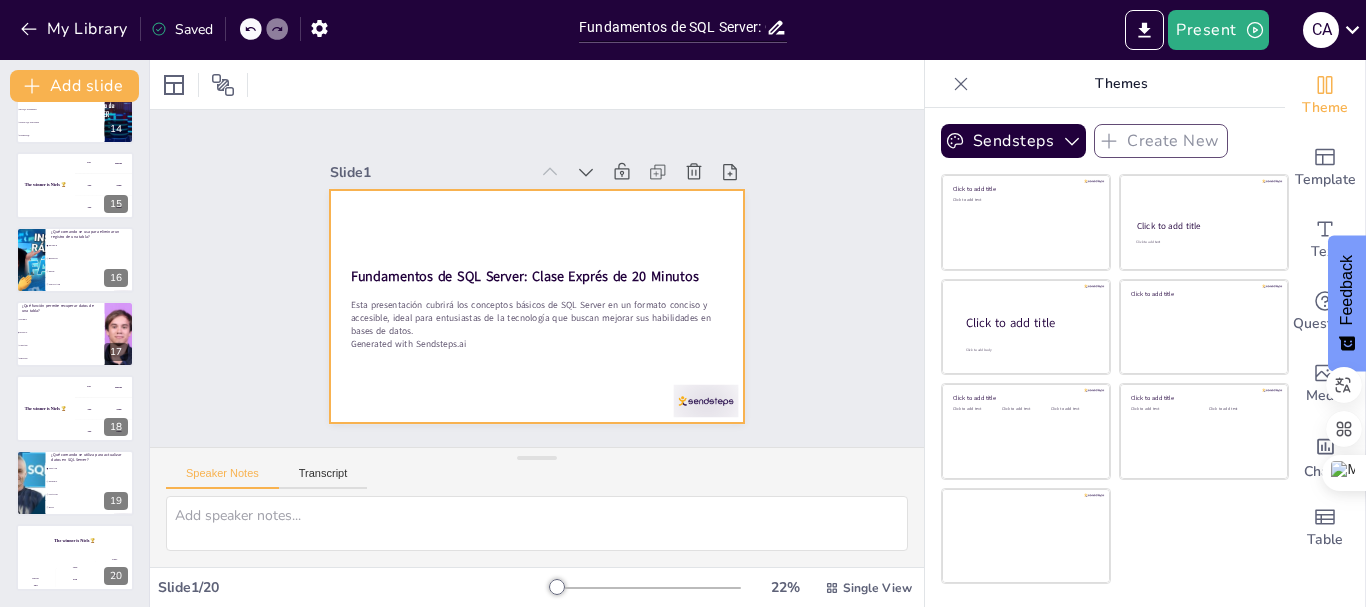 checkbox on "true" 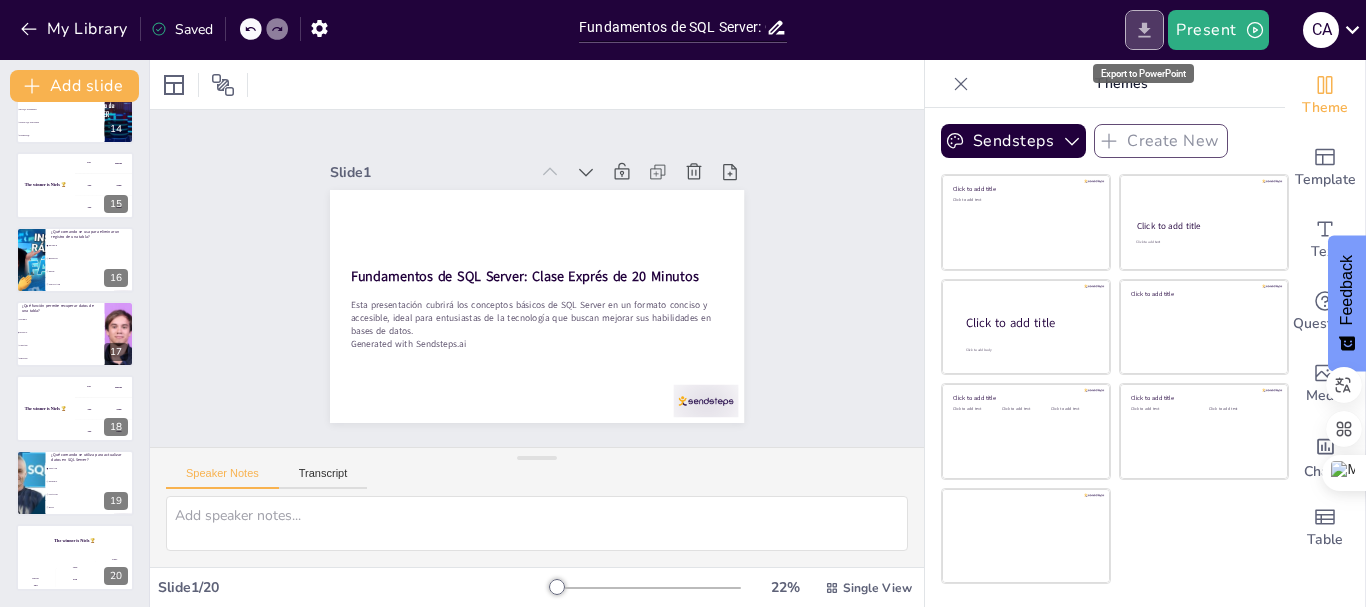 click 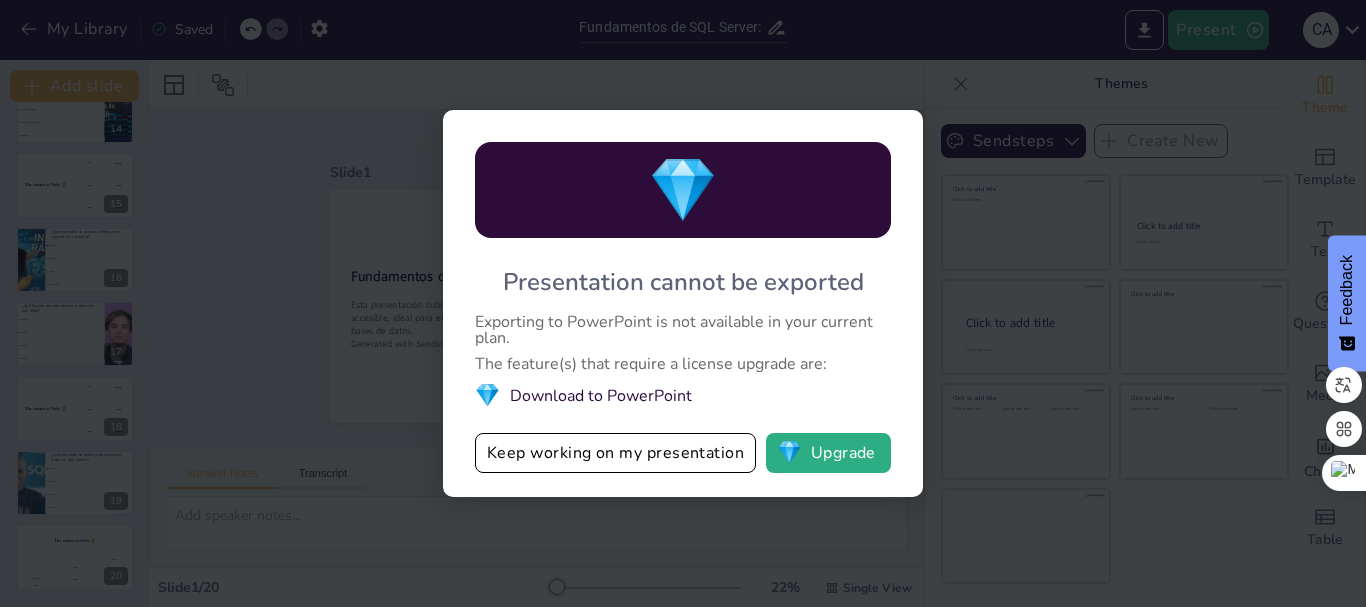 click on "💎 Presentation cannot be exported Exporting to PowerPoint is not available in your current plan. The feature(s) that require a license upgrade are: 💎 Download to PowerPoint Keep working on my presentation 💎 Upgrade" at bounding box center [683, 303] 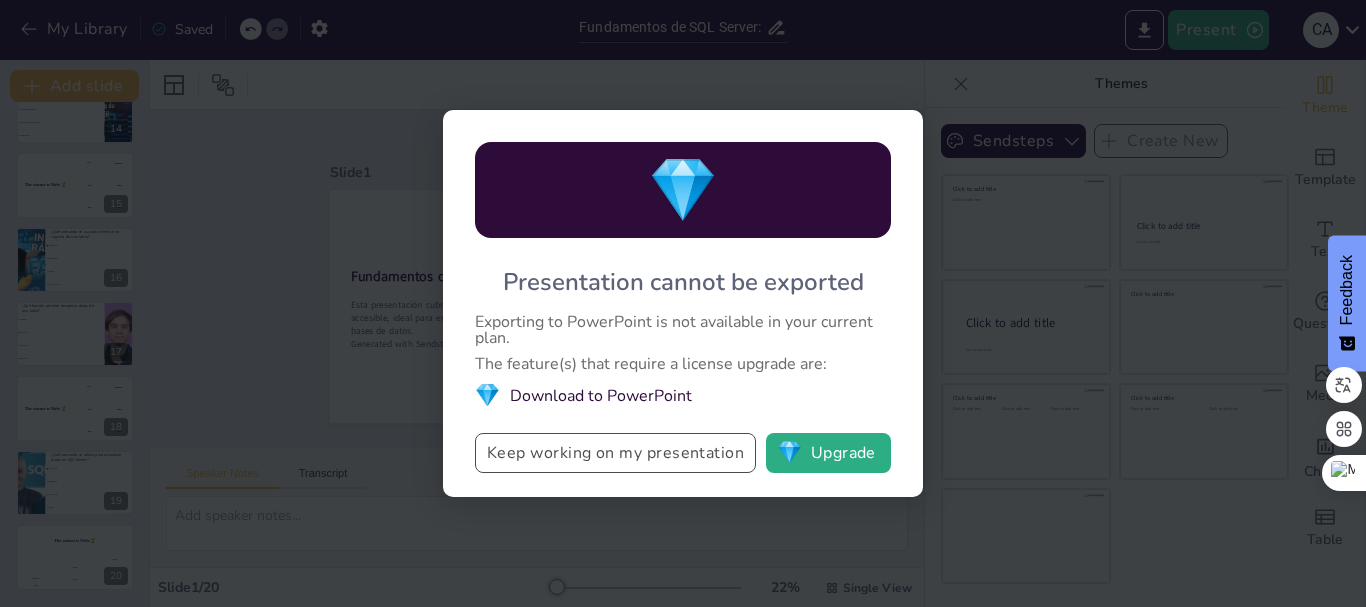 click on "Keep working on my presentation" at bounding box center [615, 453] 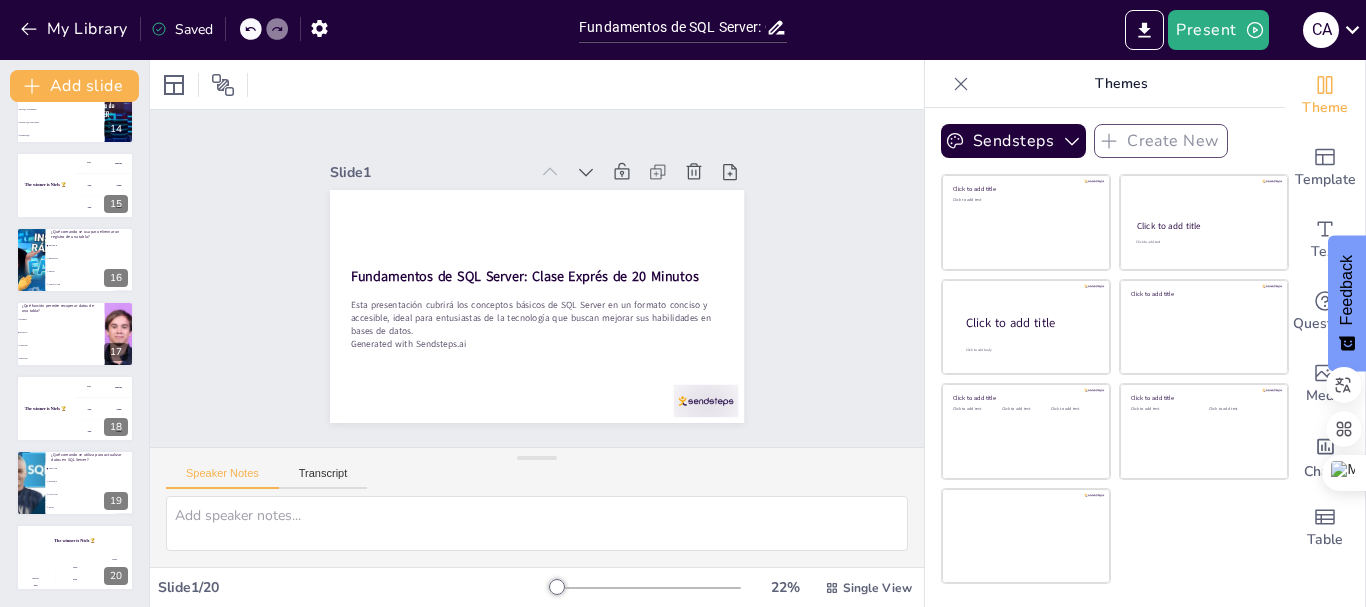 checkbox on "true" 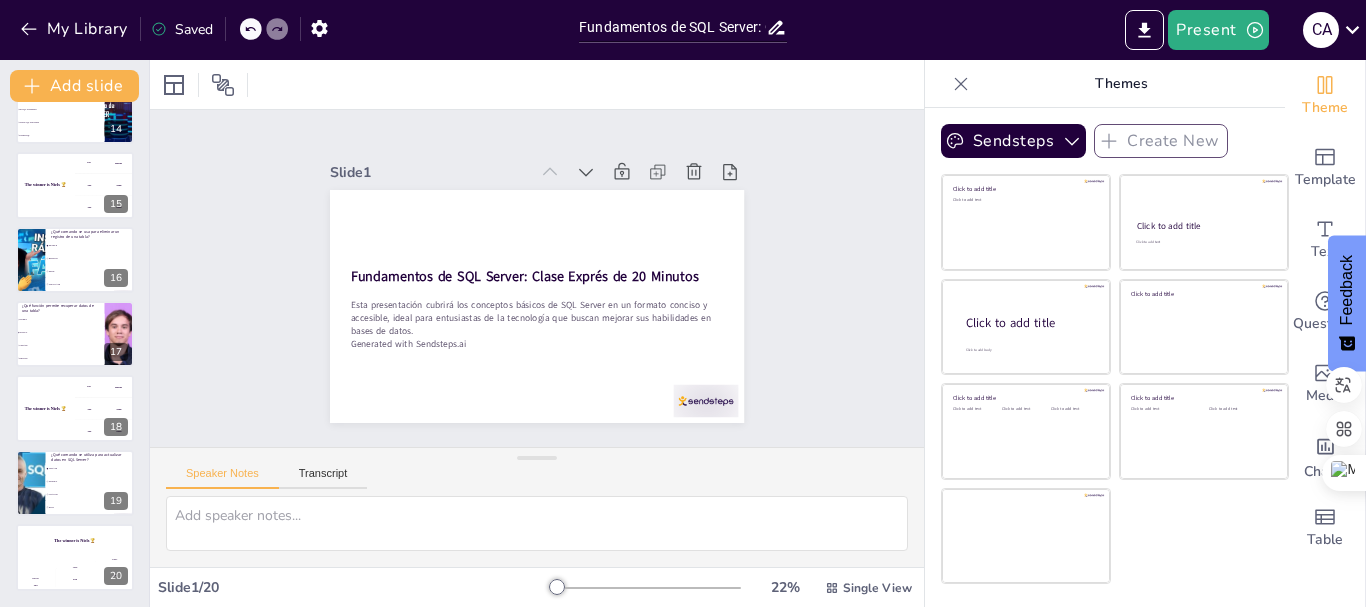 checkbox on "true" 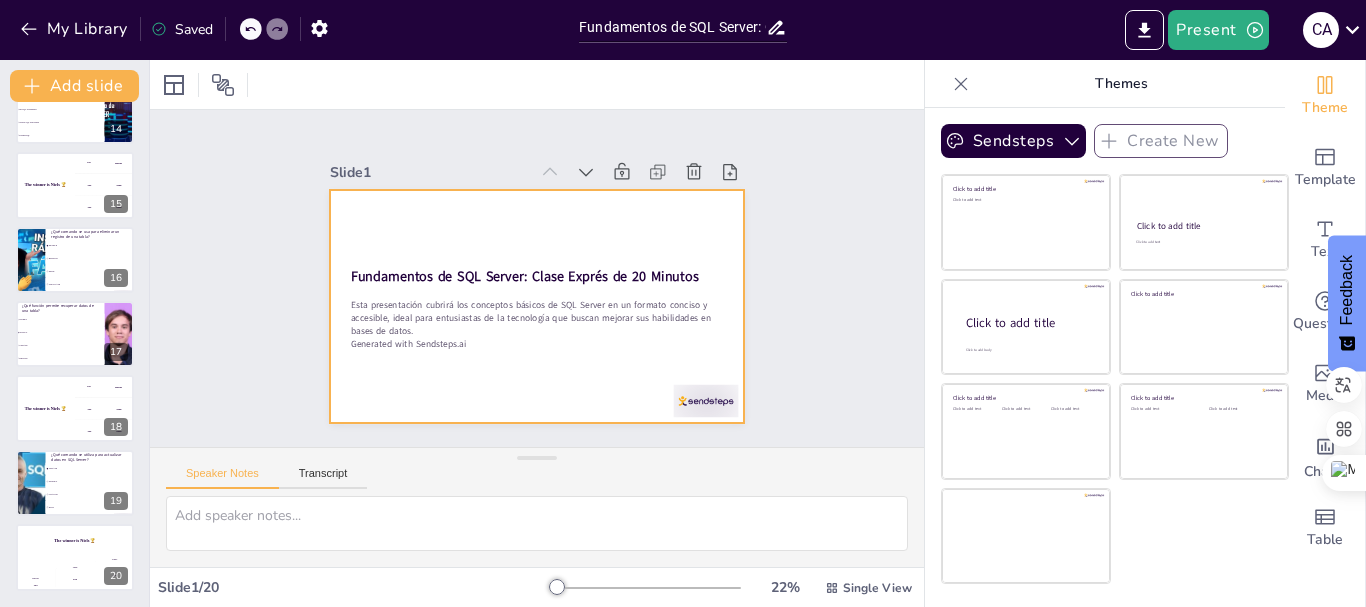 checkbox on "true" 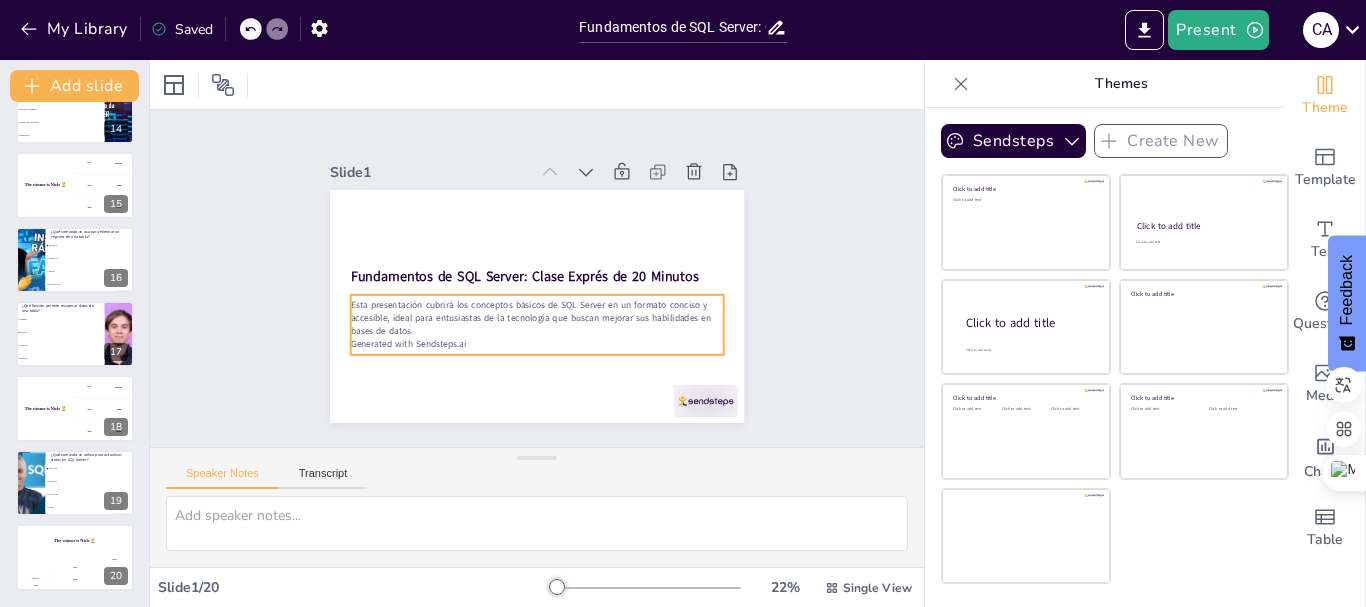 checkbox on "true" 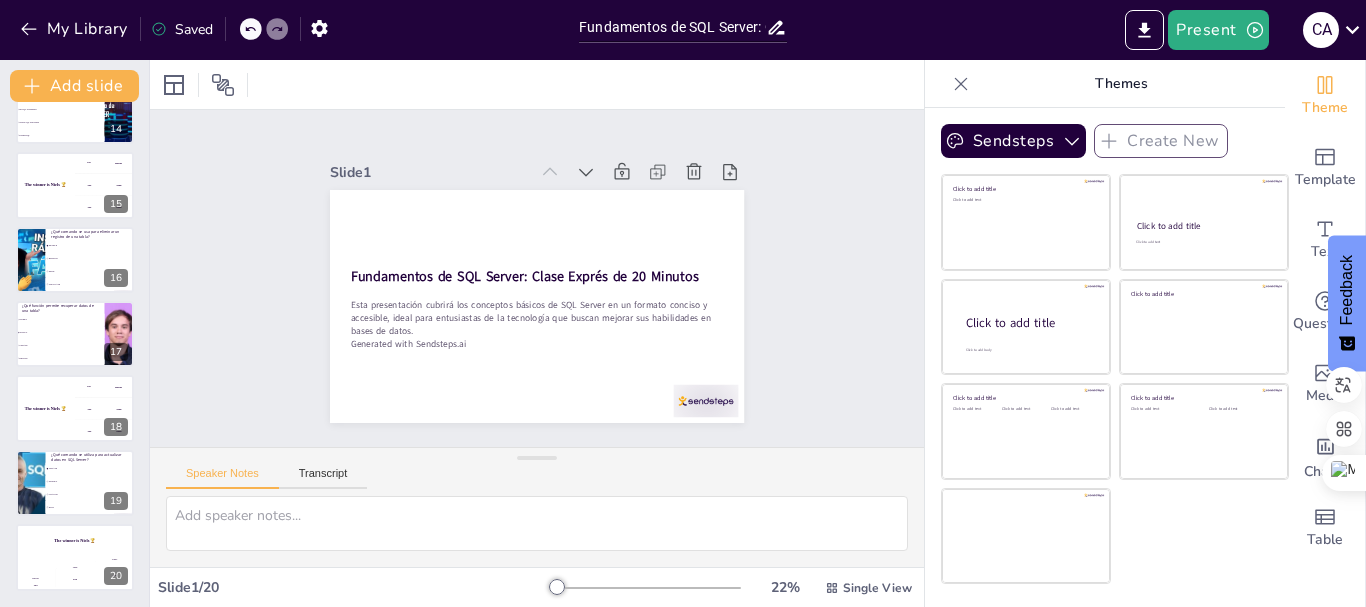 checkbox on "true" 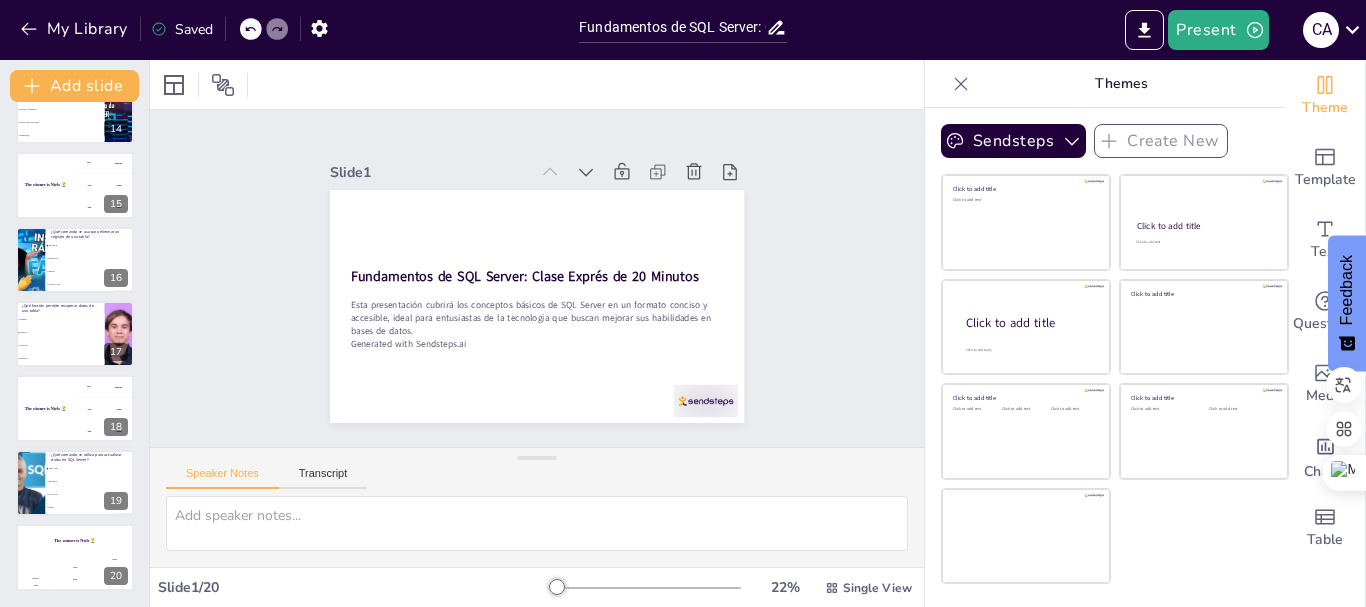 checkbox on "true" 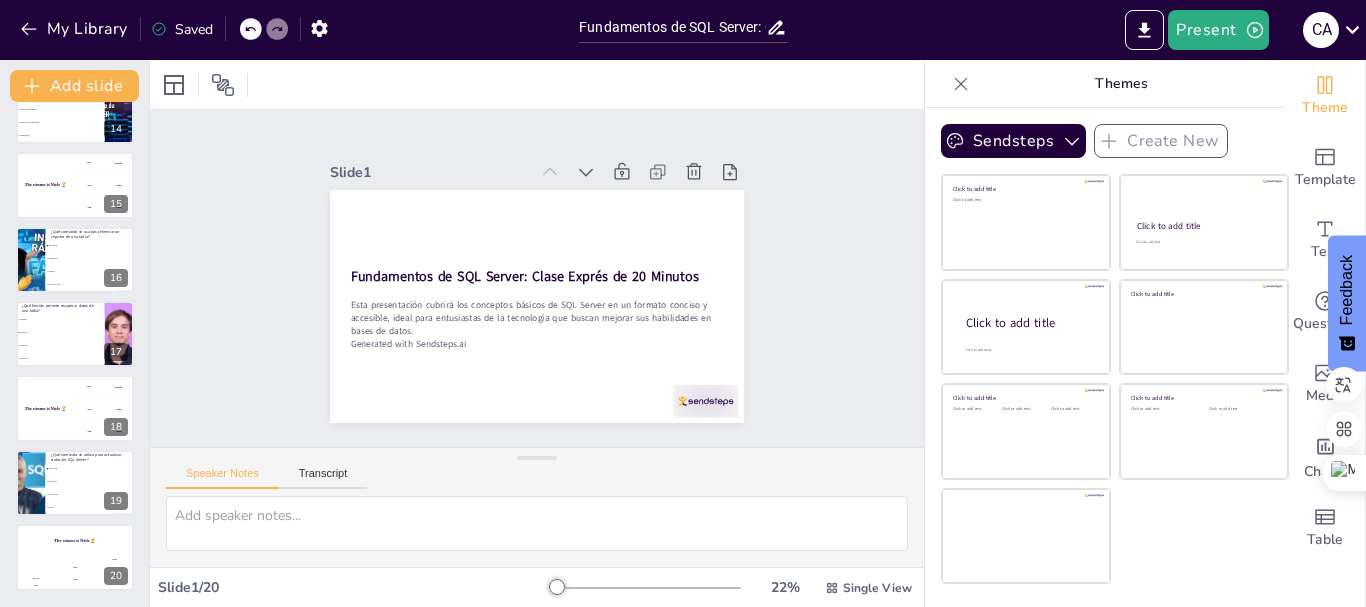 checkbox on "true" 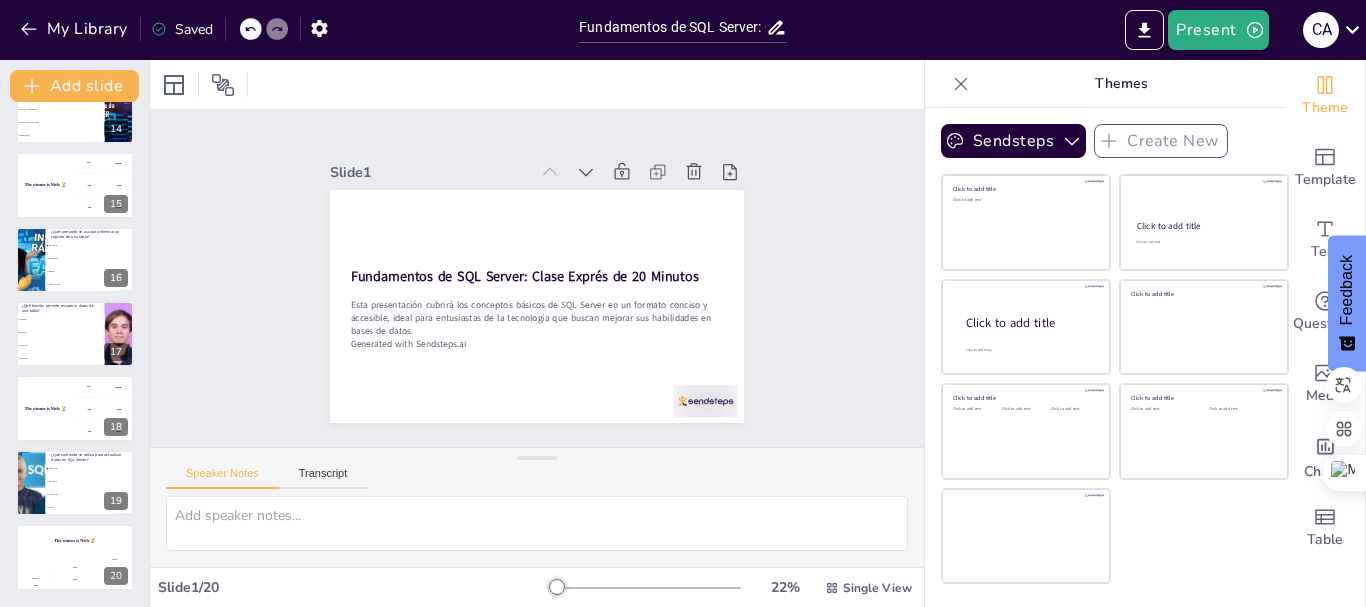 checkbox on "true" 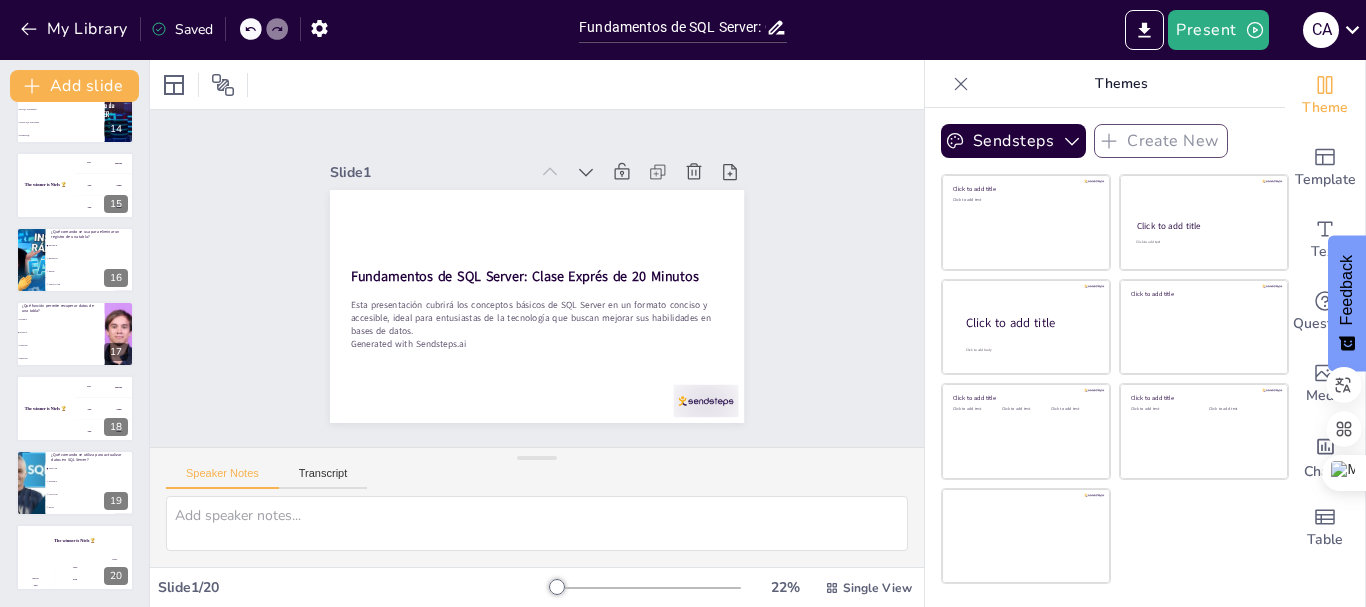 checkbox on "true" 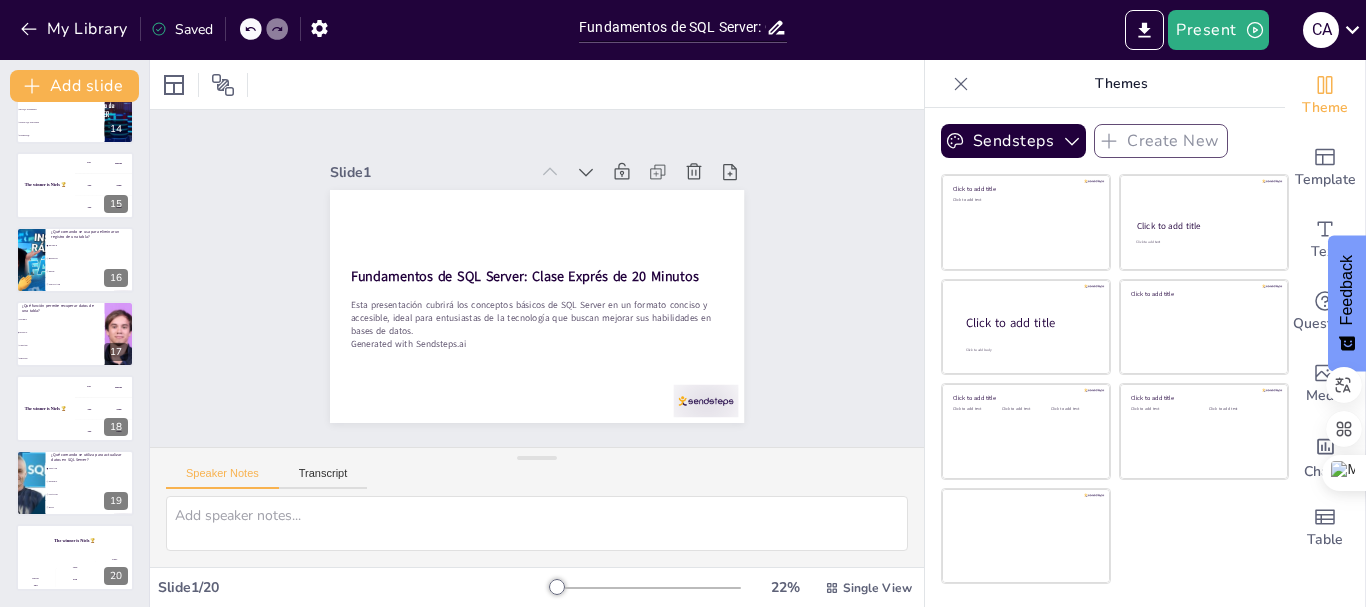 checkbox on "true" 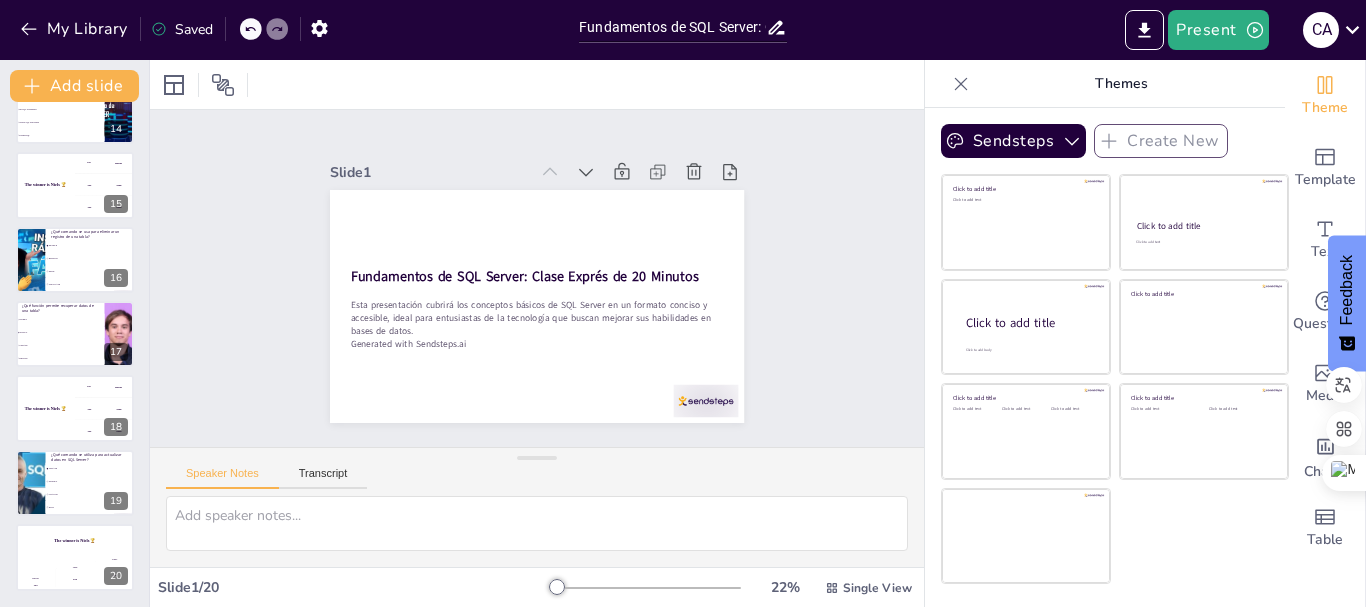checkbox on "true" 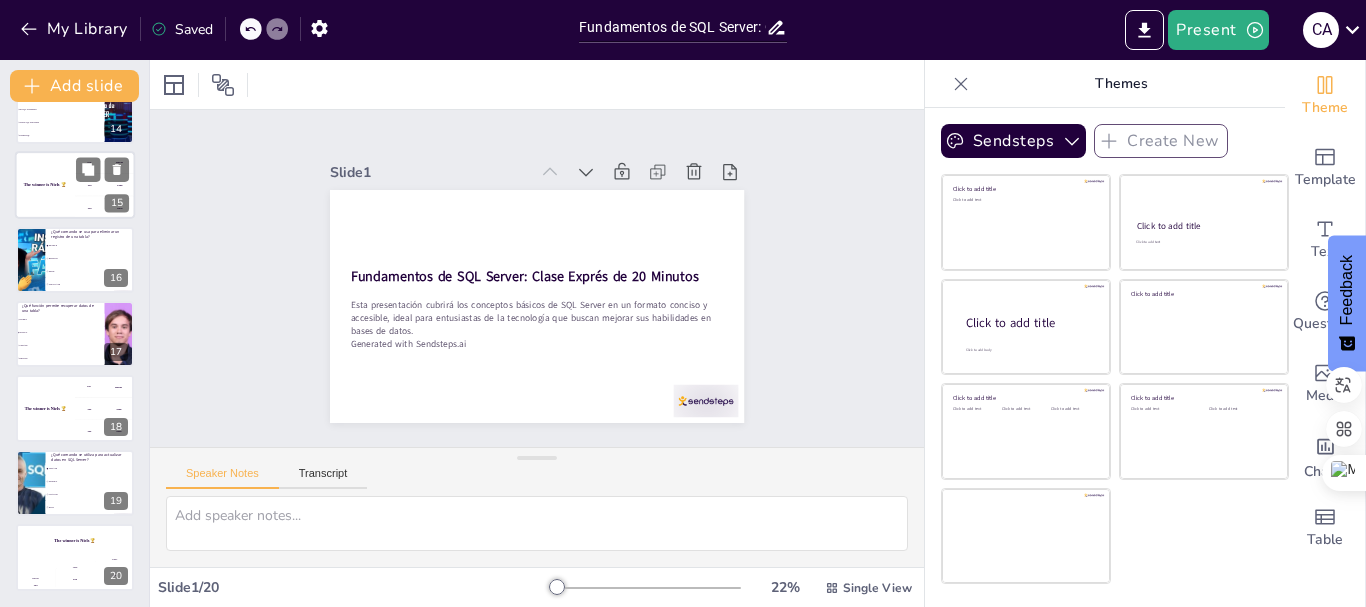 type 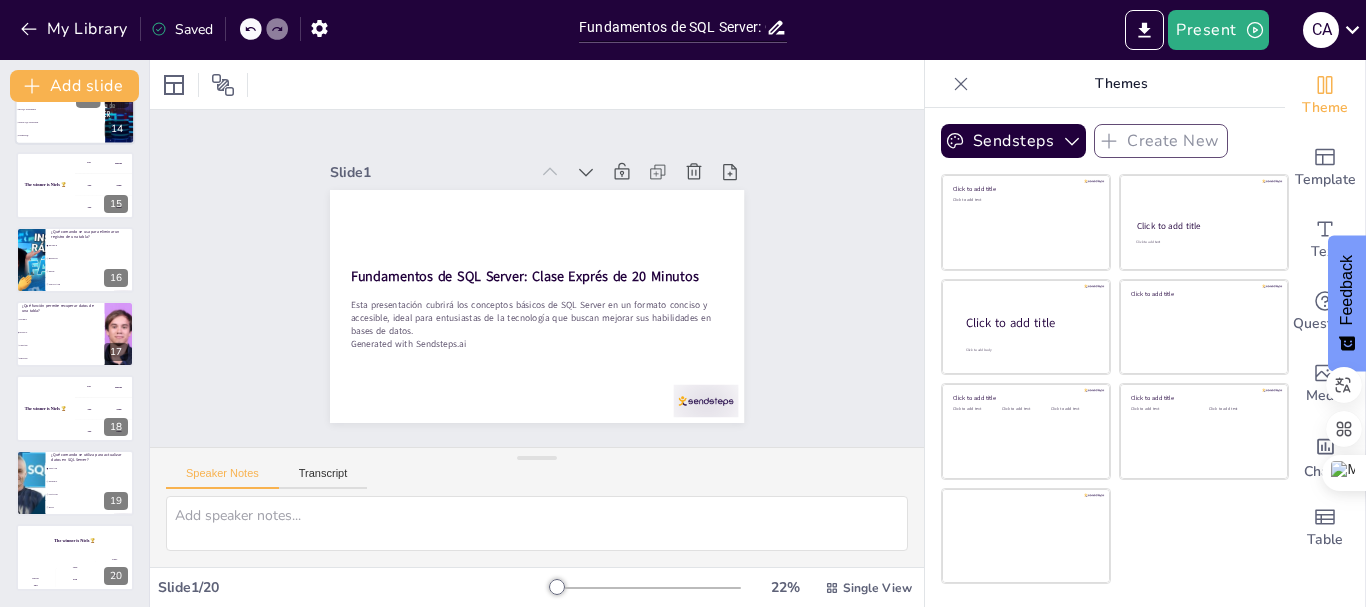 click on "Oracle SQL Developer" at bounding box center [61, 122] 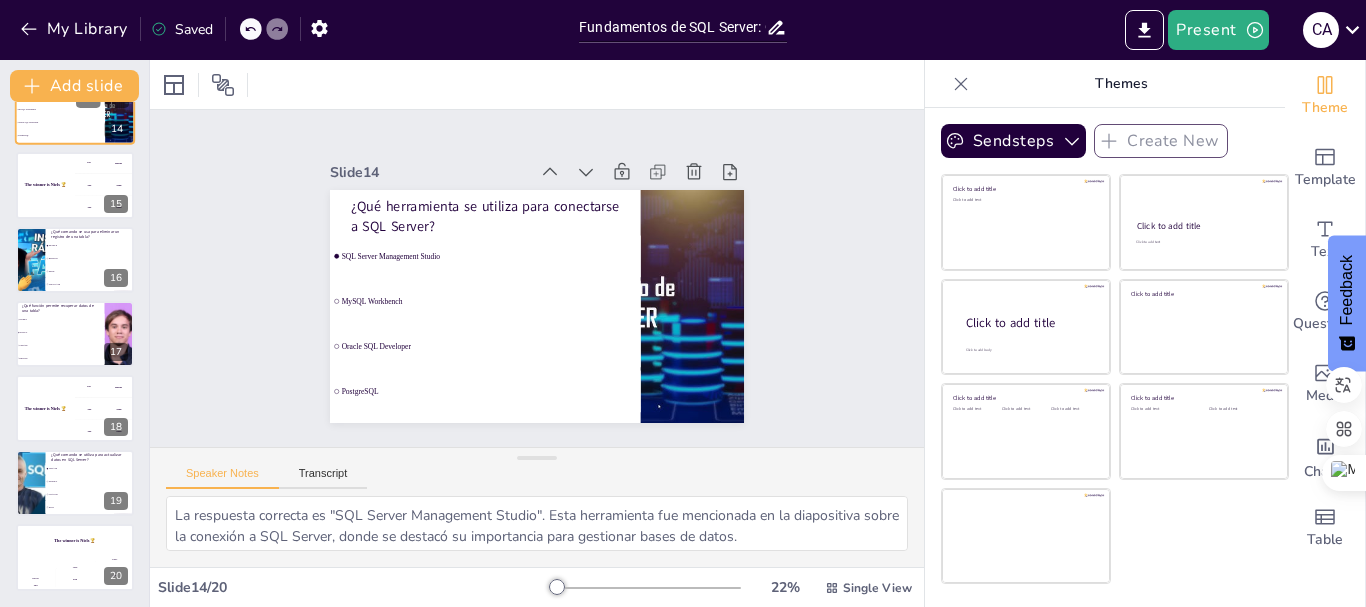 scroll, scrollTop: 764, scrollLeft: 0, axis: vertical 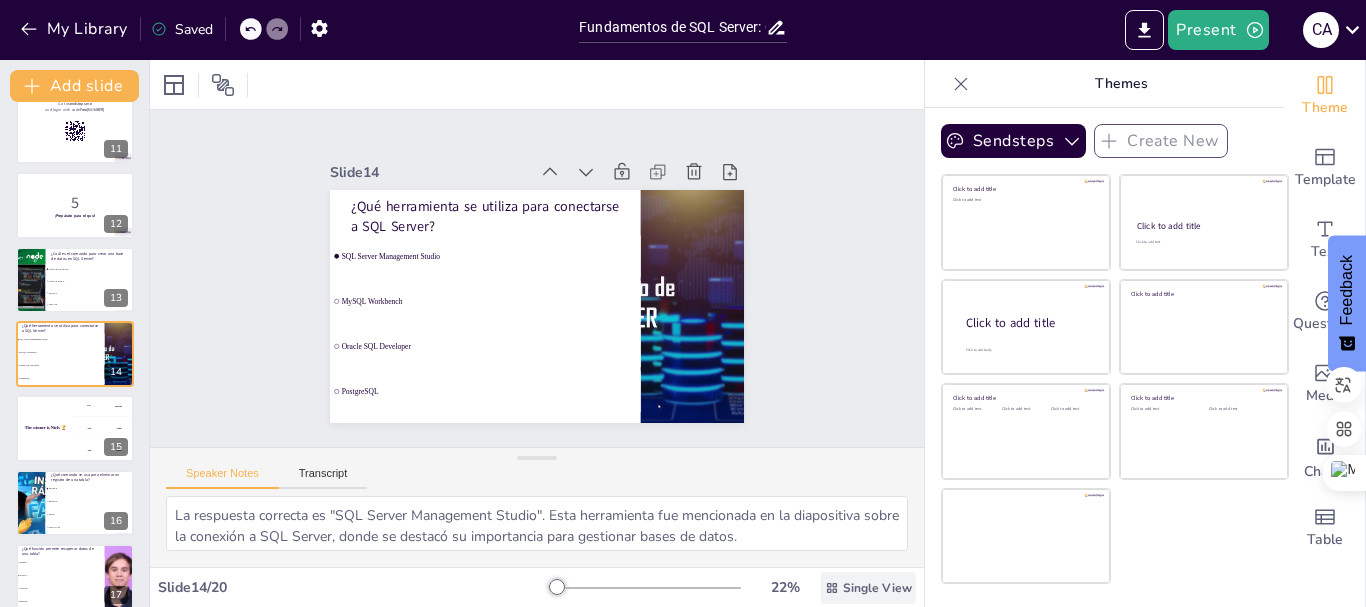 click on "Single View" at bounding box center [877, 588] 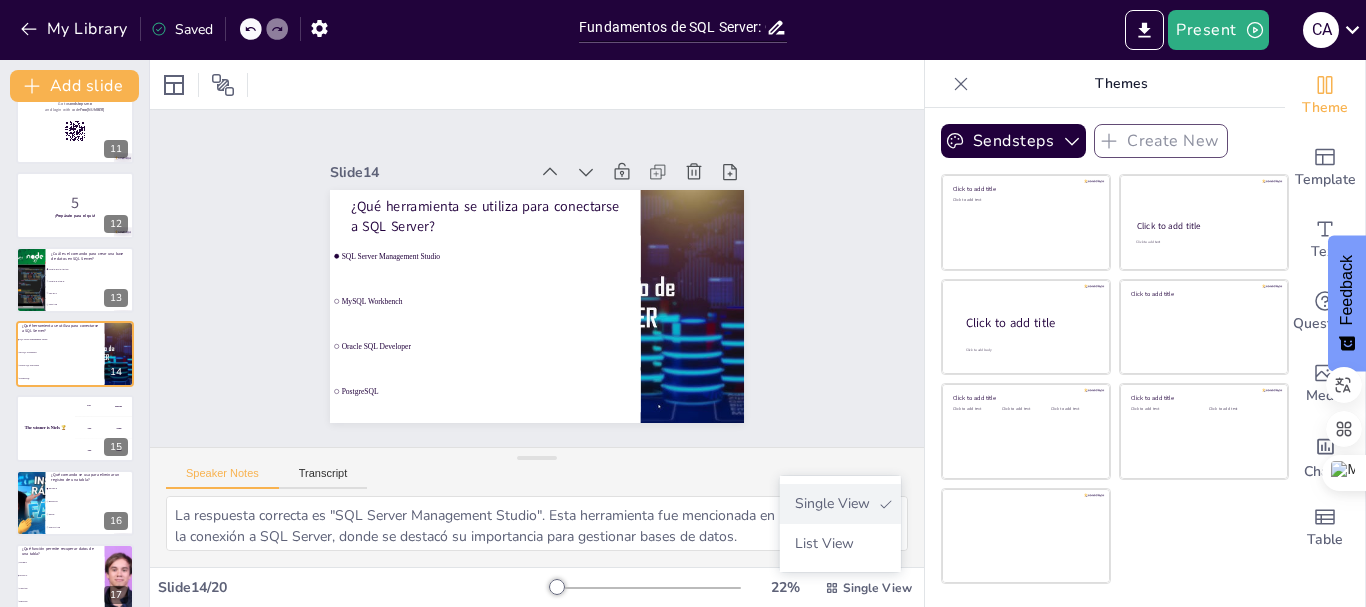 click on "Single View" at bounding box center (832, 503) 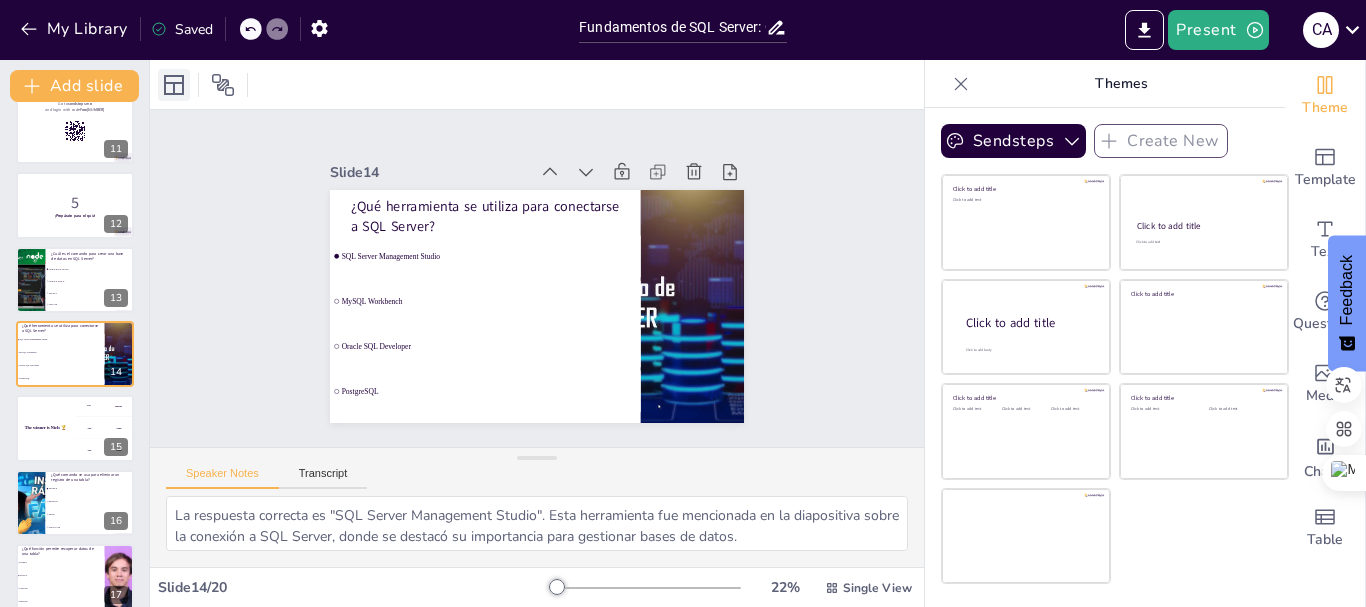 click 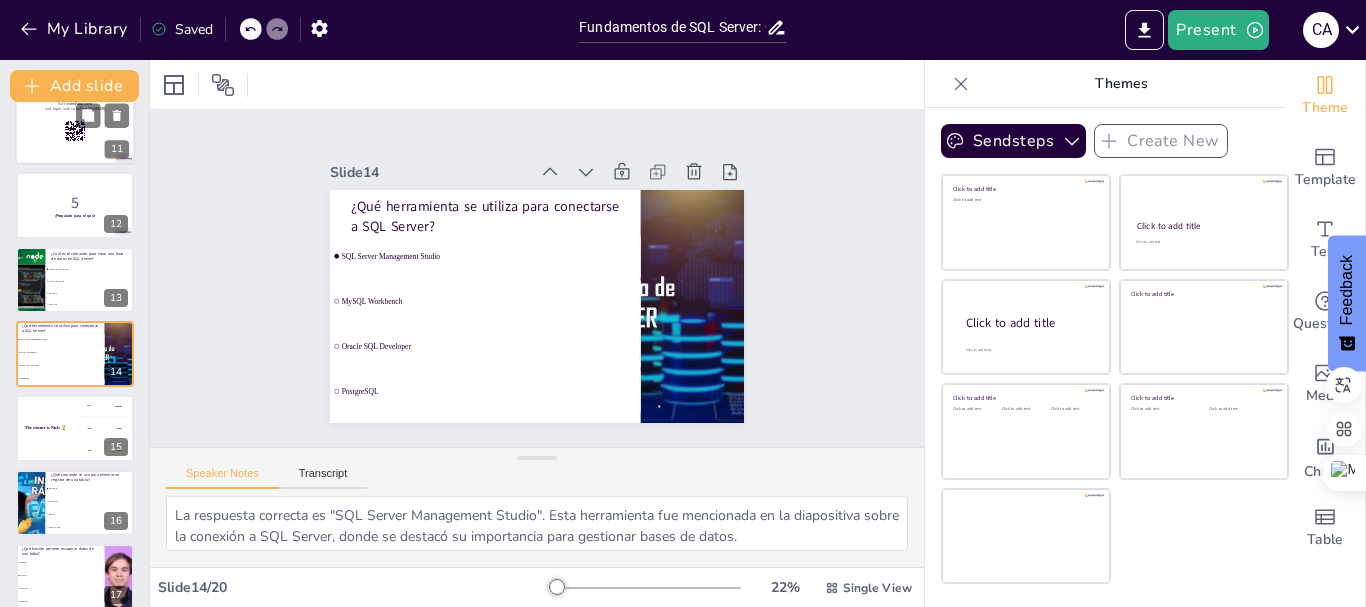 click at bounding box center [75, 131] 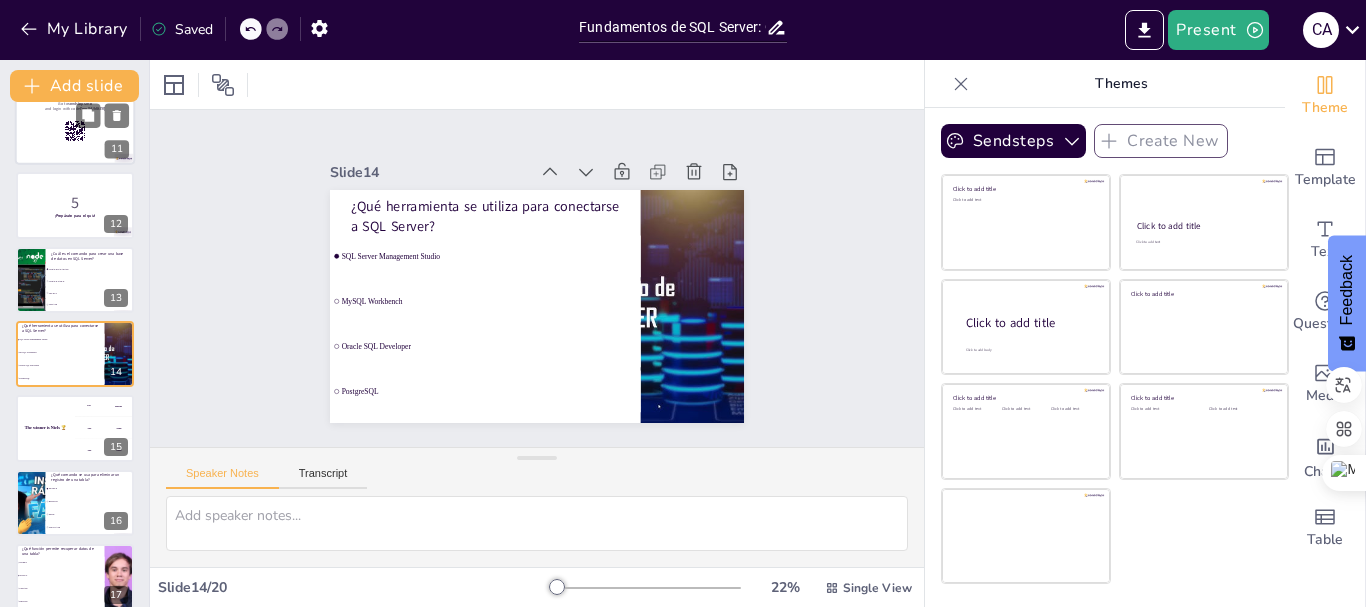 scroll, scrollTop: 540, scrollLeft: 0, axis: vertical 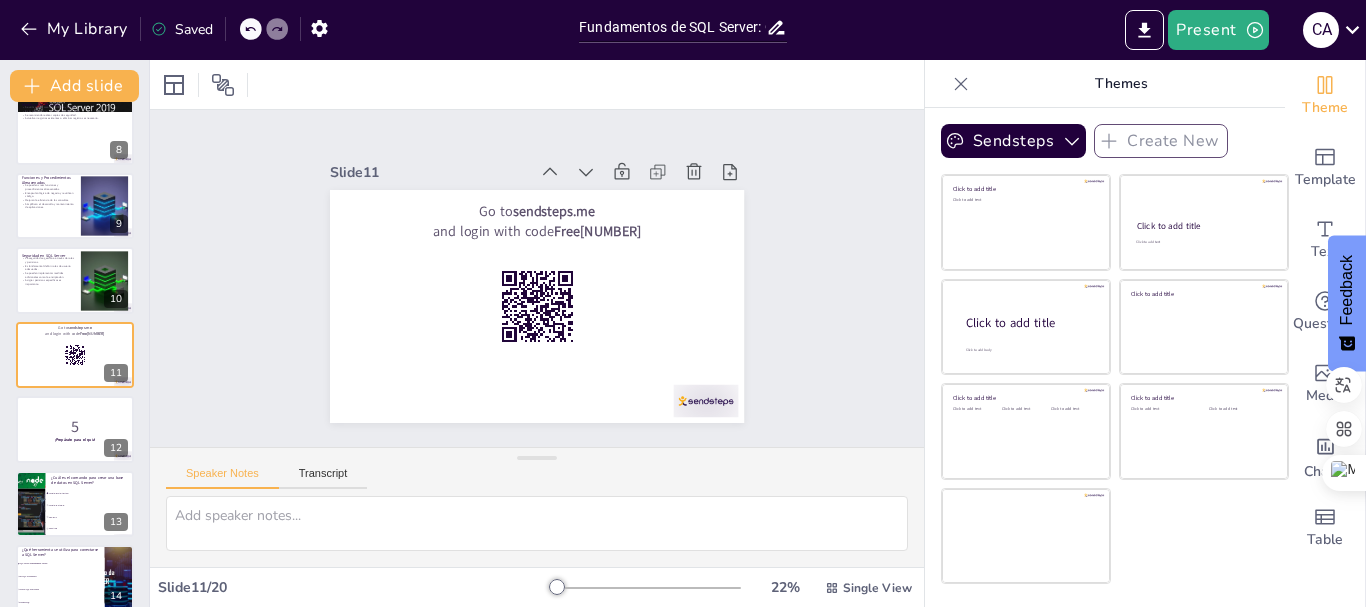 click on "Encapsulan lógica de negocio y reutilizan código." at bounding box center [48, 194] 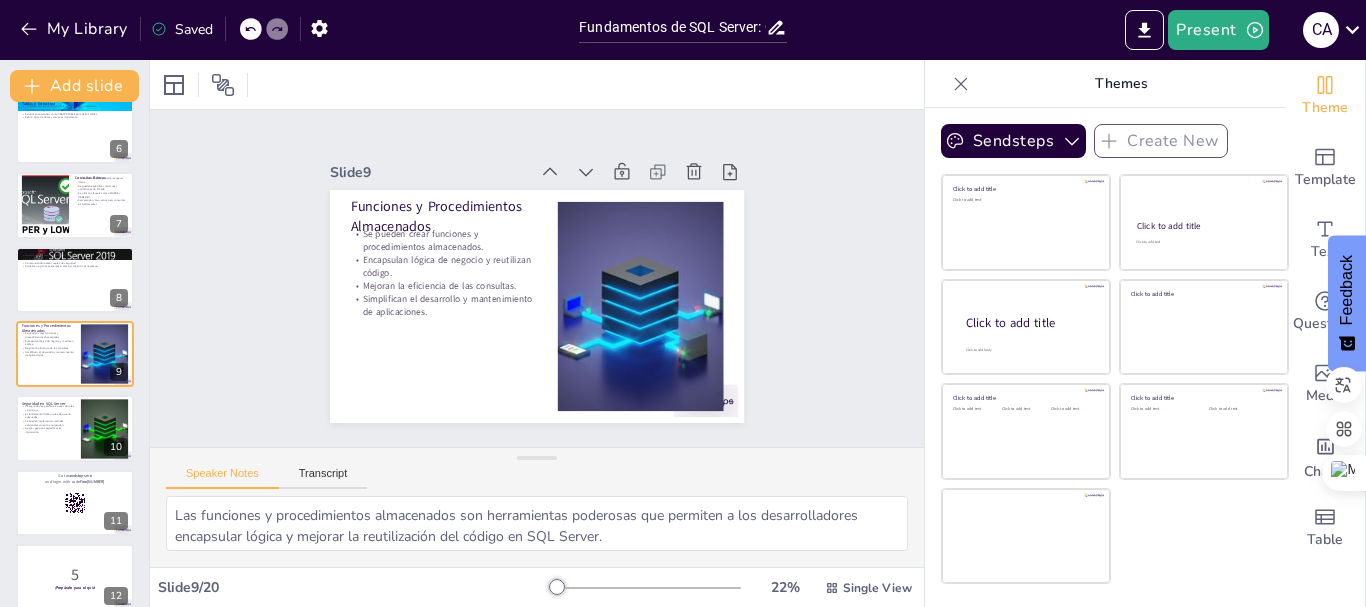 scroll, scrollTop: 0, scrollLeft: 0, axis: both 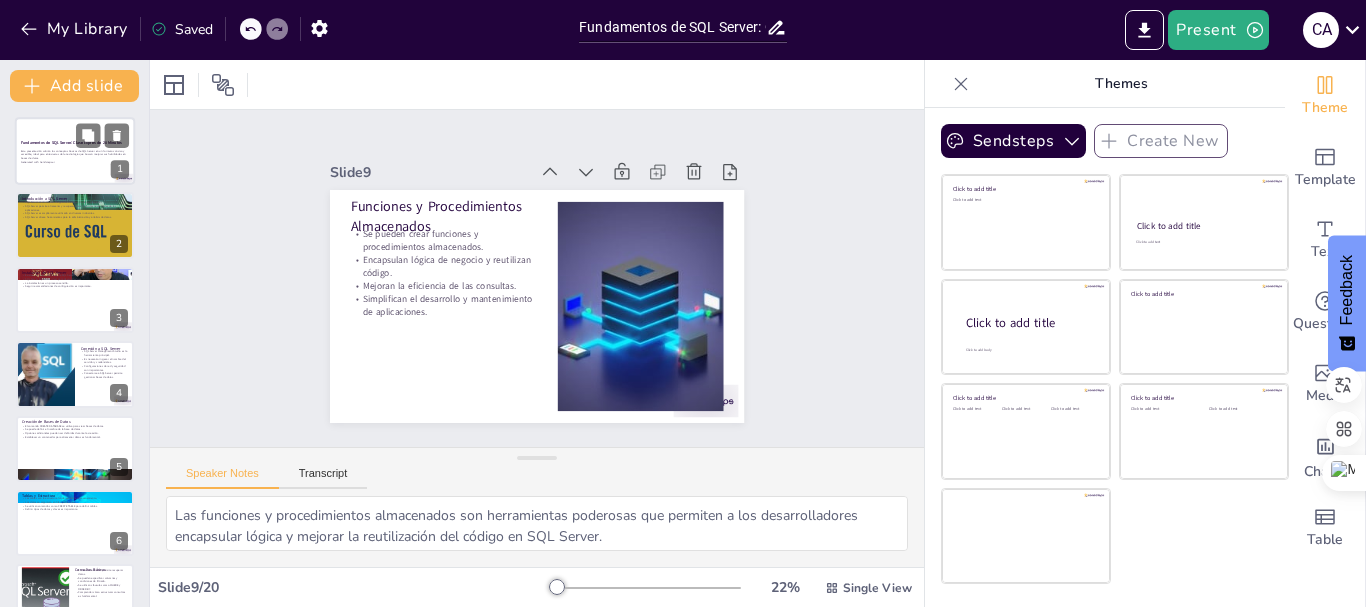 click on "Esta presentación cubrirá los conceptos básicos de SQL Server en un formato conciso y accesible, ideal para entusiastas de la tecnología que buscan mejorar sus habilidades en bases de datos." at bounding box center [75, 154] 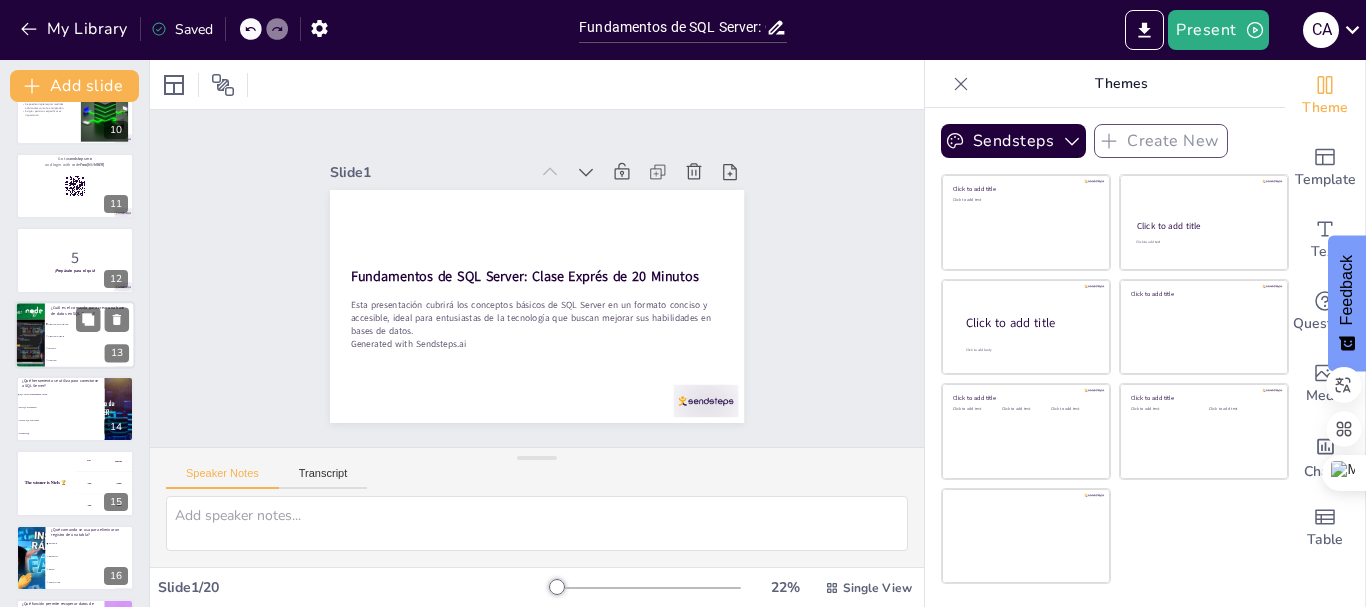 scroll, scrollTop: 1007, scrollLeft: 0, axis: vertical 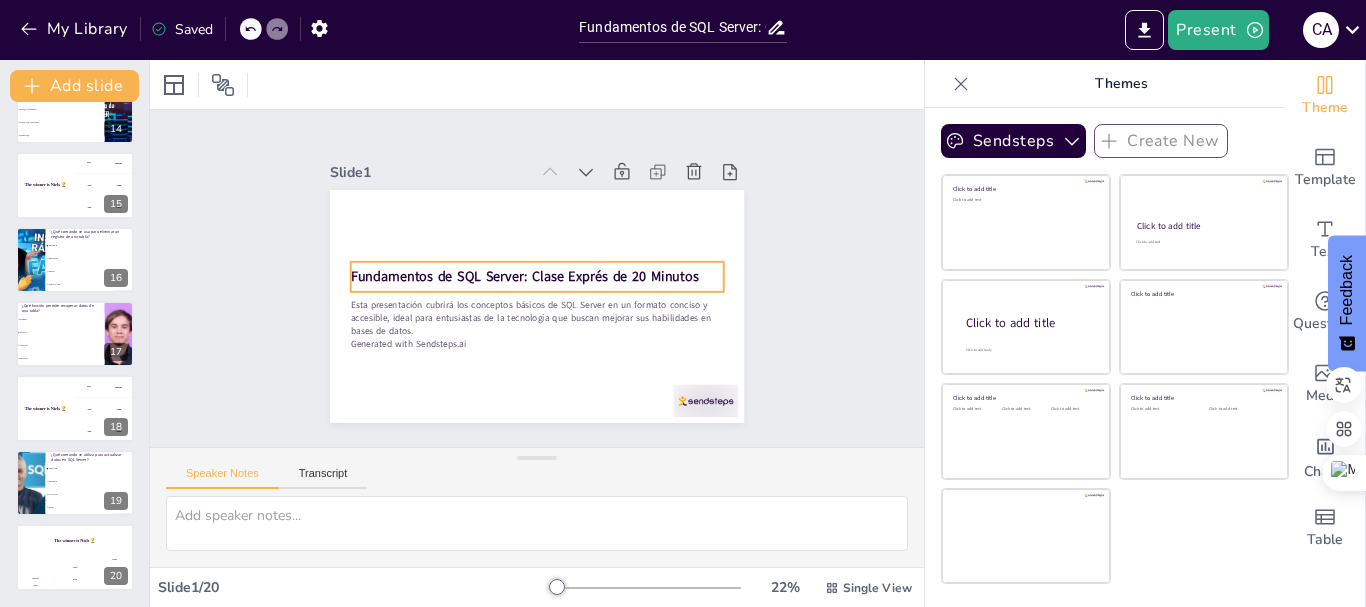 click on "Fundamentos de SQL Server: Clase Exprés de 20 Minutos" at bounding box center [525, 275] 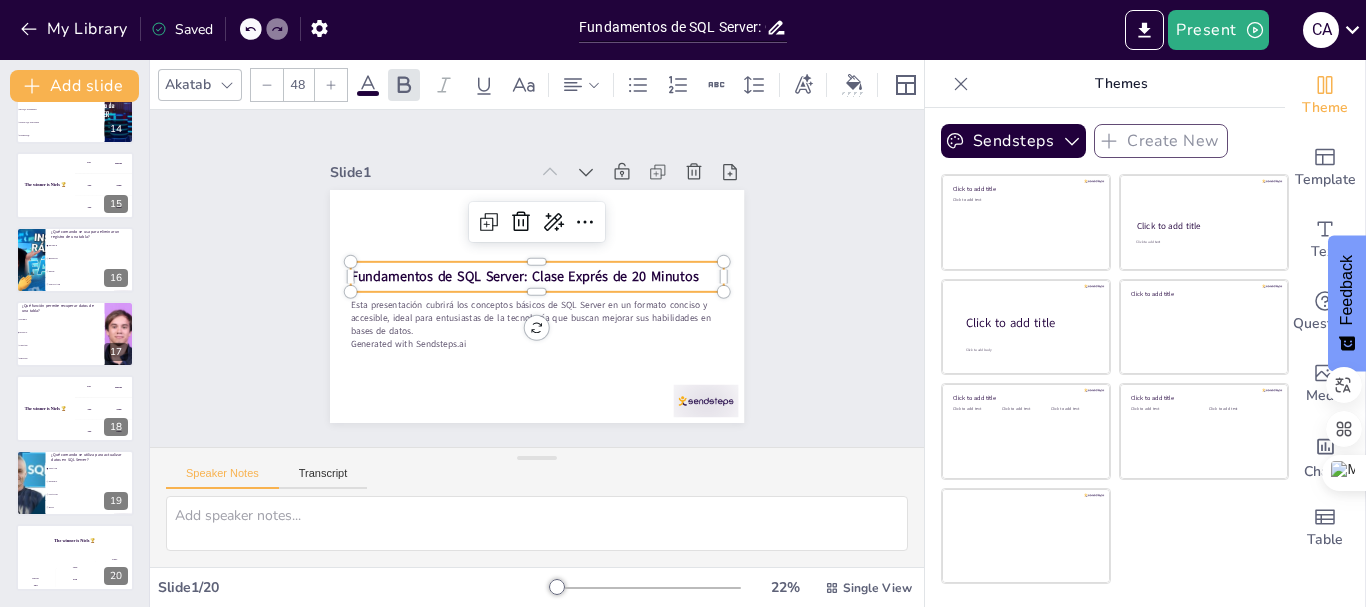 click on "Fundamentos de SQL Server: Clase Exprés de 20 Minutos" at bounding box center (525, 275) 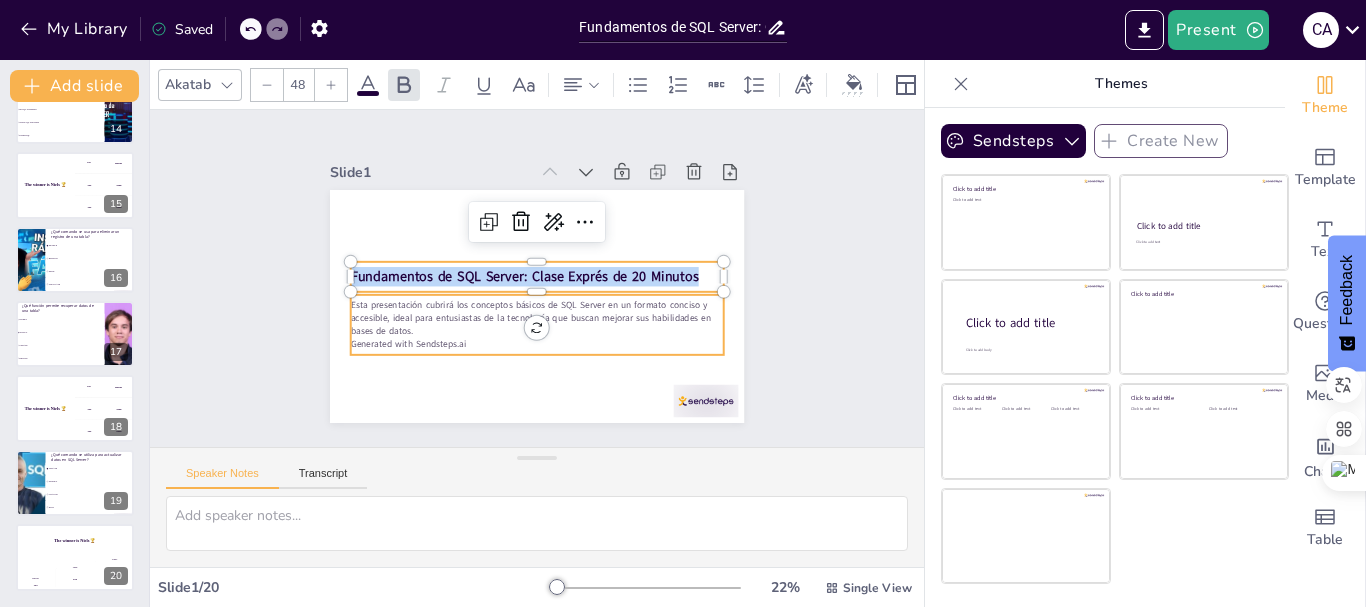 click on "Esta presentación cubrirá los conceptos básicos de SQL Server en un formato conciso y accesible, ideal para entusiastas de la tecnología que buscan mejorar sus habilidades en bases de datos." at bounding box center (537, 318) 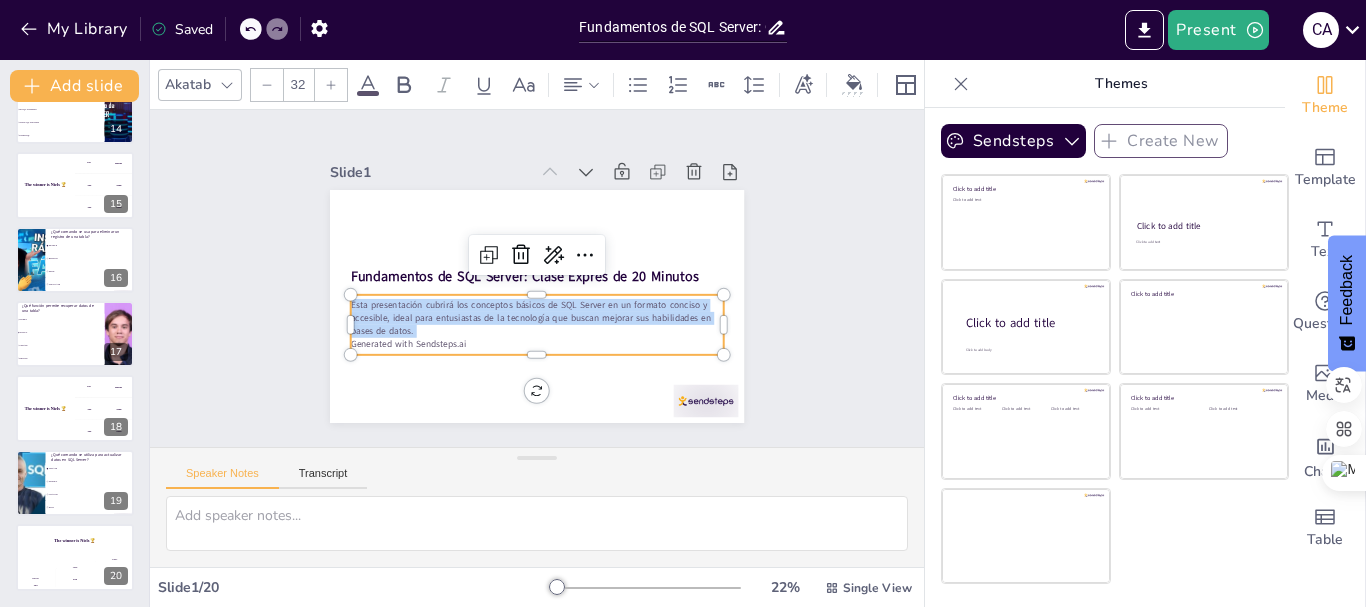 click on "Esta presentación cubrirá los conceptos básicos de SQL Server en un formato conciso y accesible, ideal para entusiastas de la tecnología que buscan mejorar sus habilidades en bases de datos." at bounding box center [532, 317] 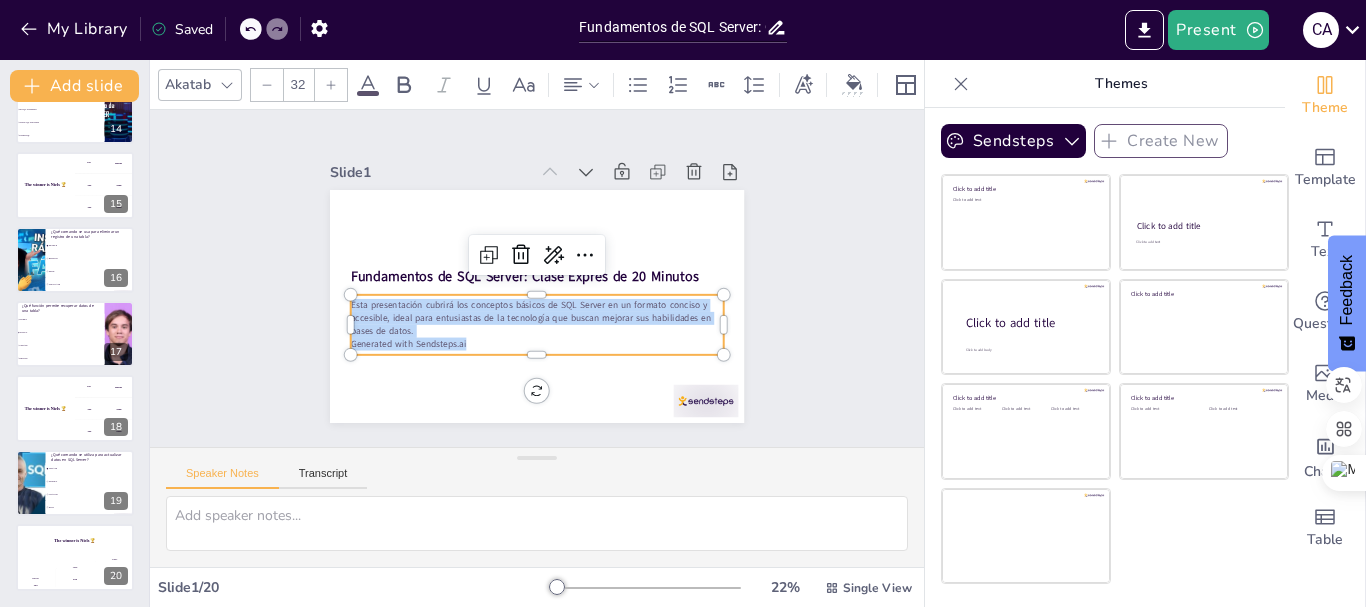 drag, startPoint x: 453, startPoint y: 337, endPoint x: 337, endPoint y: 298, distance: 122.380554 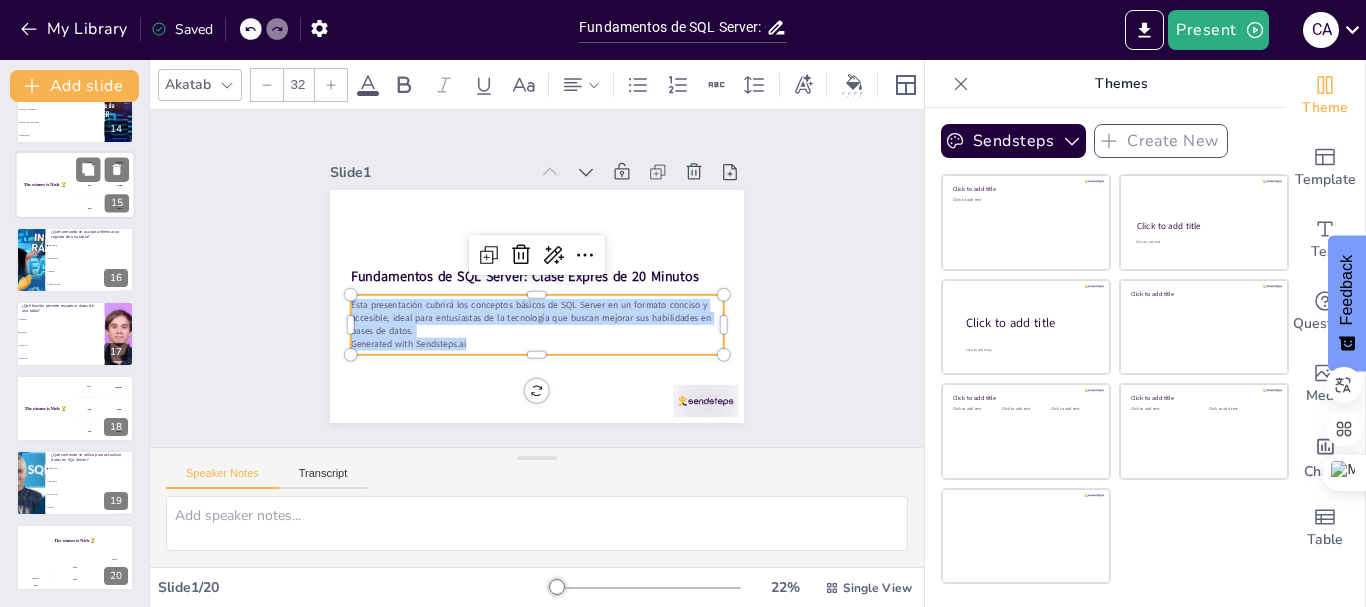 click on "The winner is   Niels 🏆" at bounding box center (45, 184) 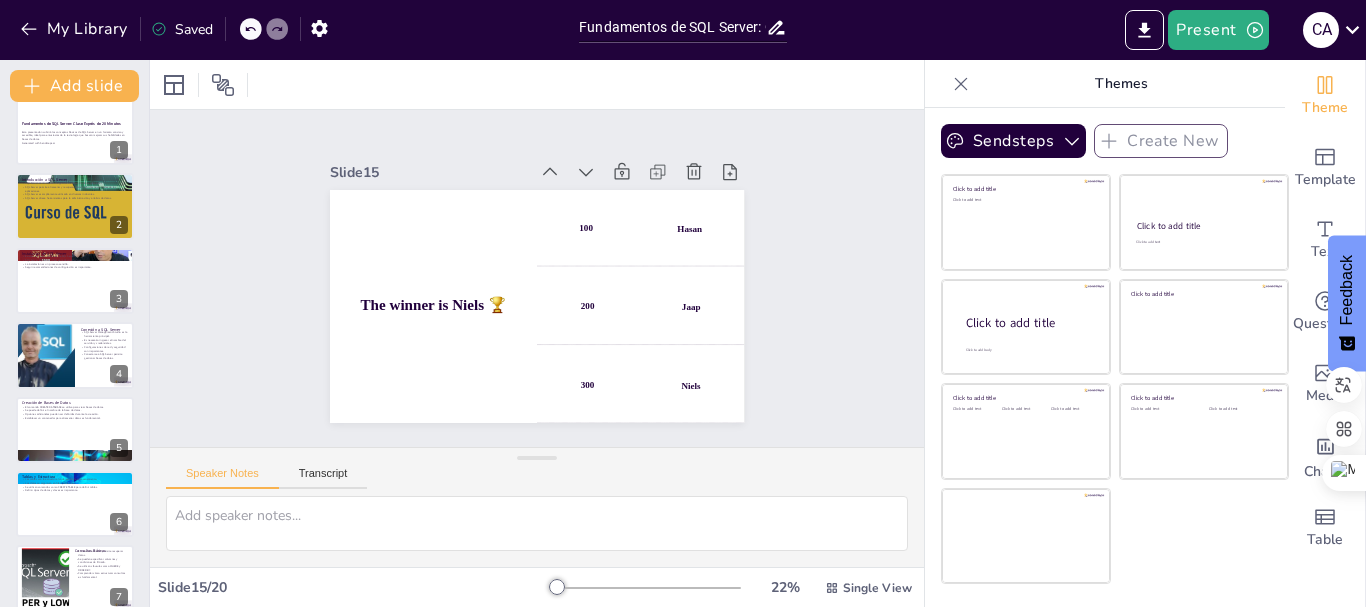 scroll, scrollTop: 0, scrollLeft: 0, axis: both 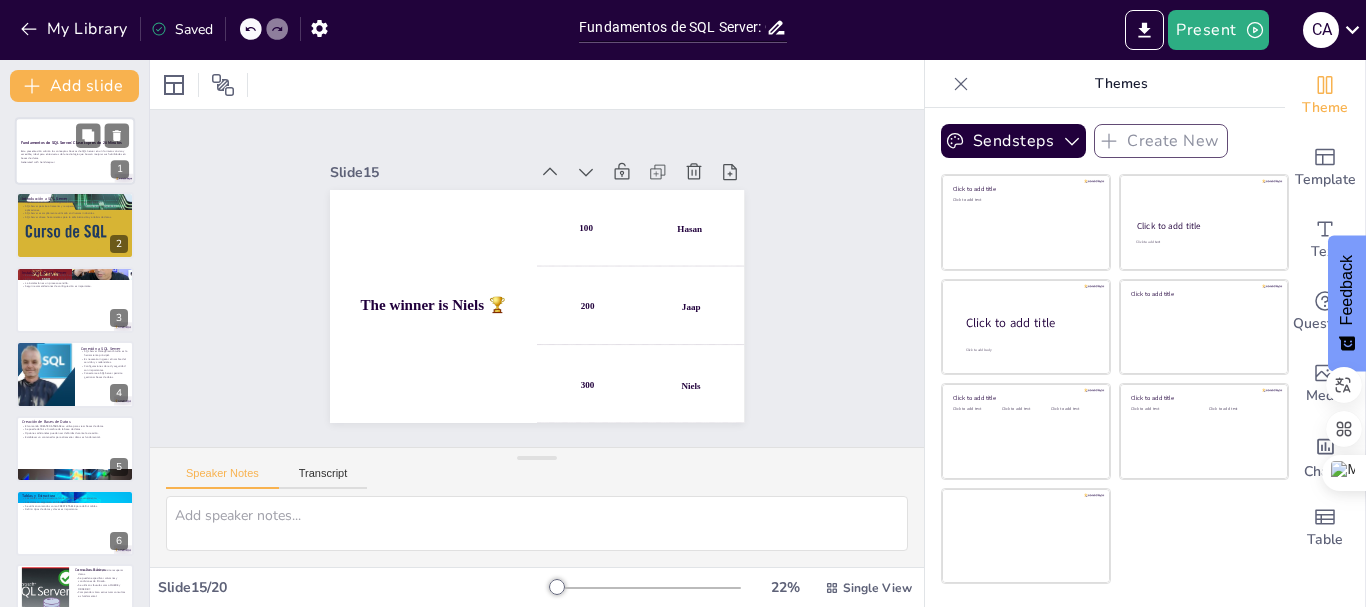 click on "Esta presentación cubrirá los conceptos básicos de SQL Server en un formato conciso y accesible, ideal para entusiastas de la tecnología que buscan mejorar sus habilidades en bases de datos. Generated with Sendsteps.ai" at bounding box center [75, 156] 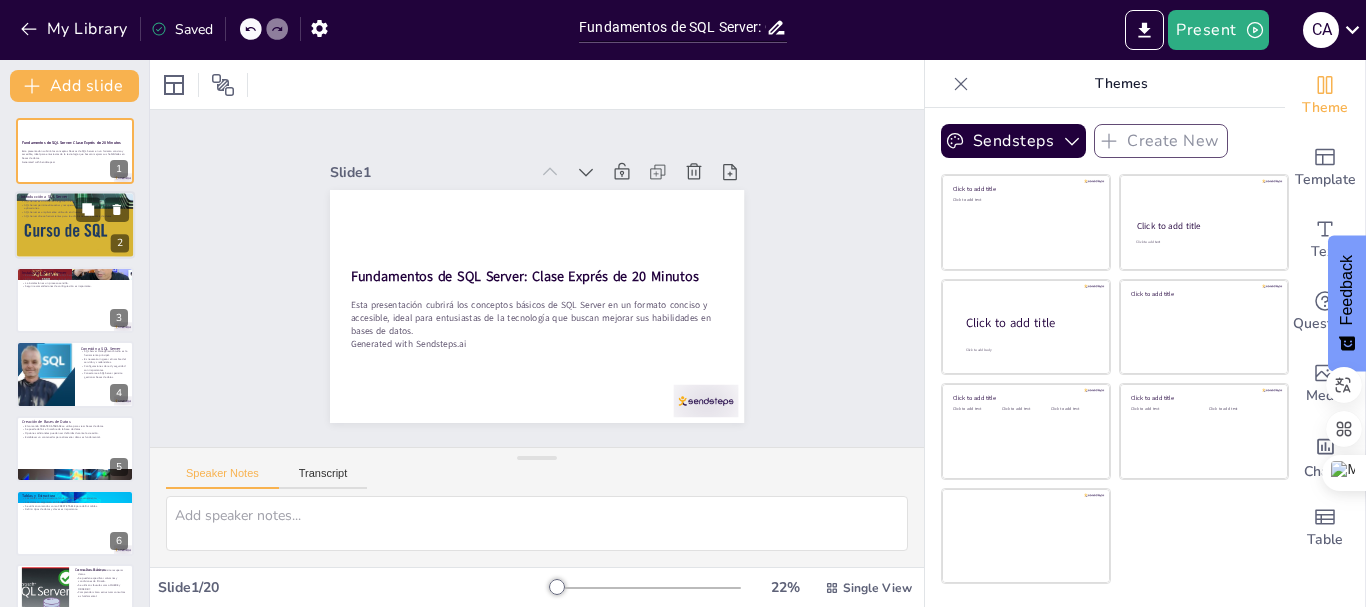 click at bounding box center [75, 225] 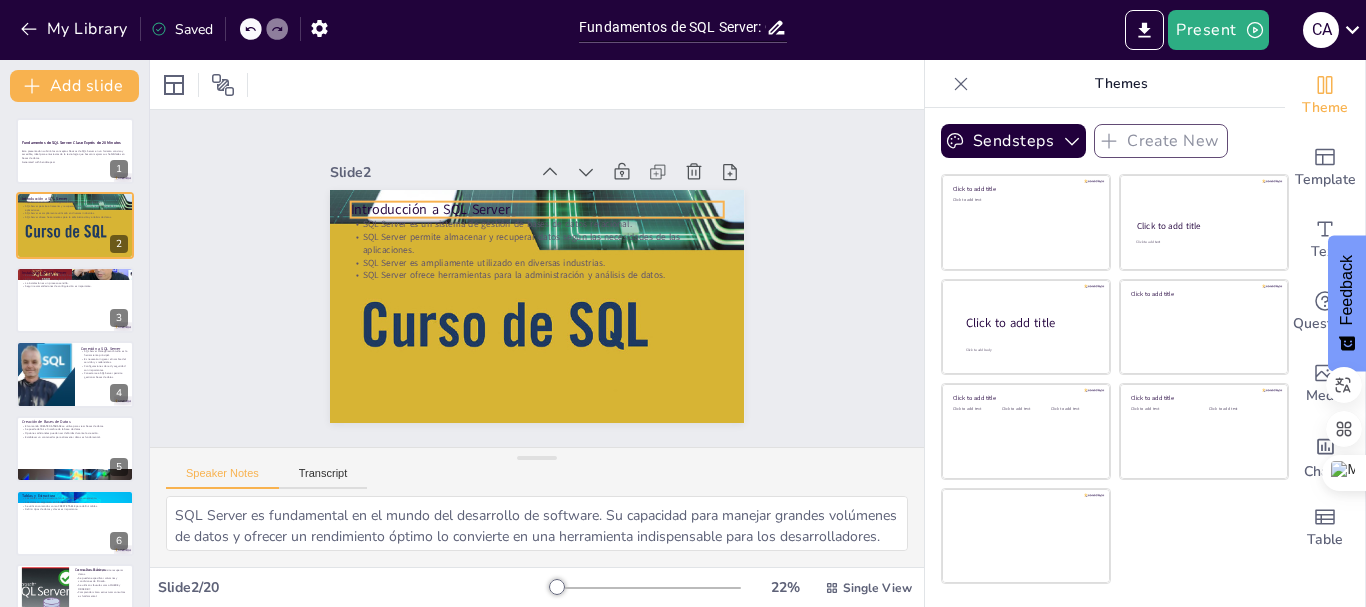 click on "Introducción a SQL Server SQL Server es un sistema de gestión de bases de datos relacional. SQL Server permite almacenar y recuperar datos según las necesidades de las aplicaciones. SQL Server es ampliamente utilizado en diversas industrias. SQL Server ofrece herramientas para la administración y análisis de datos." at bounding box center (534, 306) 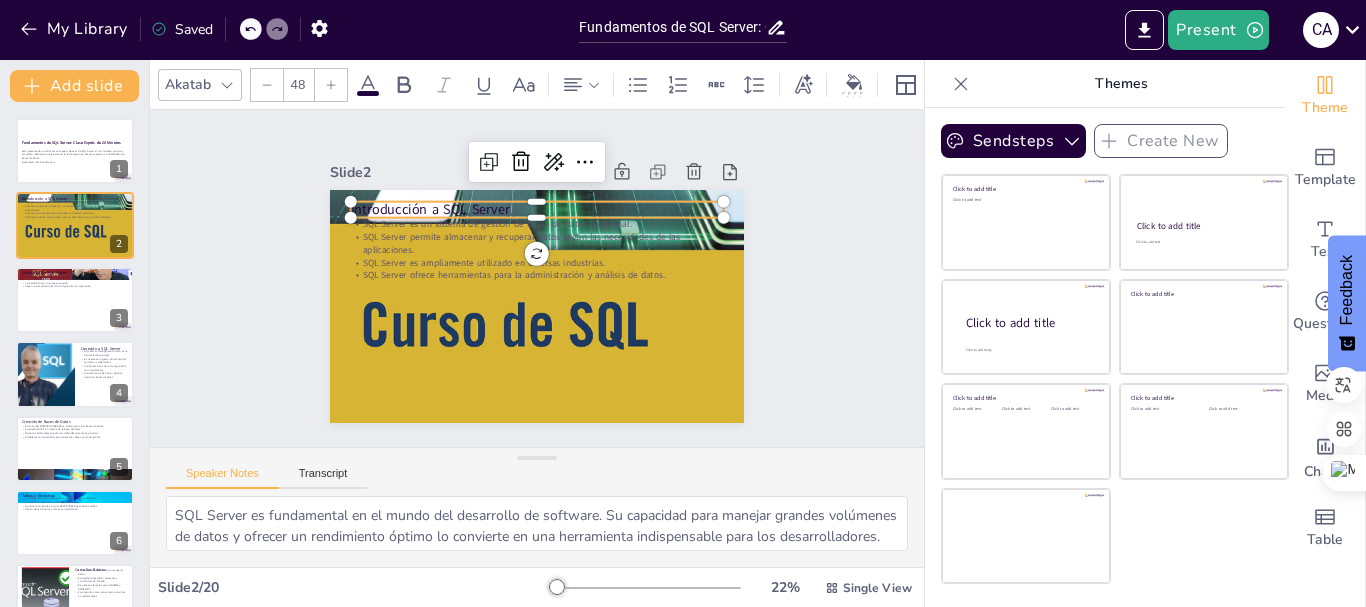 drag, startPoint x: 623, startPoint y: 89, endPoint x: 484, endPoint y: 122, distance: 142.86357 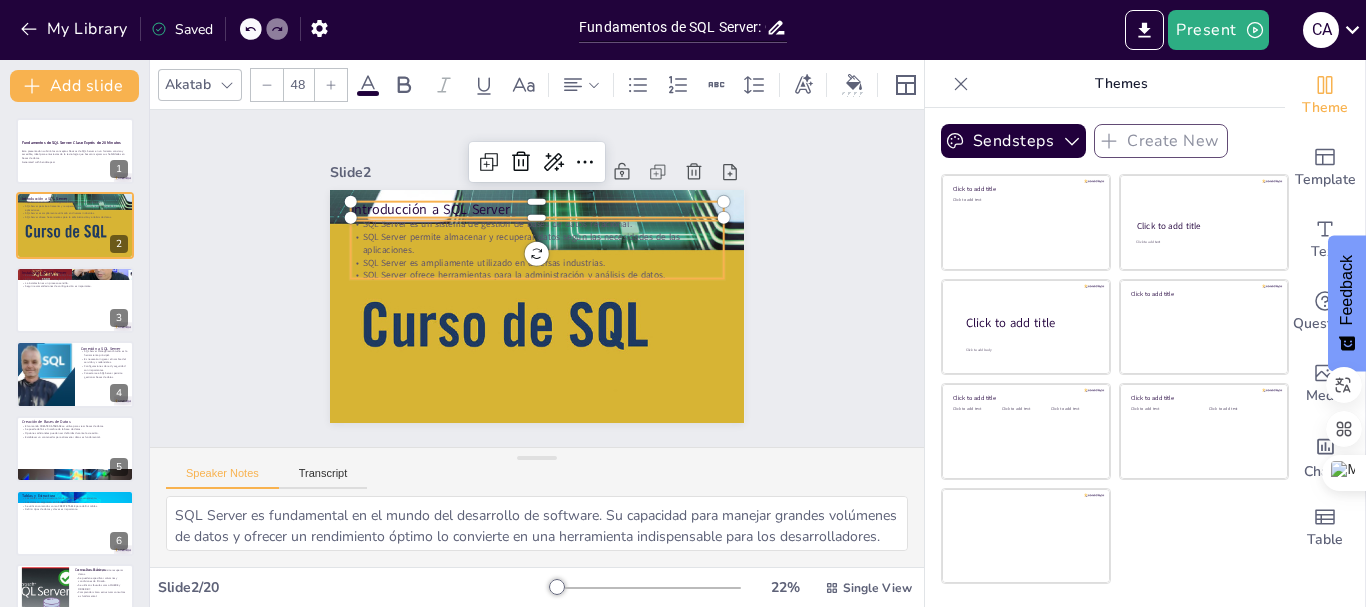 click on "SQL Server permite almacenar y recuperar datos según las necesidades de las aplicaciones." at bounding box center [544, 244] 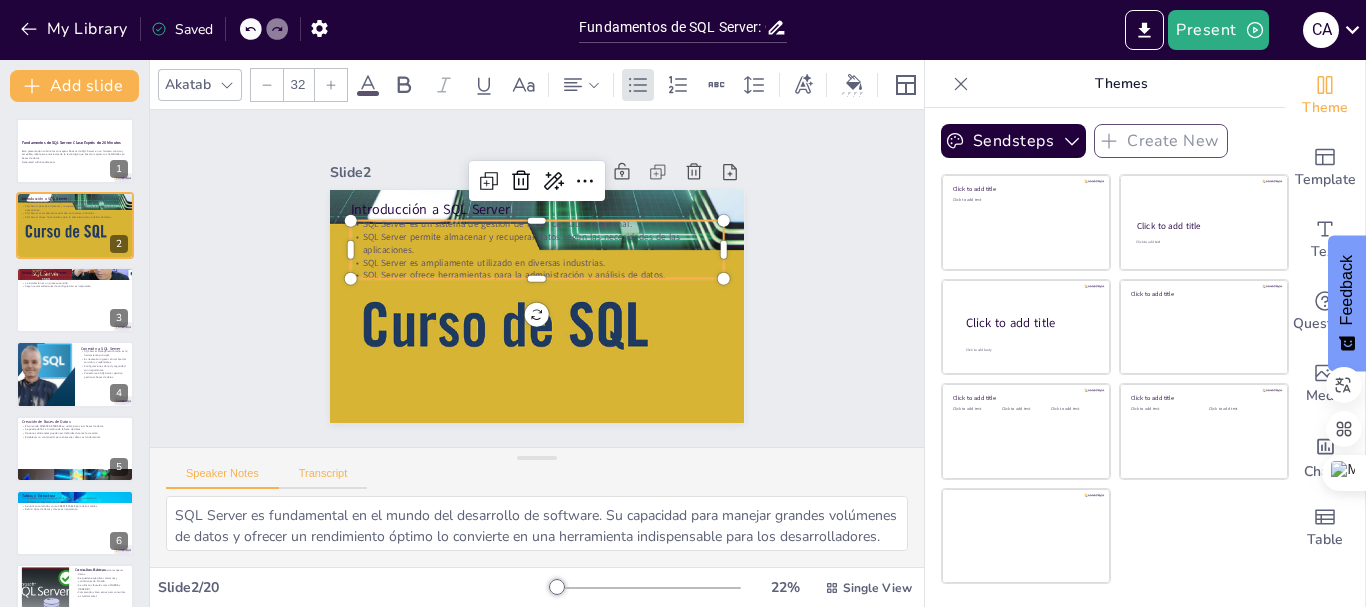 click on "Transcript" at bounding box center [323, 478] 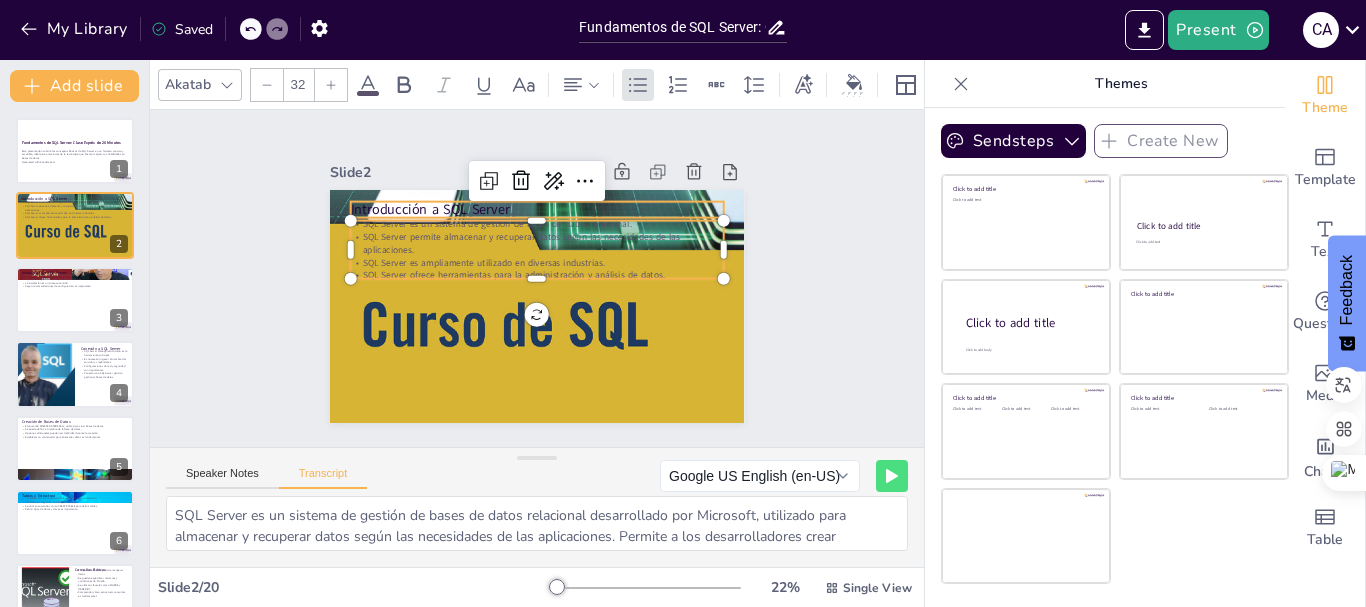 click on "Introducción a SQL Server" at bounding box center (544, 210) 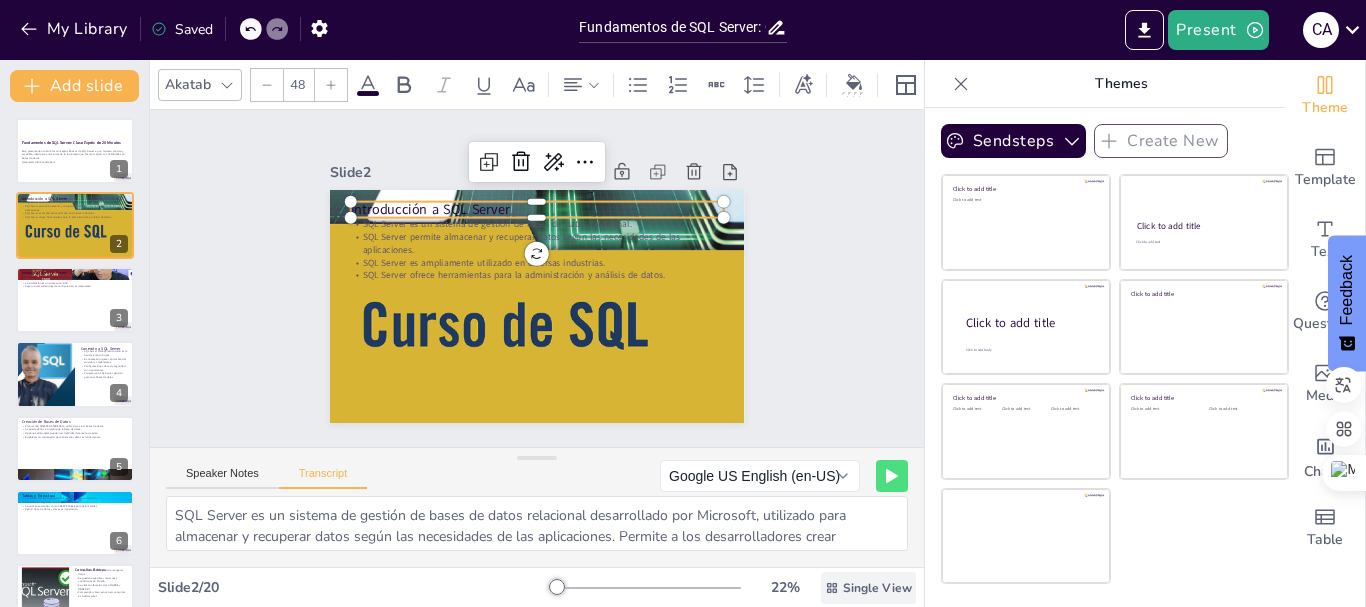 click on "Single View" at bounding box center [877, 588] 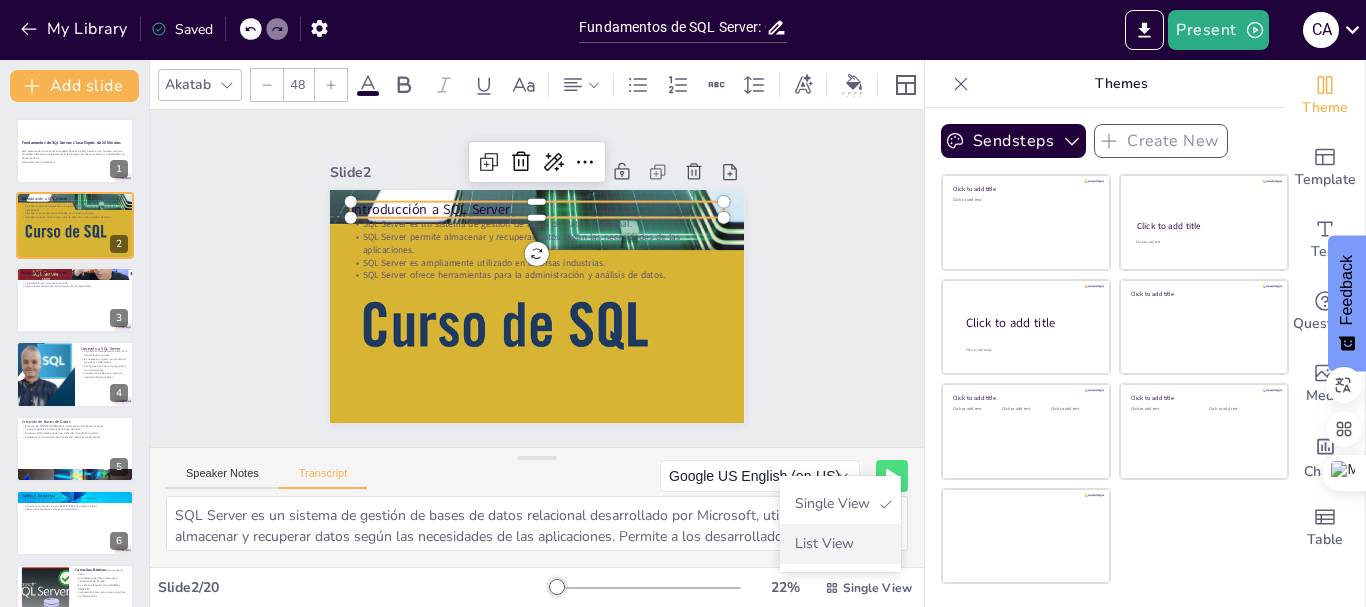 click on "List View" at bounding box center [839, 543] 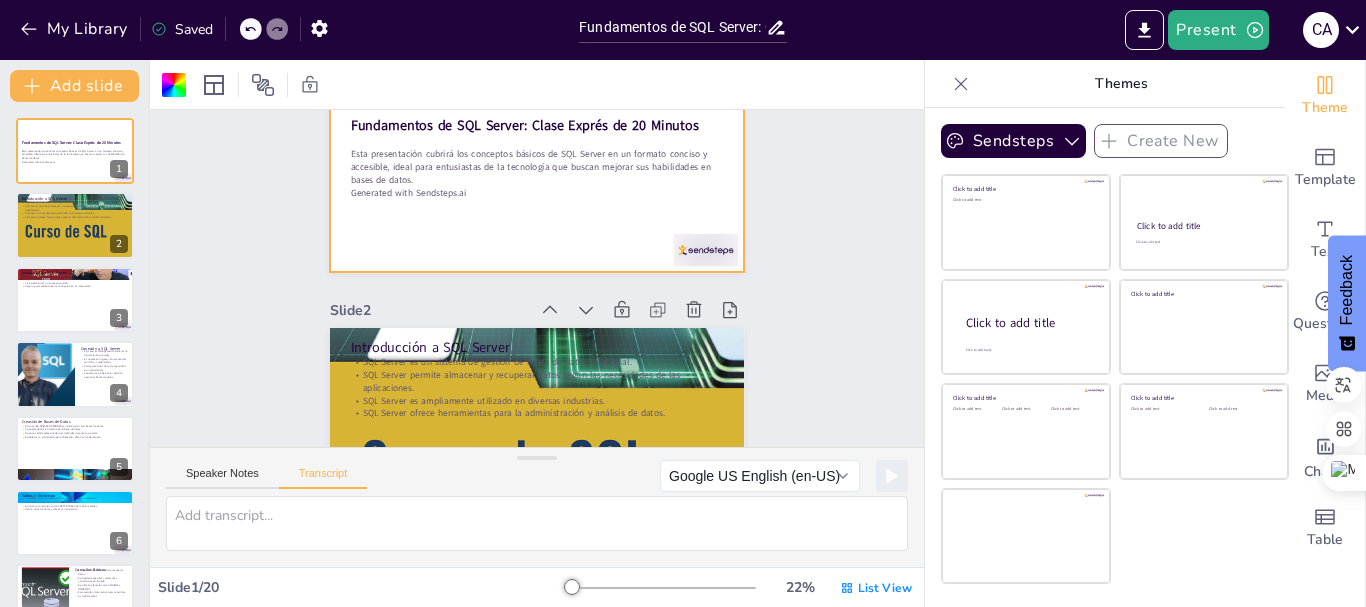 scroll, scrollTop: 300, scrollLeft: 0, axis: vertical 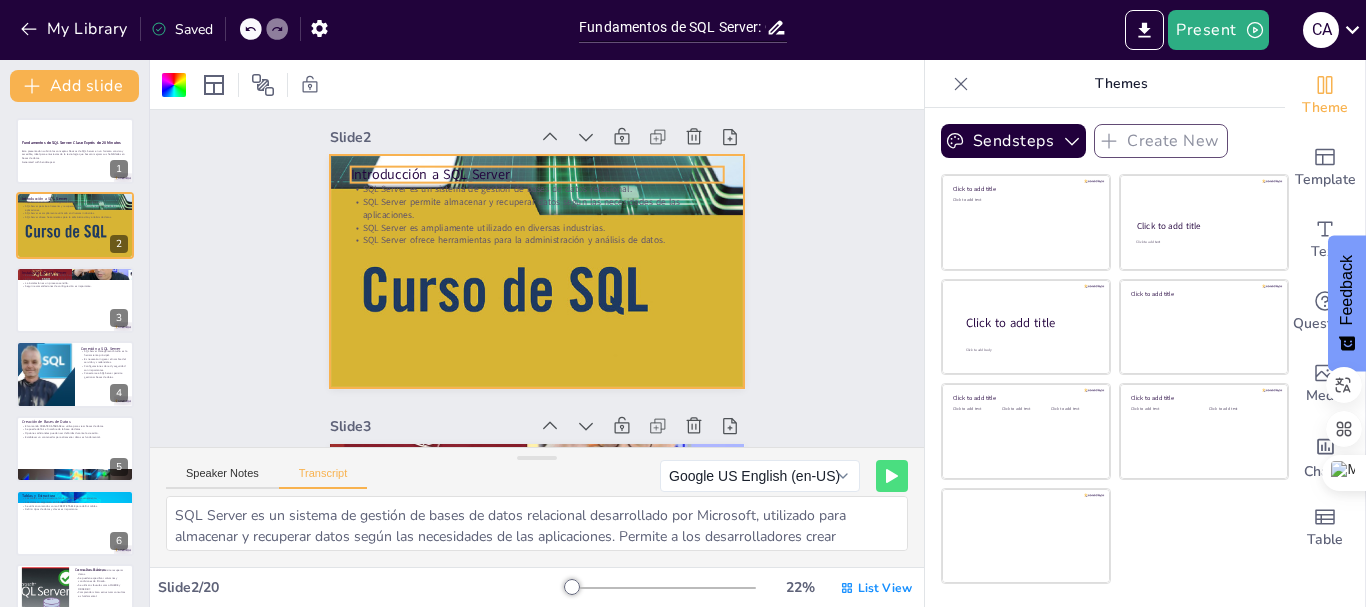 click on "Introducción a SQL Server" at bounding box center [558, 176] 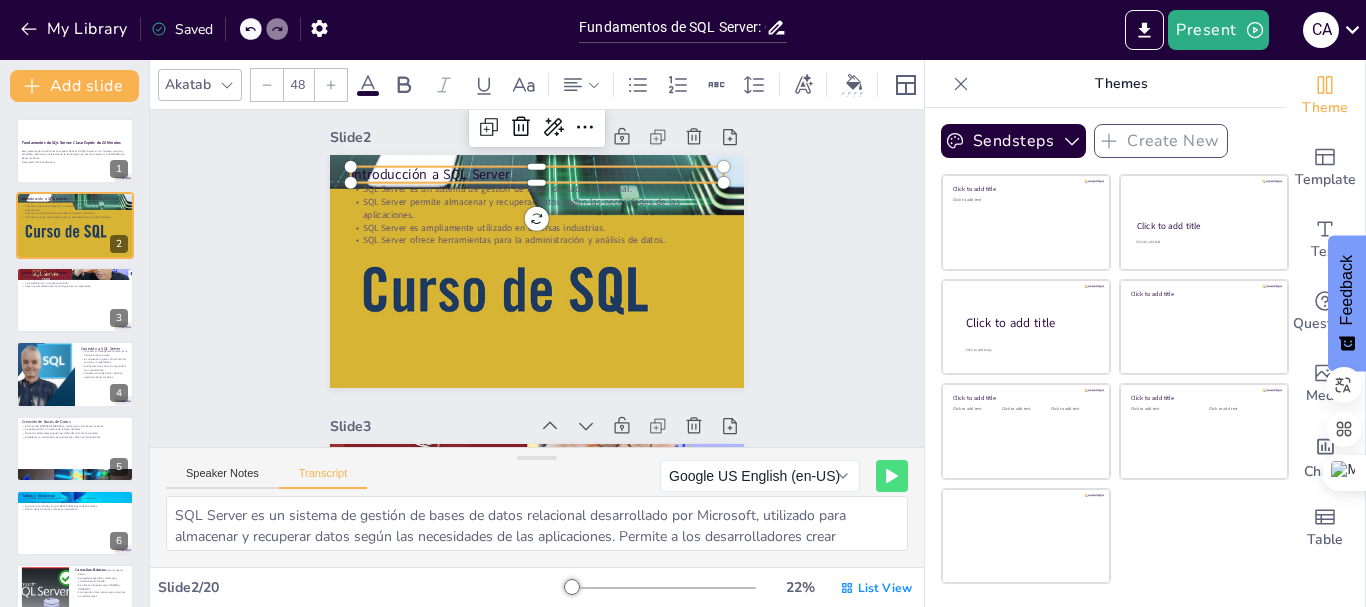 click on "Introducción a SQL Server" at bounding box center [537, 174] 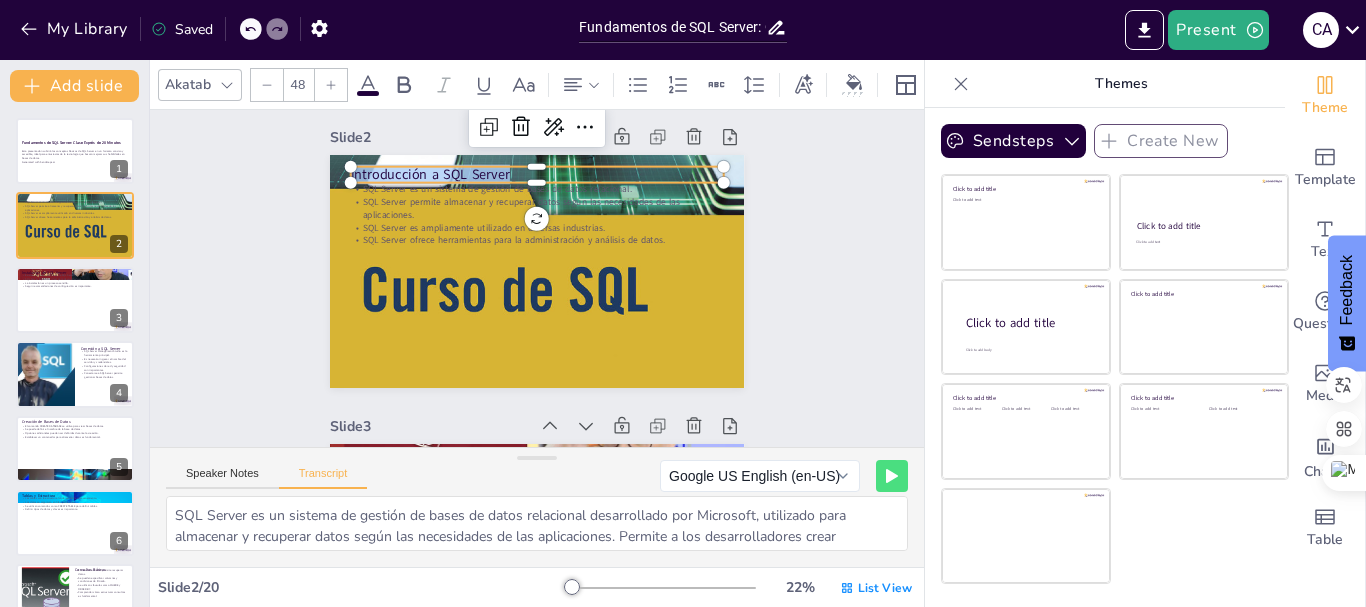 copy on "Introducción a SQL Server" 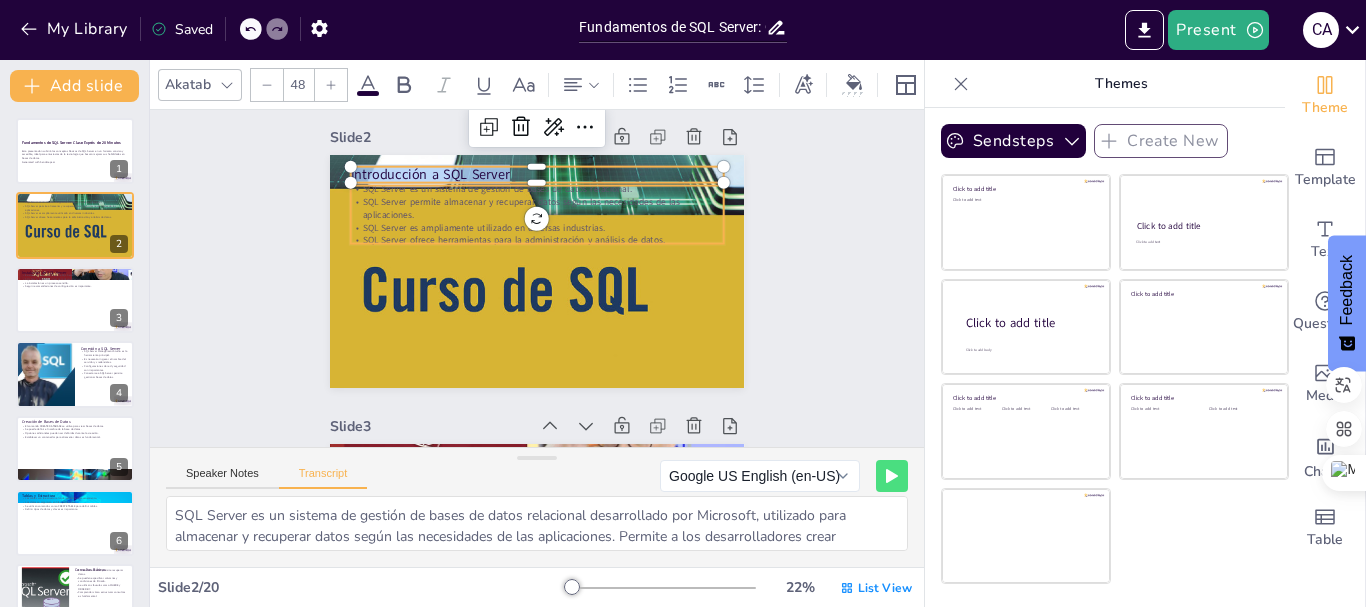 click on "SQL Server permite almacenar y recuperar datos según las necesidades de las aplicaciones." at bounding box center [584, 226] 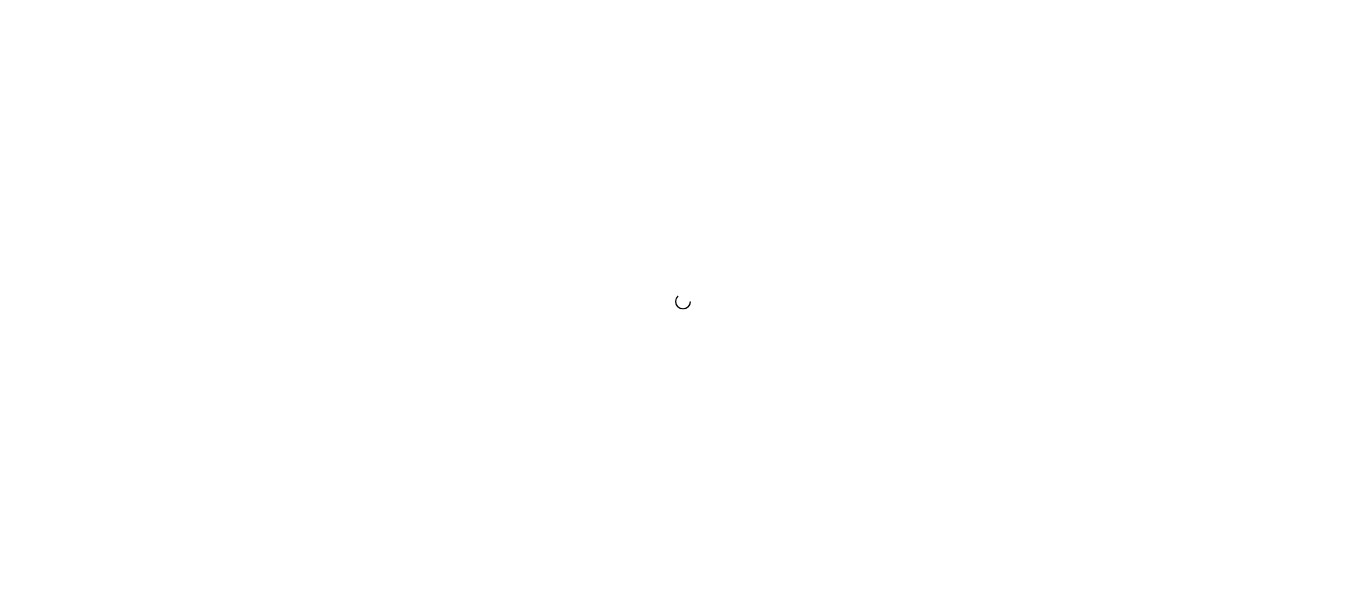scroll, scrollTop: 0, scrollLeft: 0, axis: both 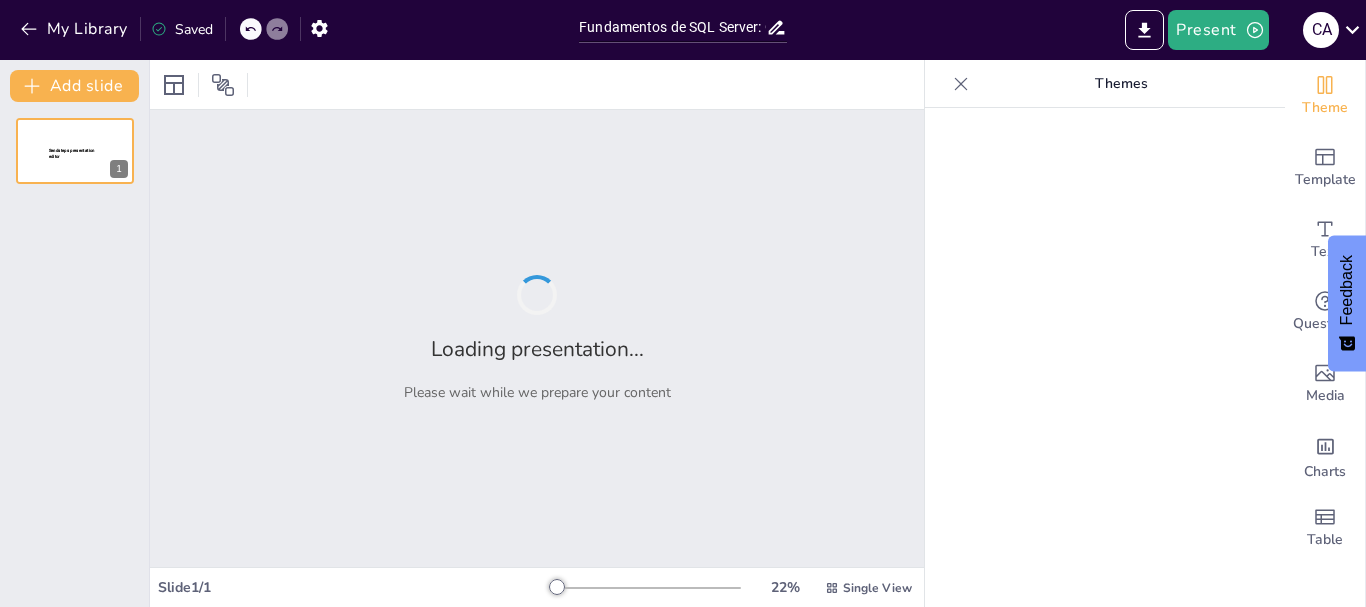 type on "Fundamentos de SQL Server: Clase Exprés de 20 Minutos" 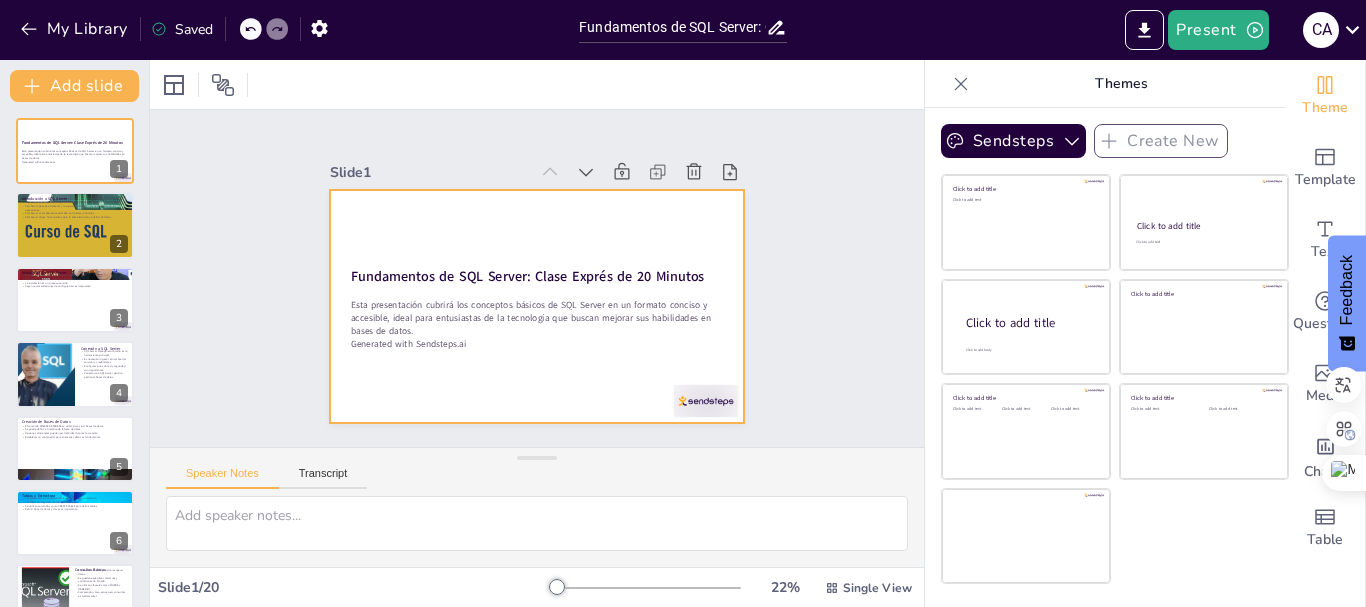 checkbox on "true" 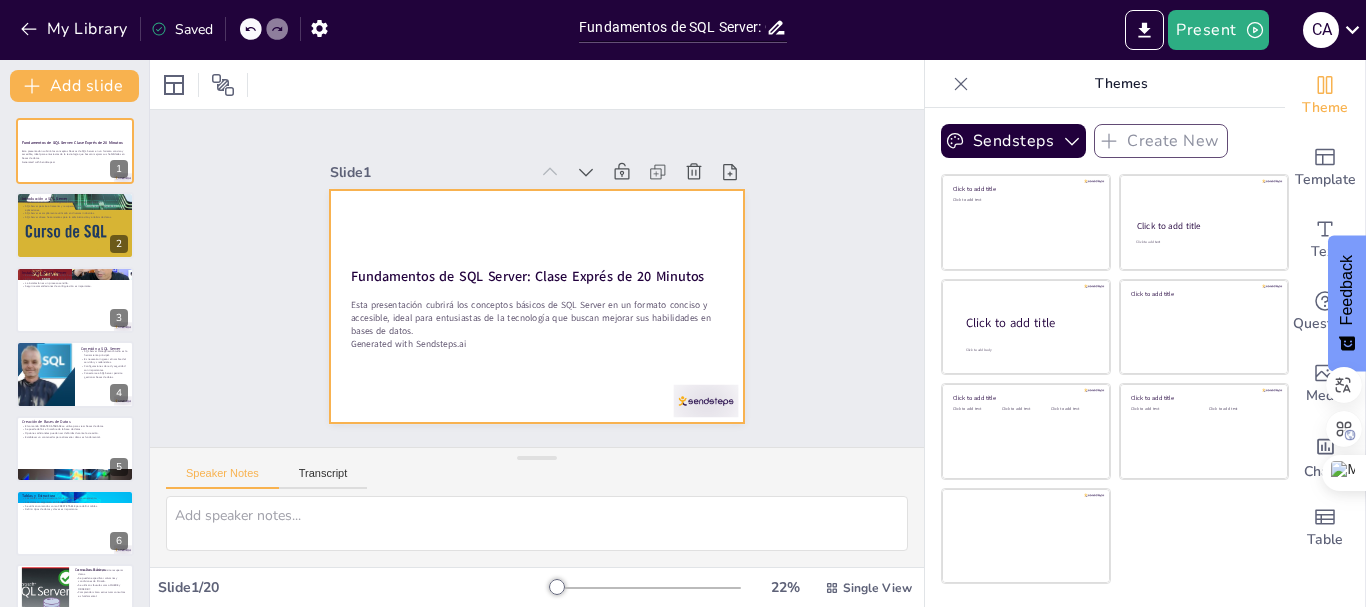 checkbox on "true" 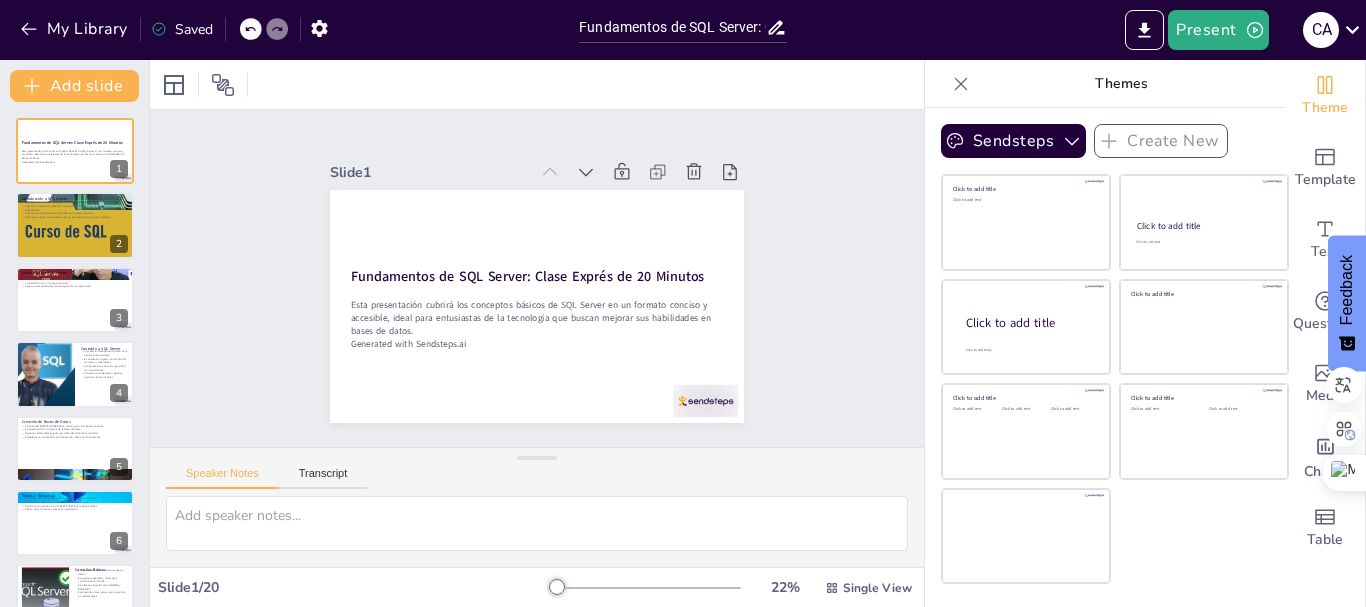 checkbox on "true" 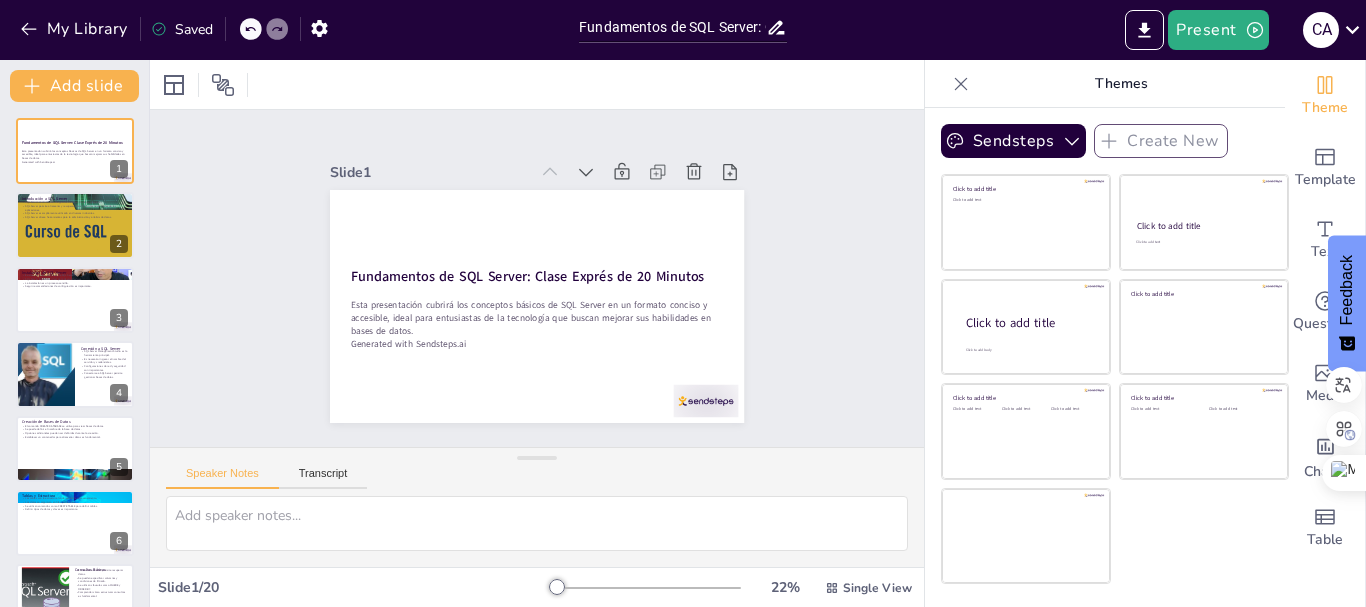 checkbox on "true" 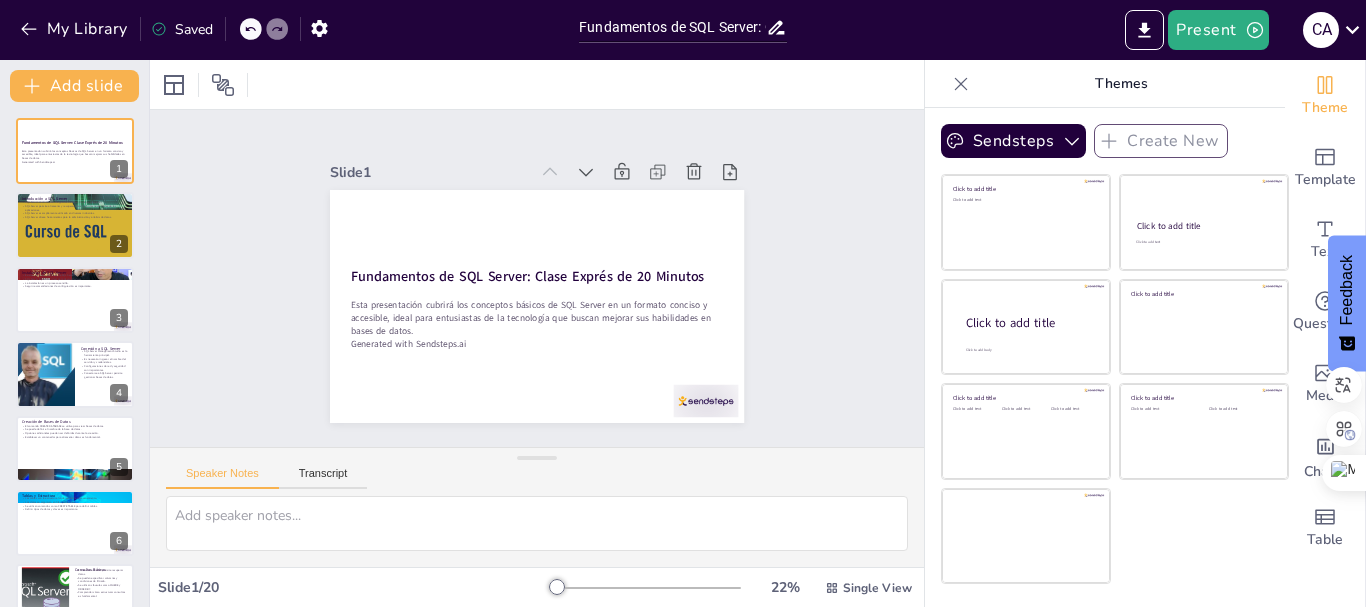 checkbox on "true" 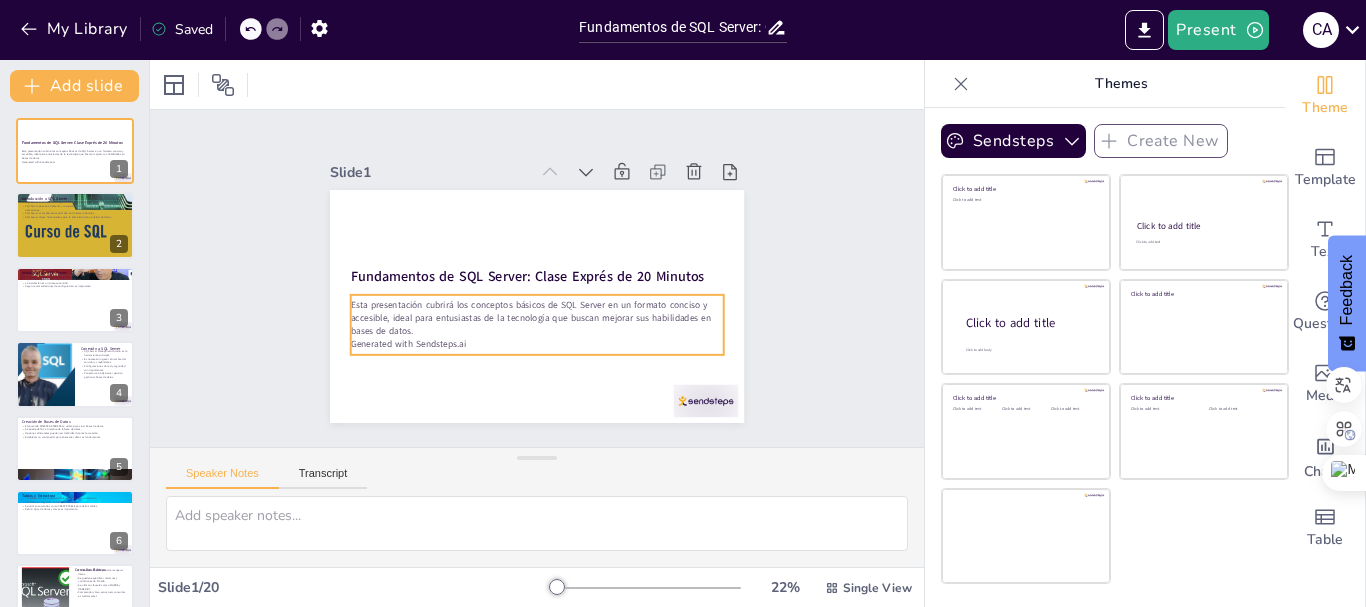 checkbox on "true" 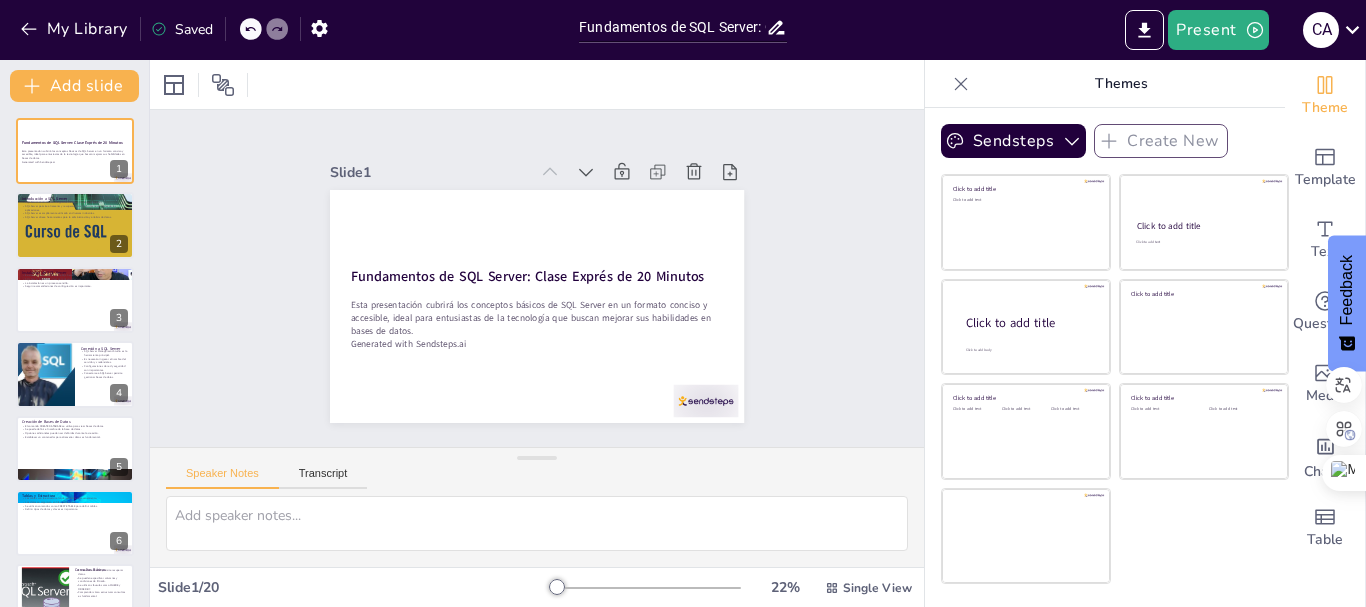 drag, startPoint x: 1149, startPoint y: 38, endPoint x: 1051, endPoint y: 37, distance: 98.005104 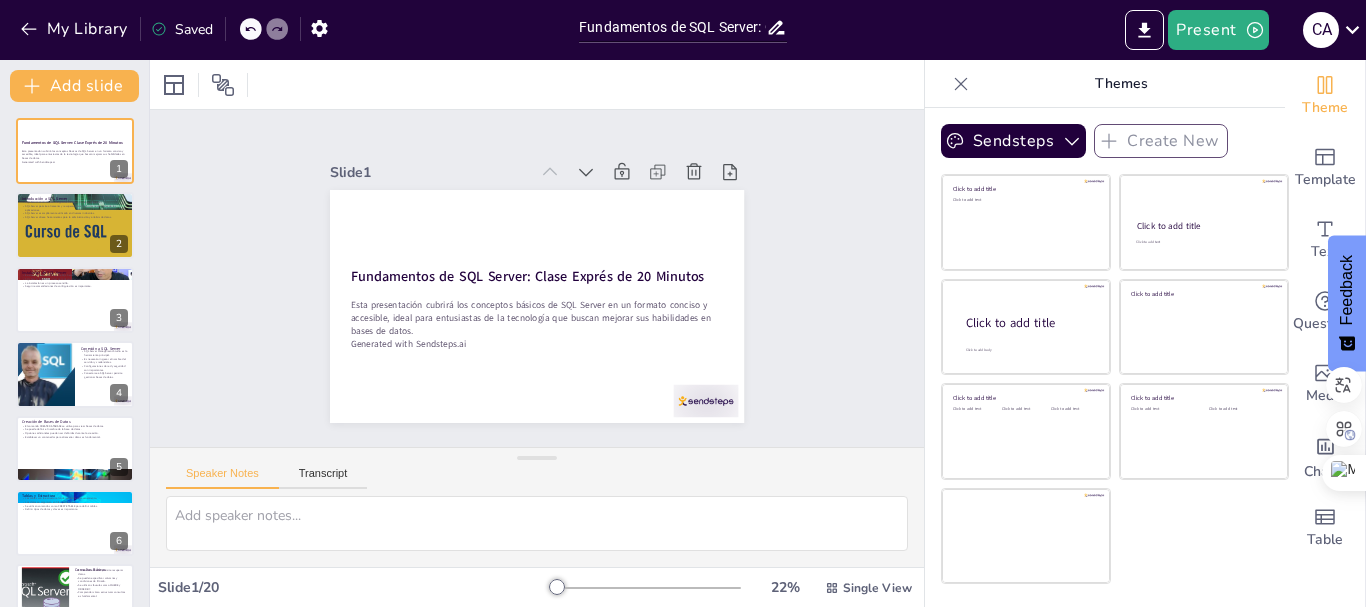 click on "Present C A" at bounding box center [1081, 30] 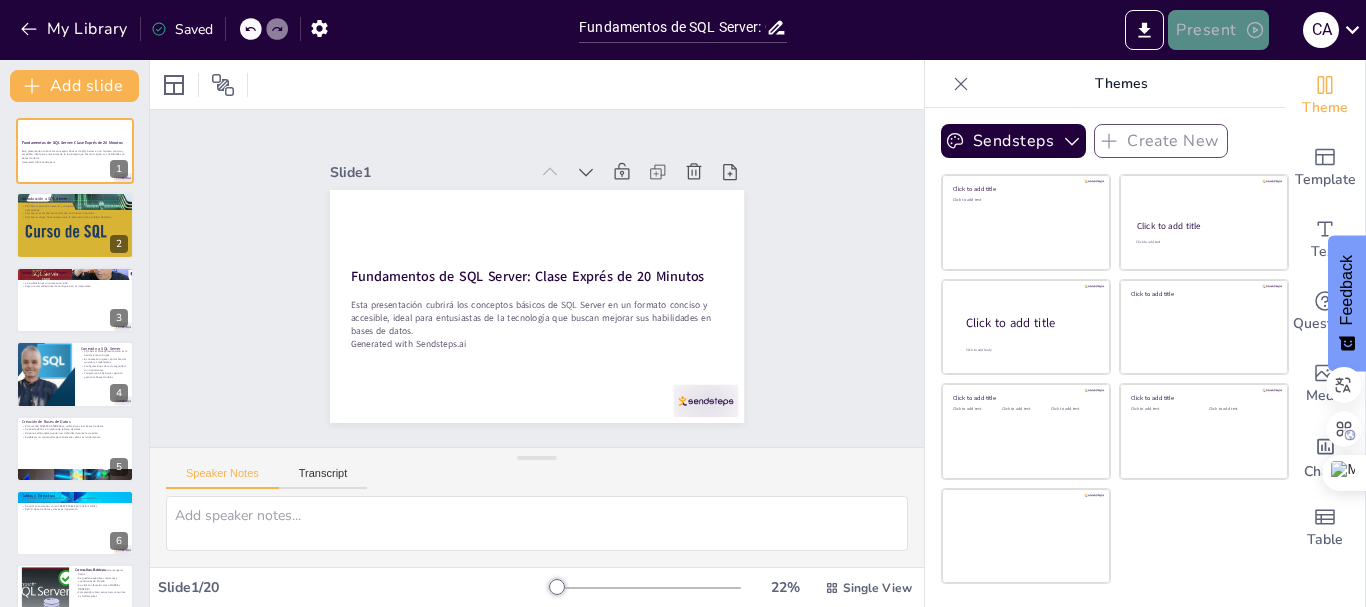 click on "Present" at bounding box center (1218, 30) 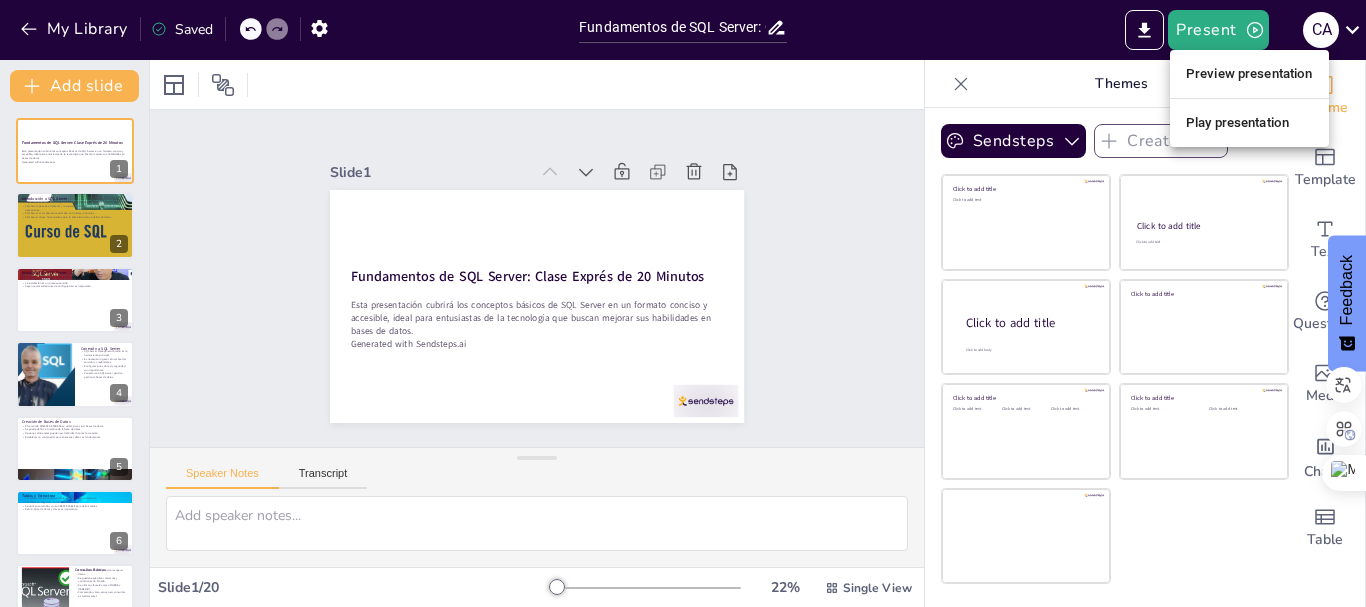 click on "Preview presentation" at bounding box center [1249, 74] 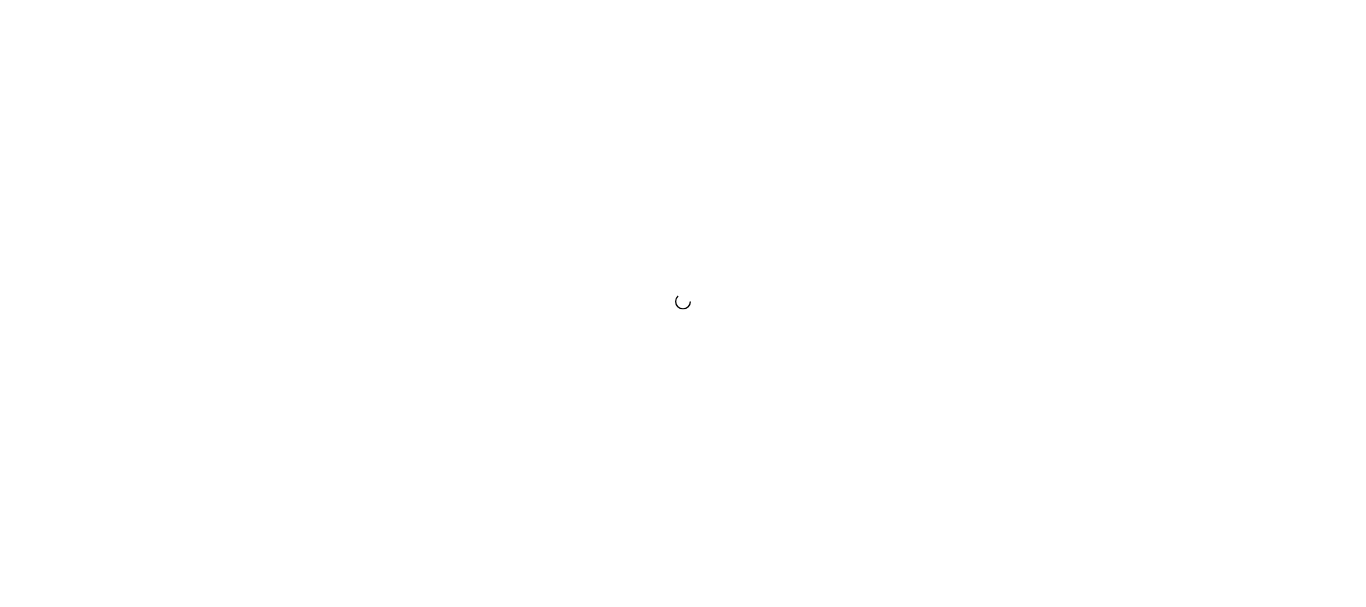 scroll, scrollTop: 0, scrollLeft: 0, axis: both 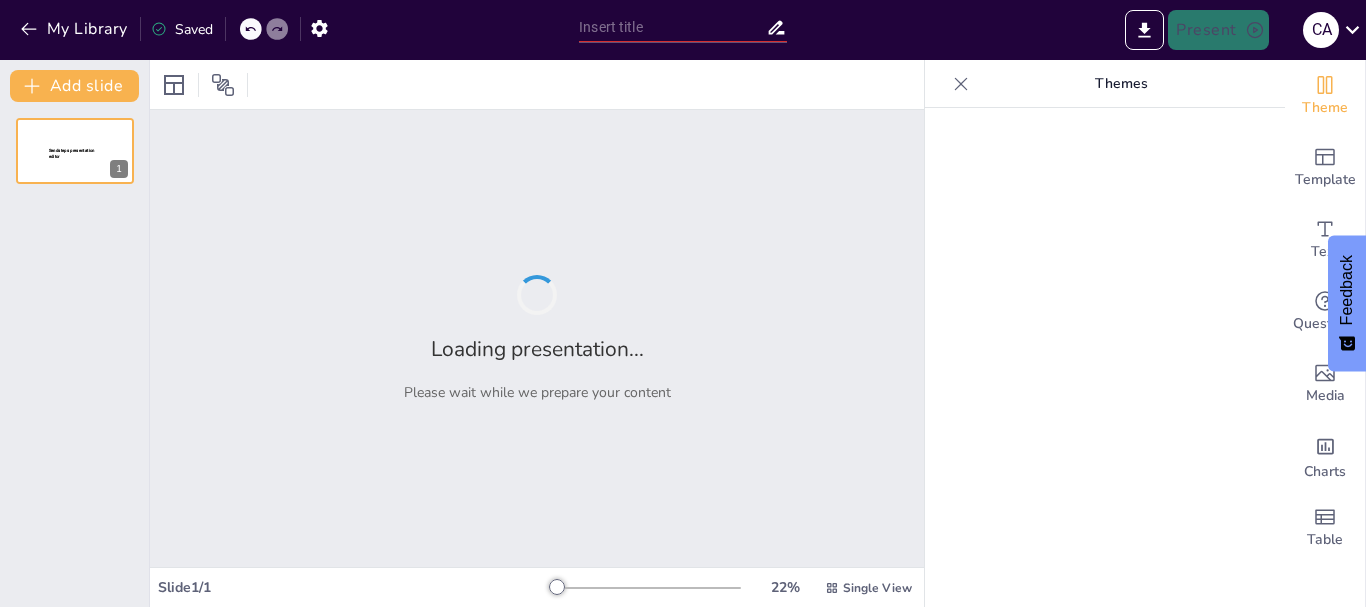 type on "Fundamentos de SQL Server: Clase Exprés de 20 Minutos" 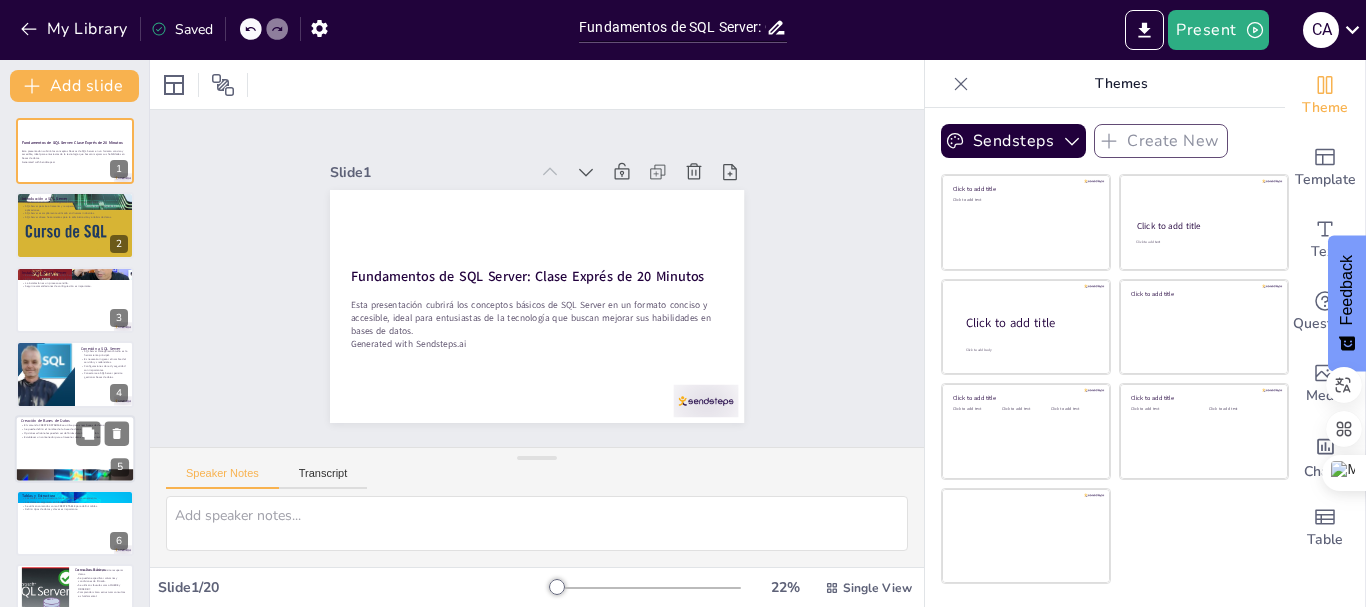 checkbox on "true" 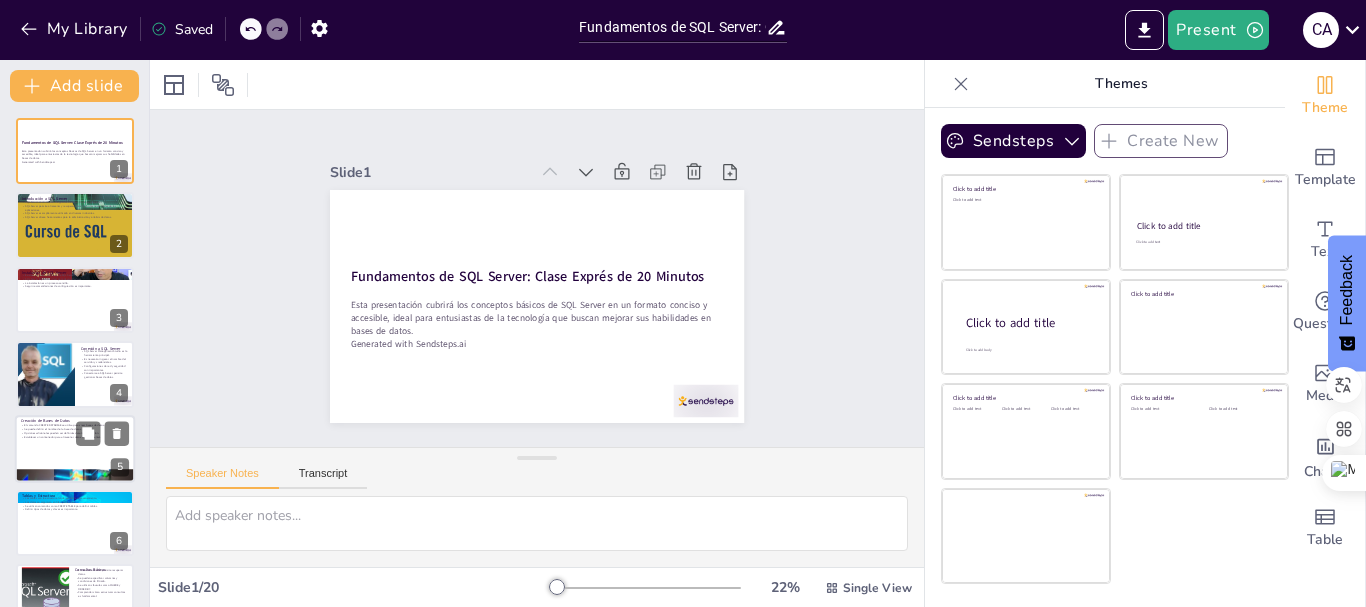 checkbox on "true" 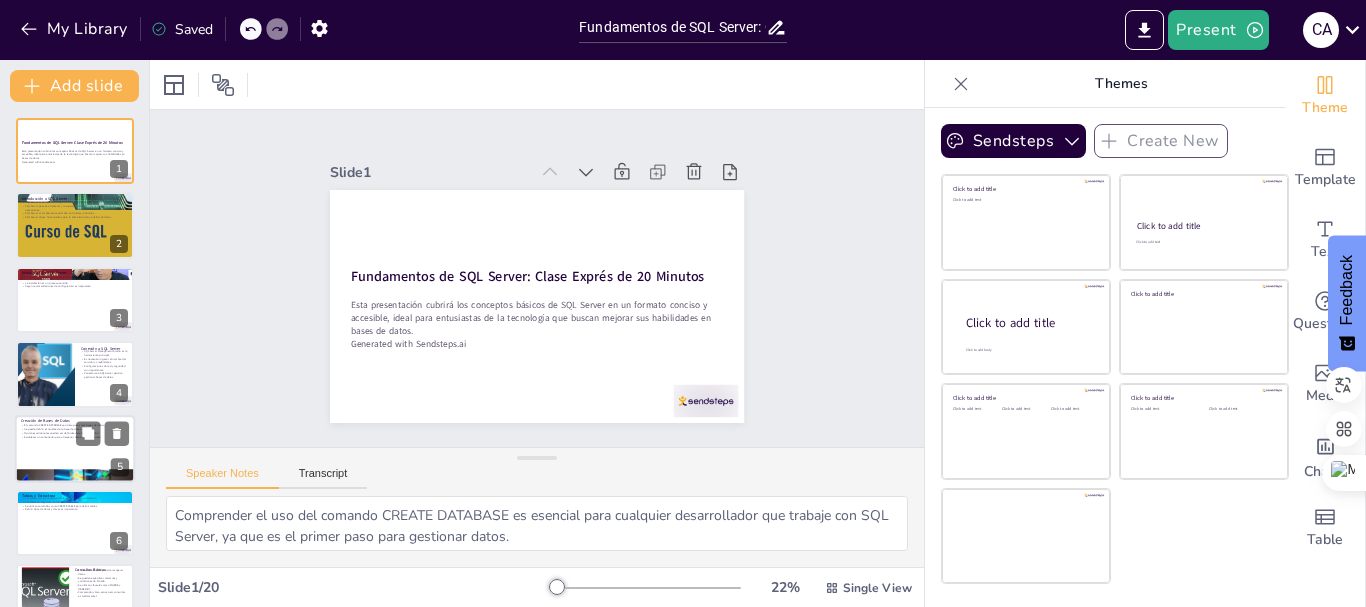 checkbox on "true" 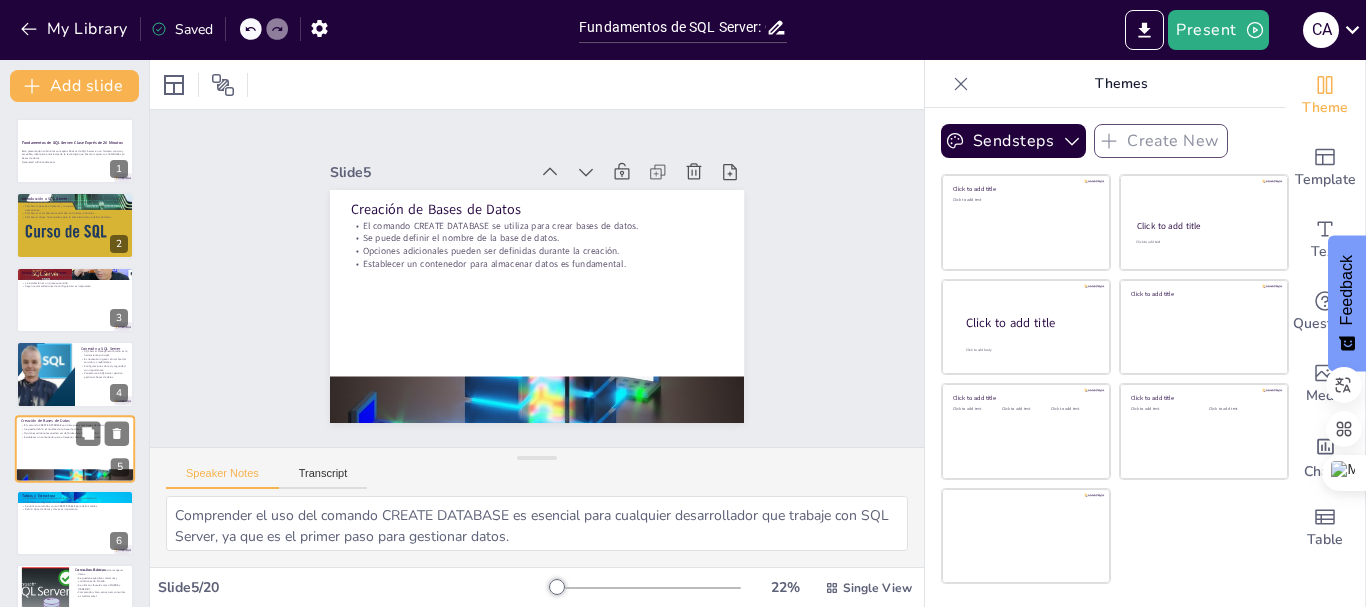 scroll, scrollTop: 94, scrollLeft: 0, axis: vertical 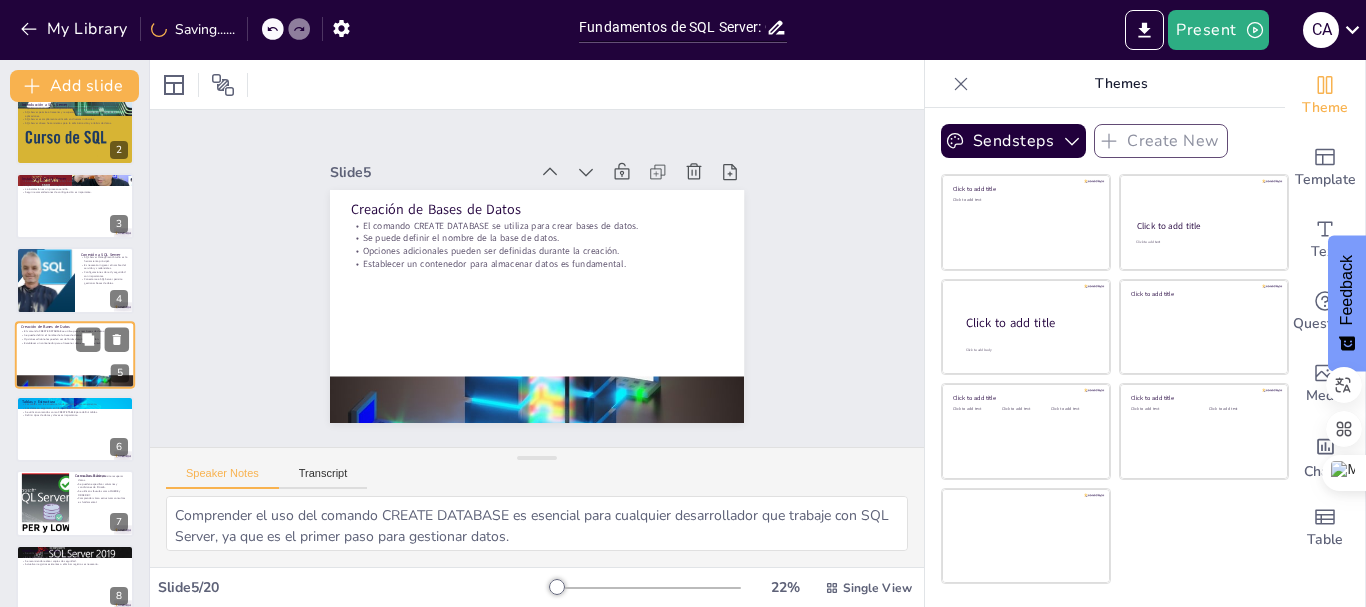 checkbox on "true" 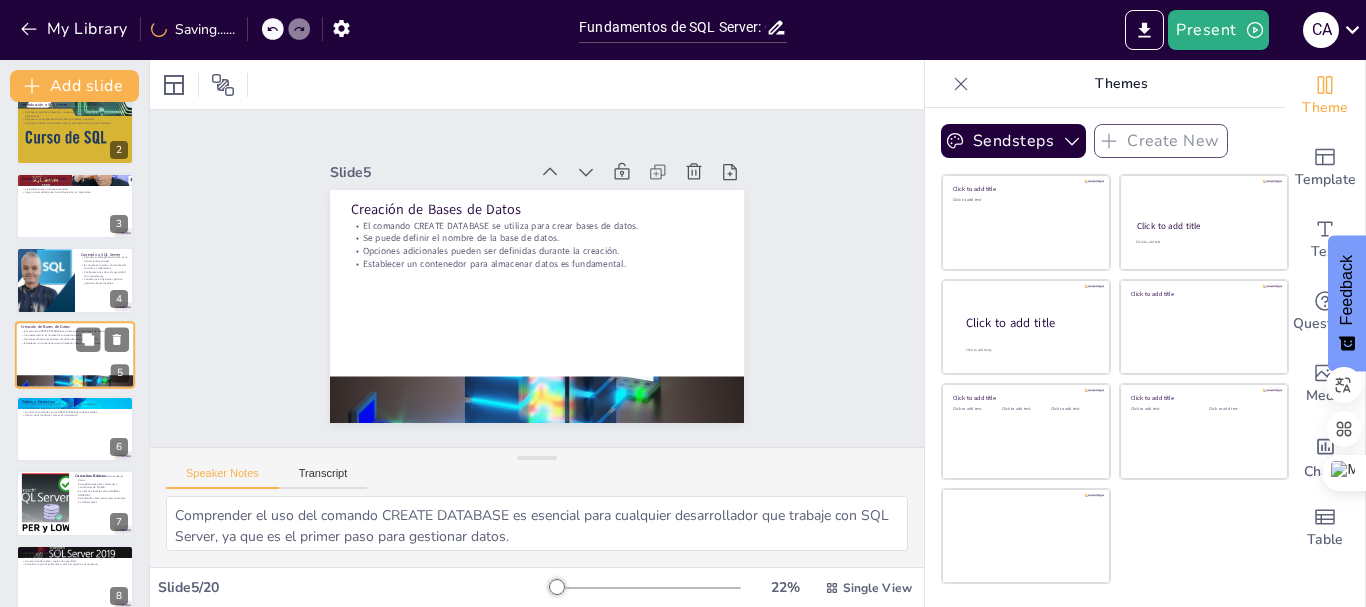 checkbox on "true" 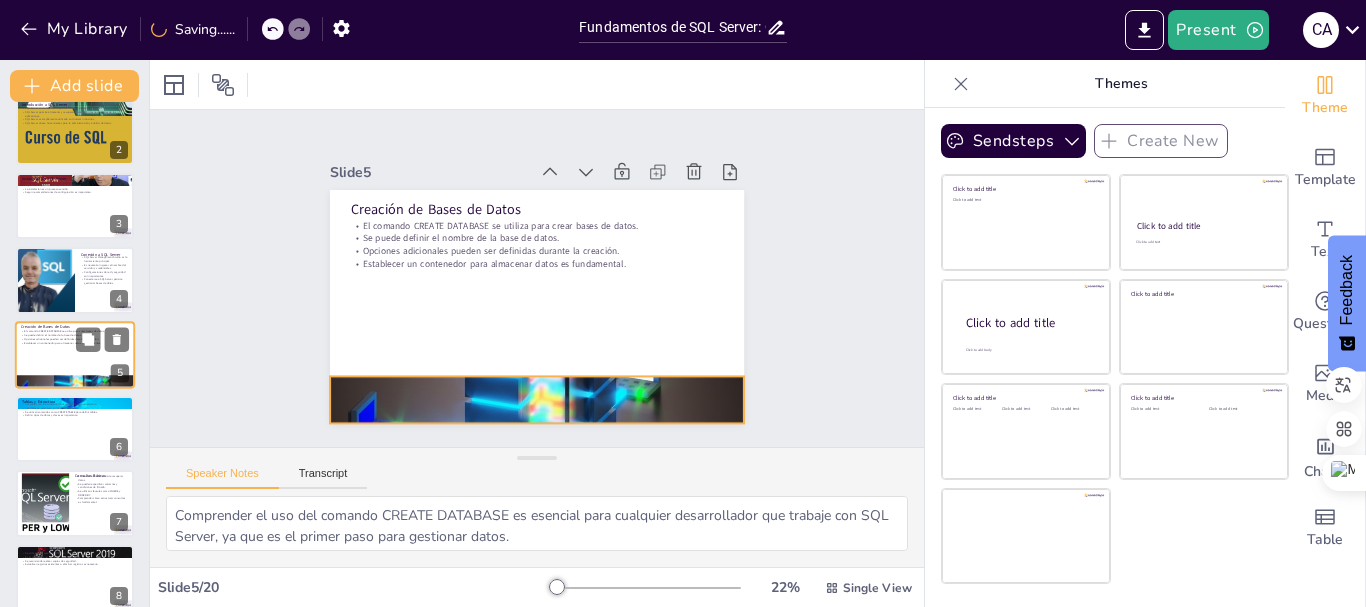 checkbox on "true" 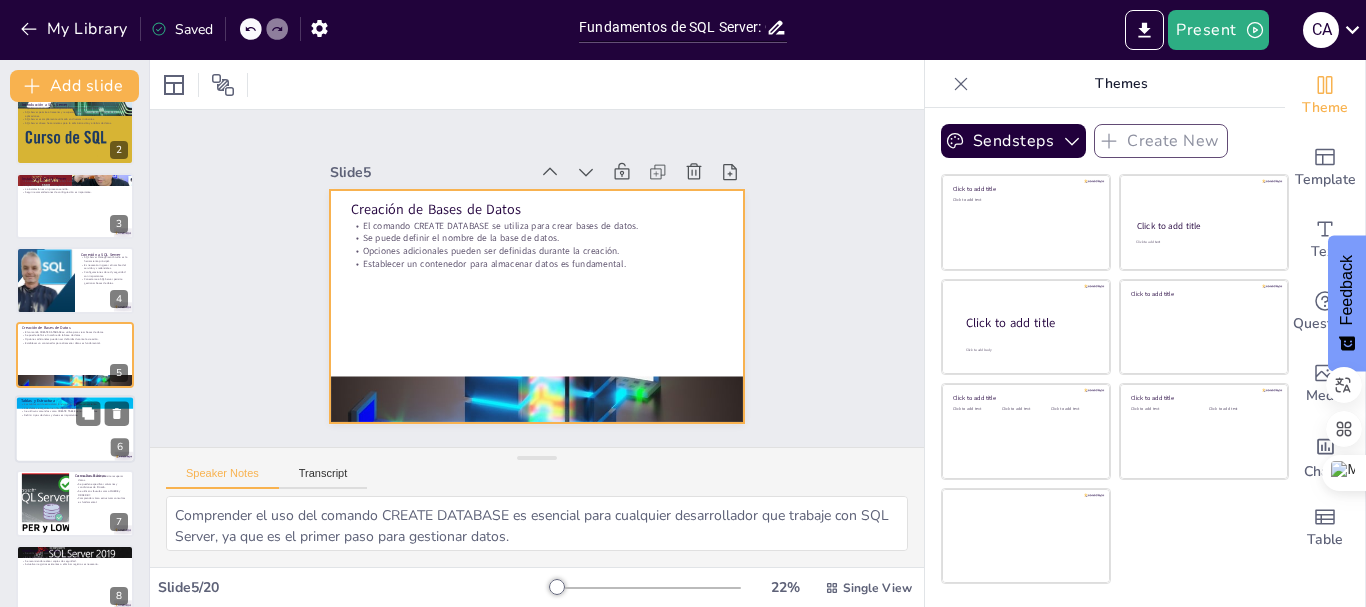 checkbox on "true" 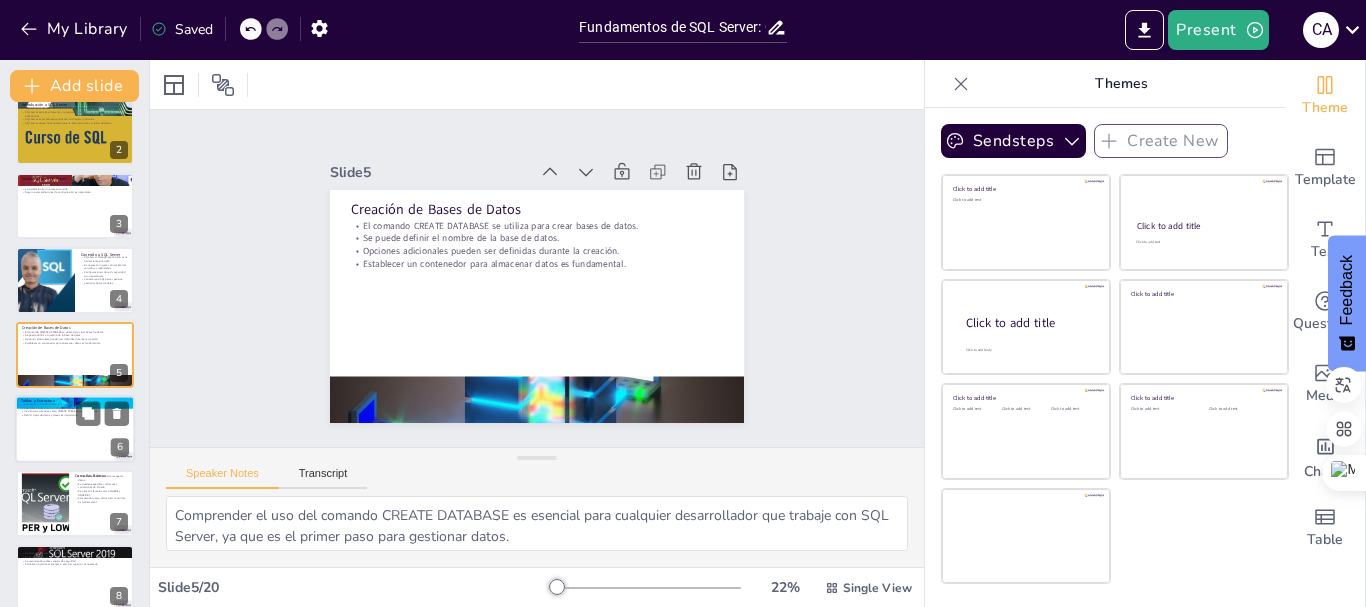 checkbox on "true" 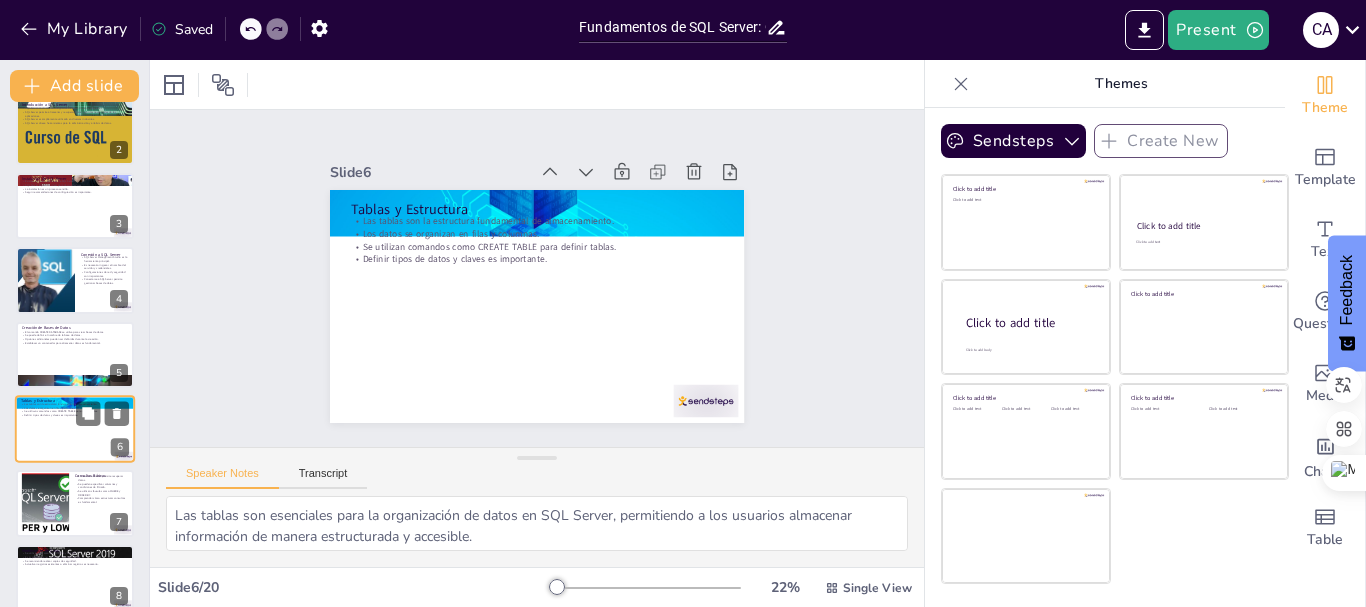 scroll, scrollTop: 169, scrollLeft: 0, axis: vertical 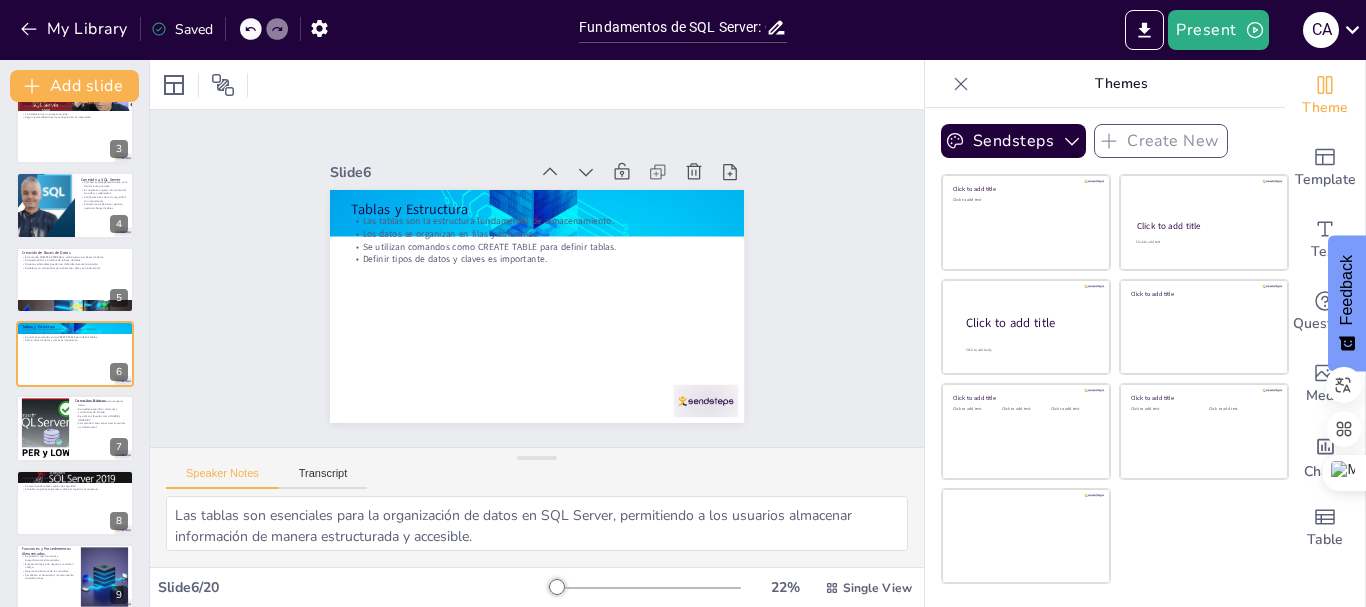 checkbox on "true" 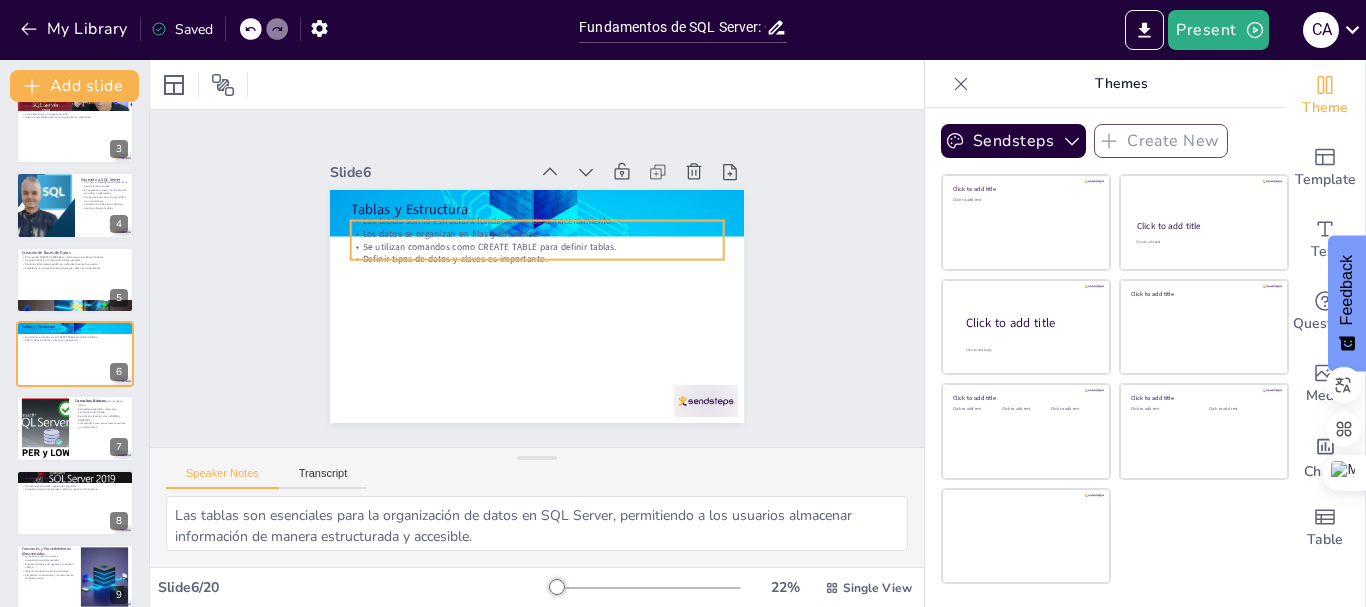 checkbox on "true" 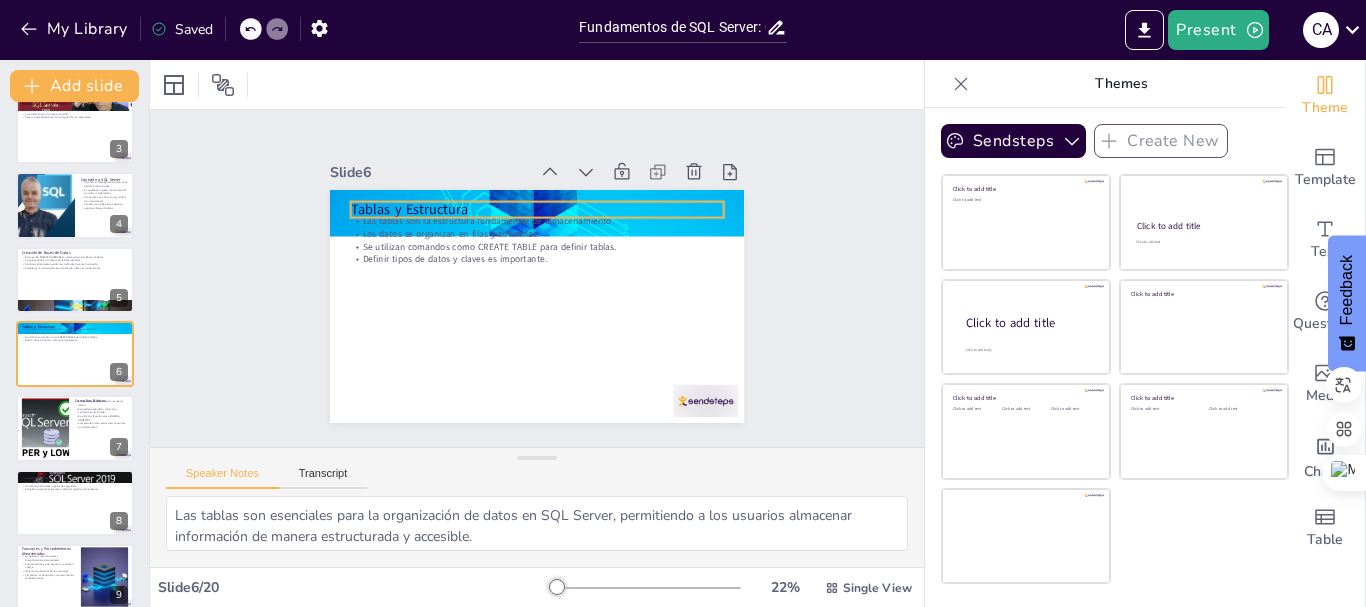 checkbox on "true" 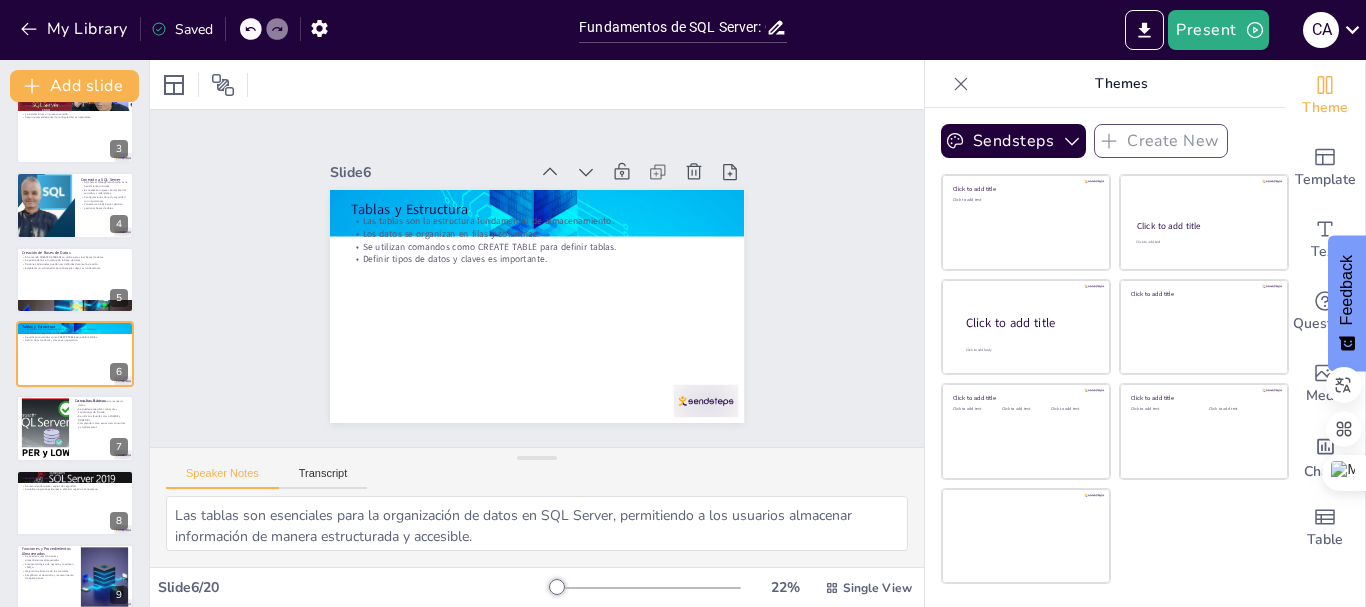 checkbox on "true" 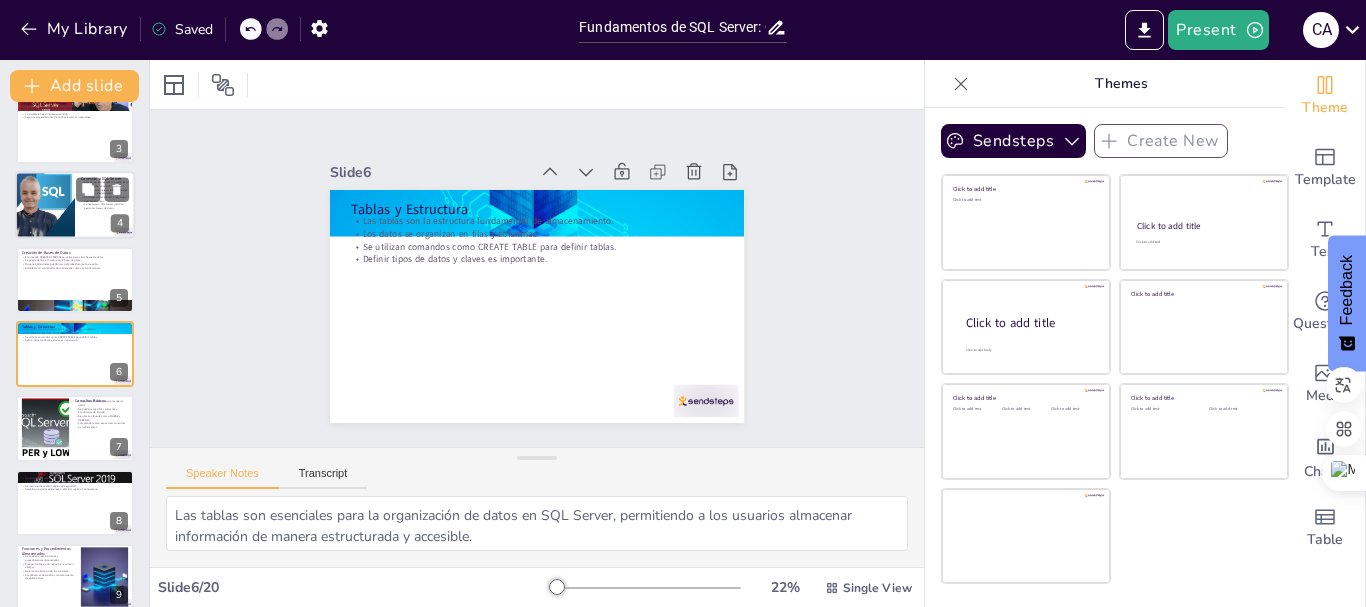 checkbox on "true" 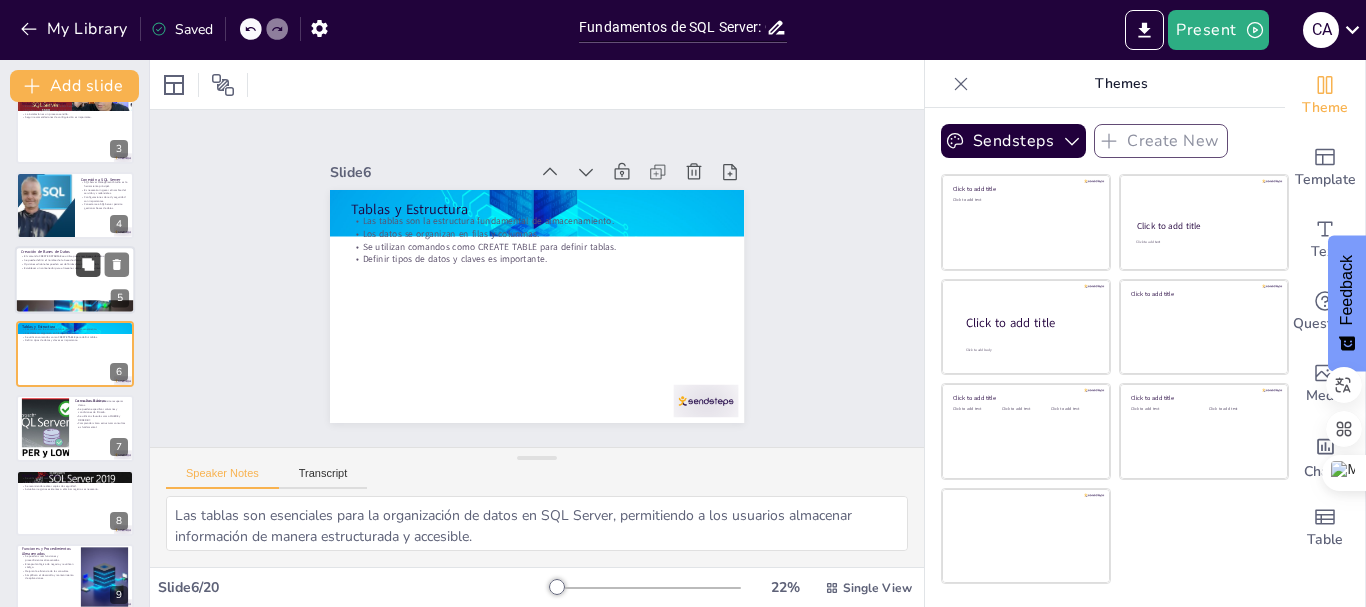 checkbox on "true" 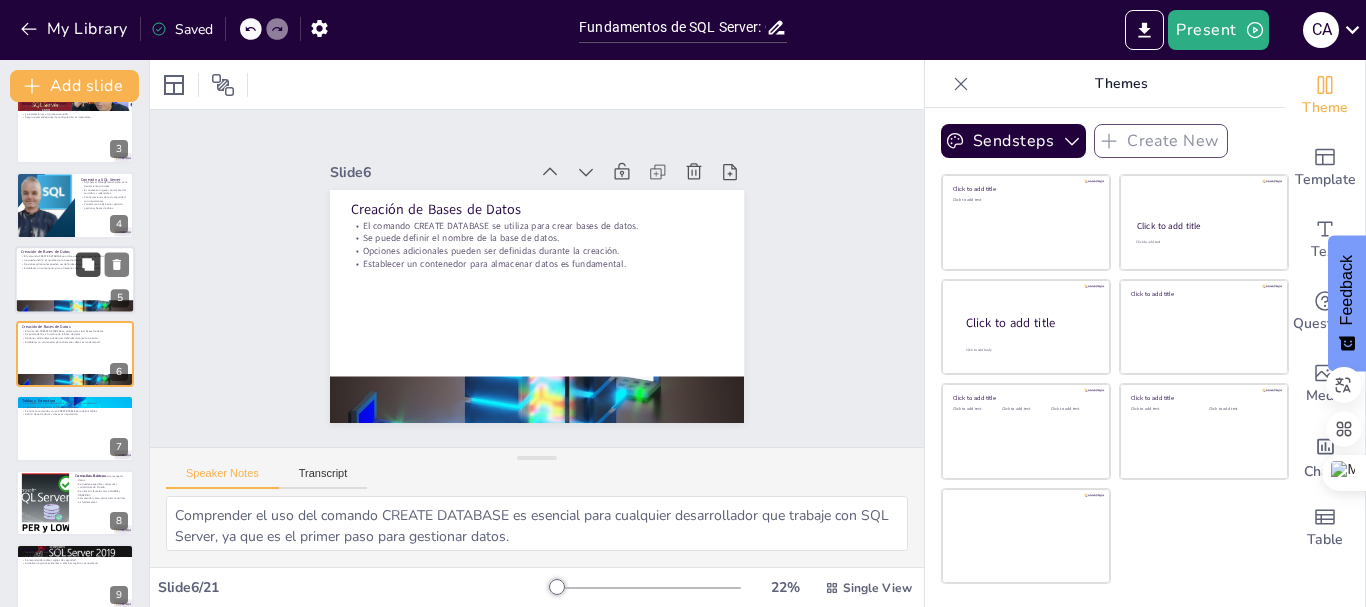 checkbox on "true" 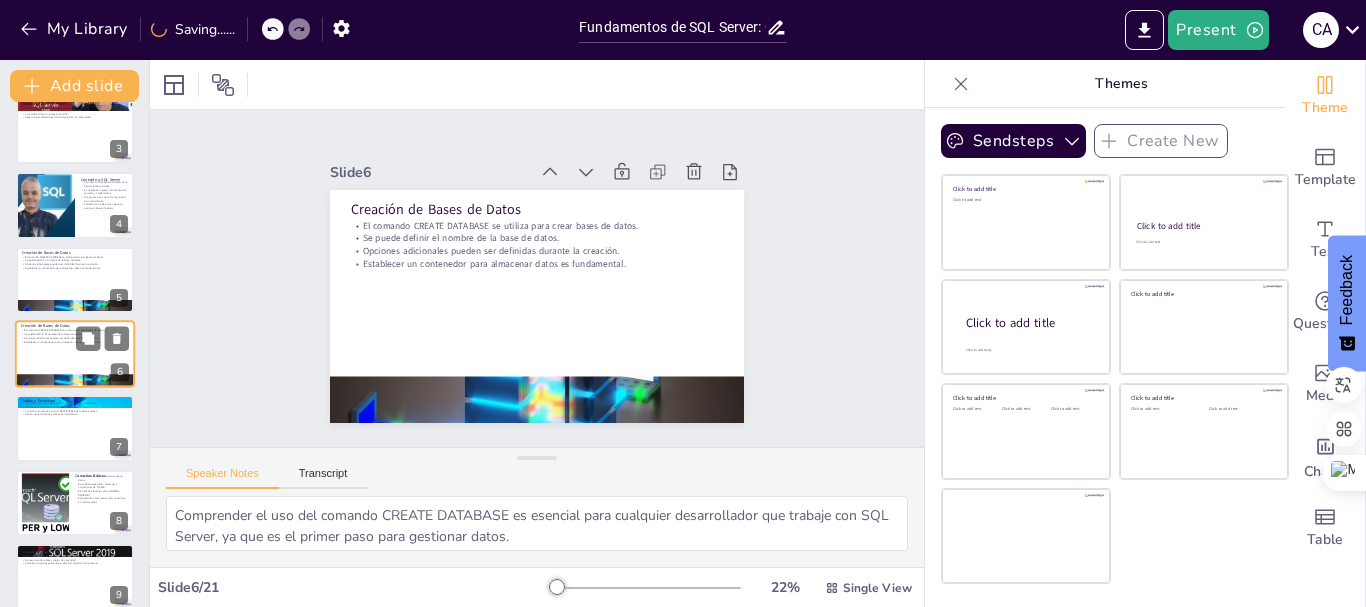checkbox on "true" 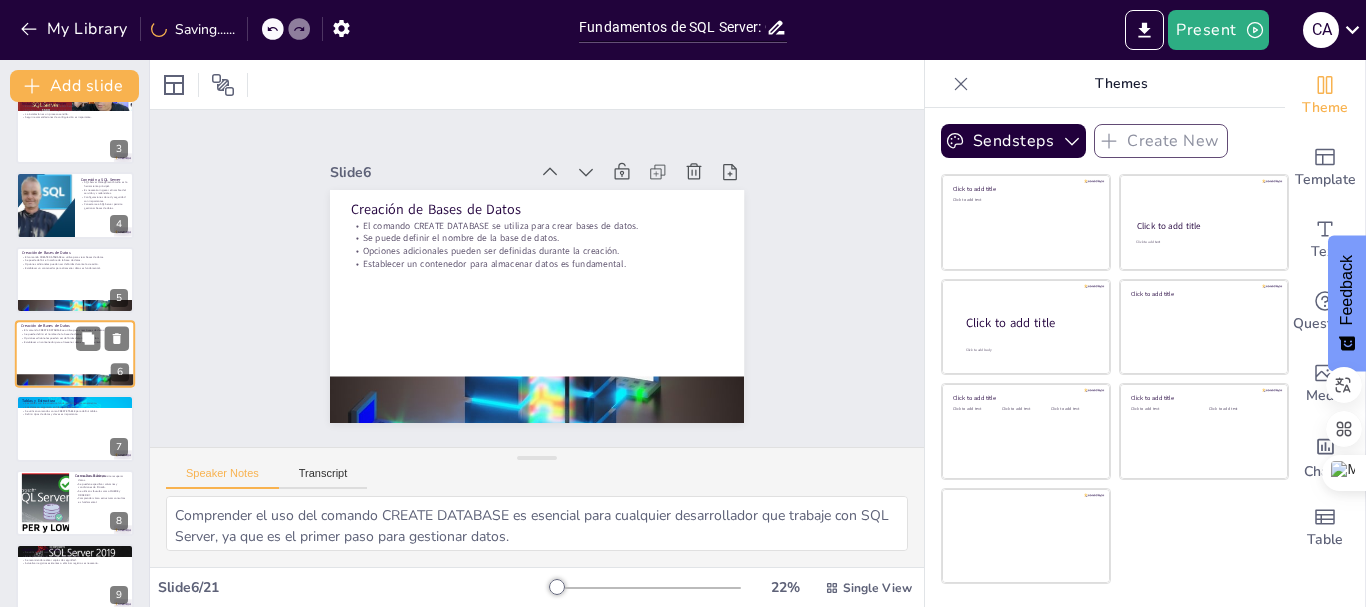 checkbox on "true" 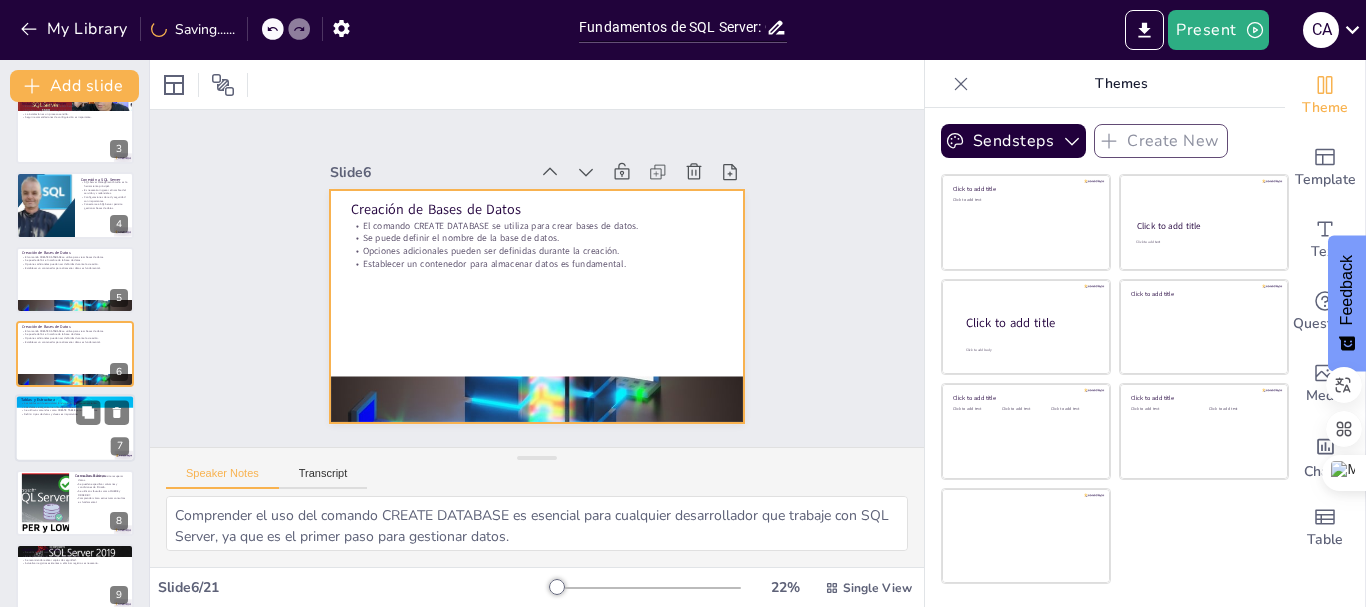 checkbox on "true" 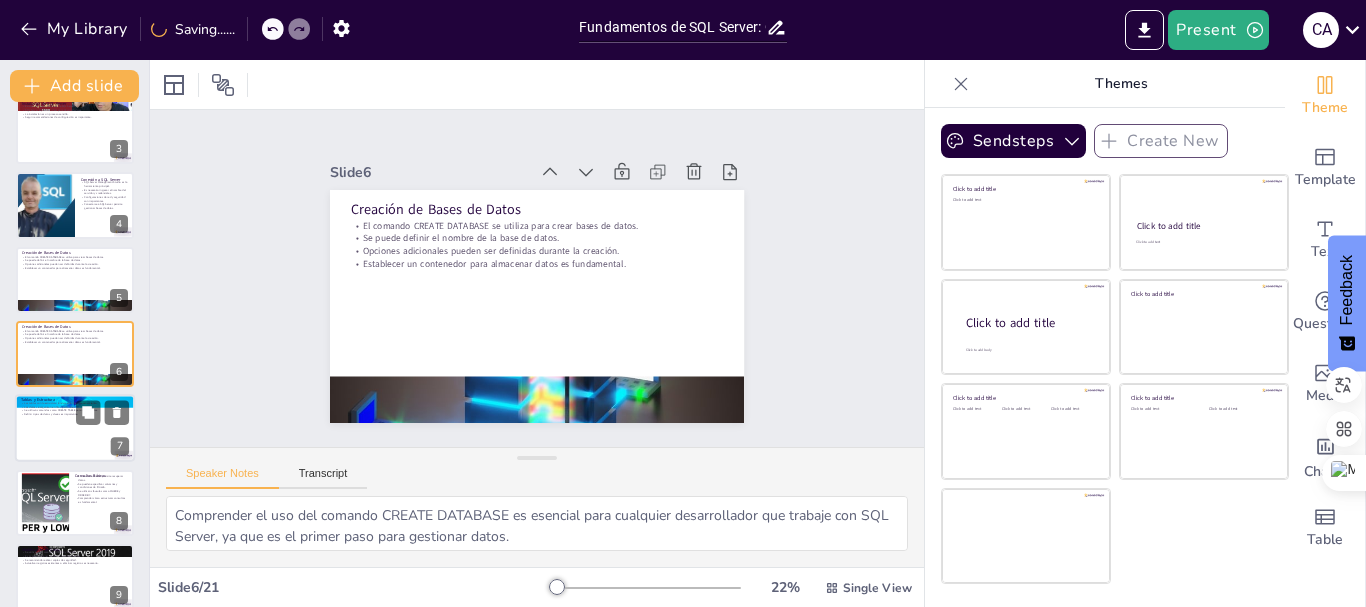 checkbox on "true" 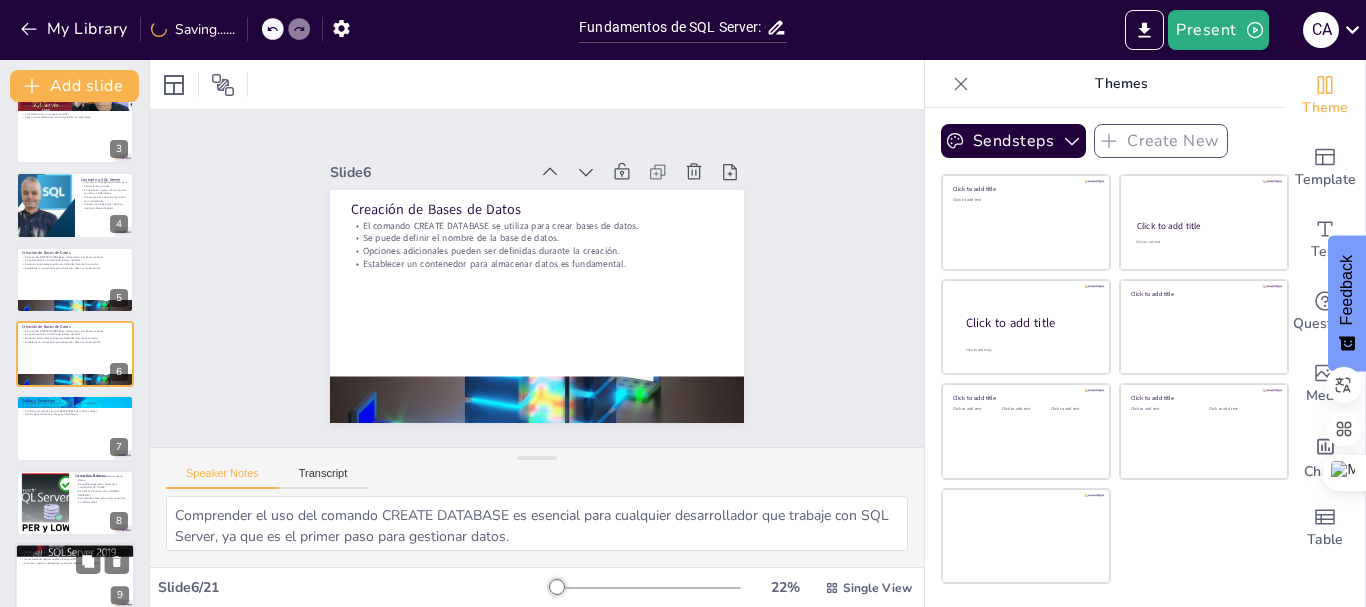 type on "Las tablas son esenciales para la organización de datos en SQL Server, permitiendo a los usuarios almacenar información de manera estructurada y accesible.
La organización de datos en filas y columnas facilita la consulta y manipulación de la información, lo que es crucial para el rendimiento de las aplicaciones.
El comando CREATE TABLE es fundamental para establecer la estructura de almacenamiento, y su correcto uso es vital para el diseño de bases de datos efectivas.
La definición adecuada de tipos de datos y claves primarias y foráneas es esencial para mantener la integridad referencial en la base de datos, garantizando la calidad de los datos almacenados." 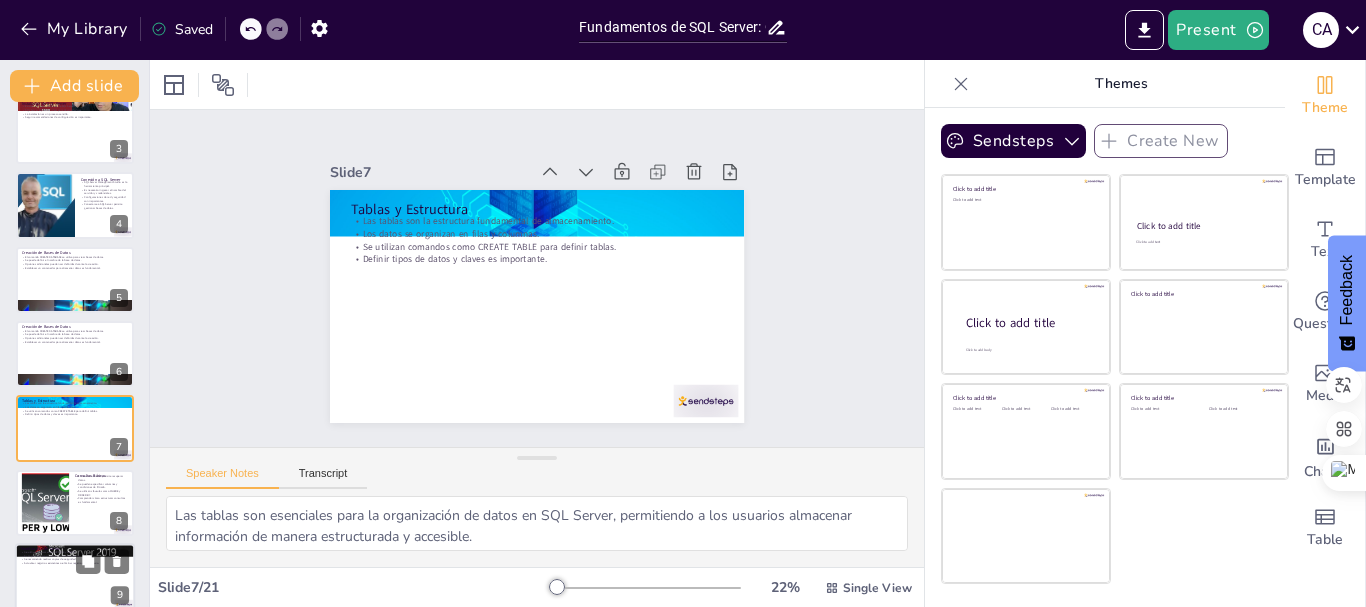 scroll, scrollTop: 243, scrollLeft: 0, axis: vertical 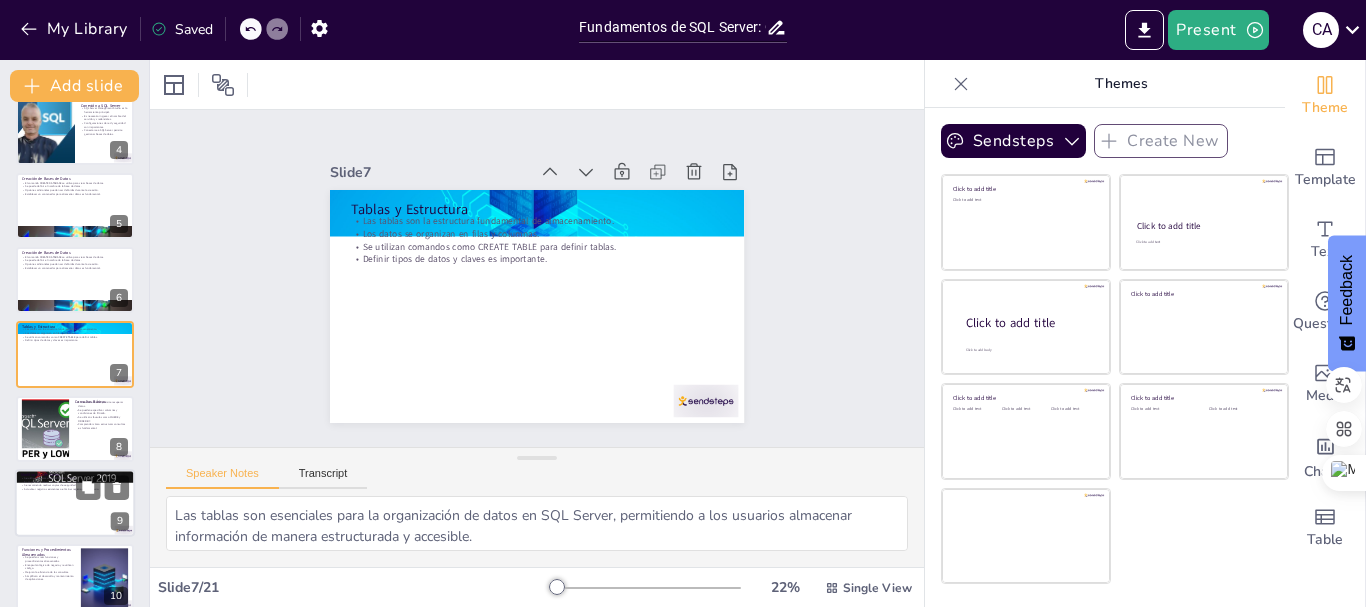 checkbox on "true" 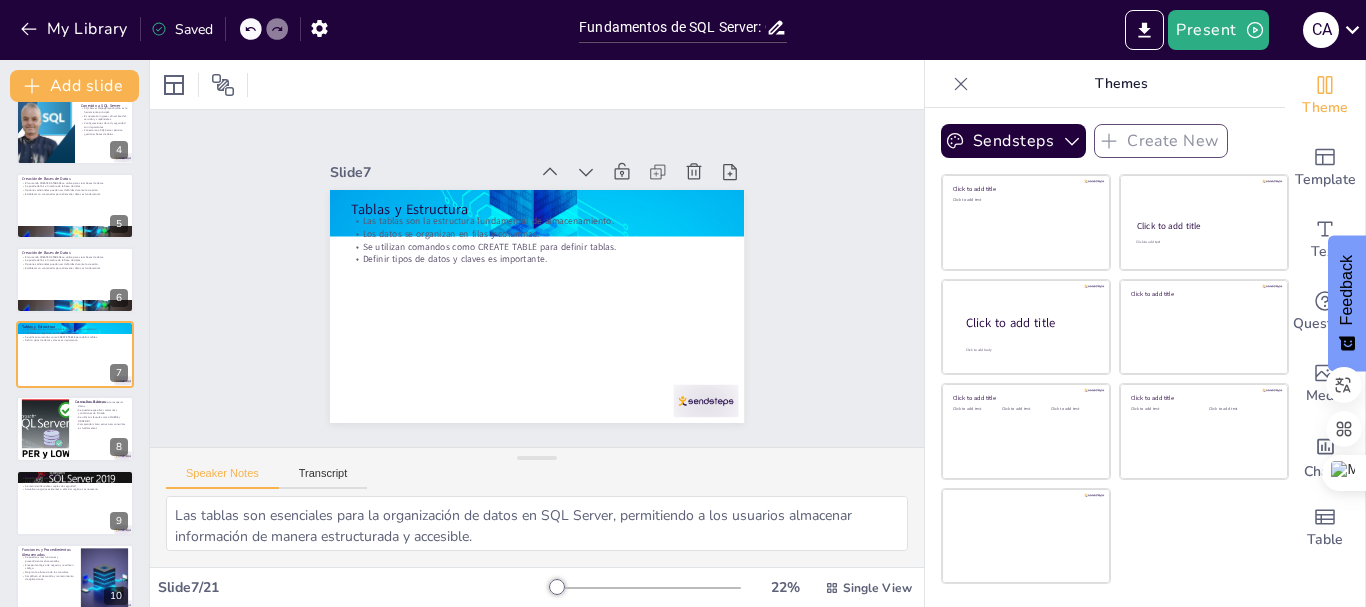 checkbox on "true" 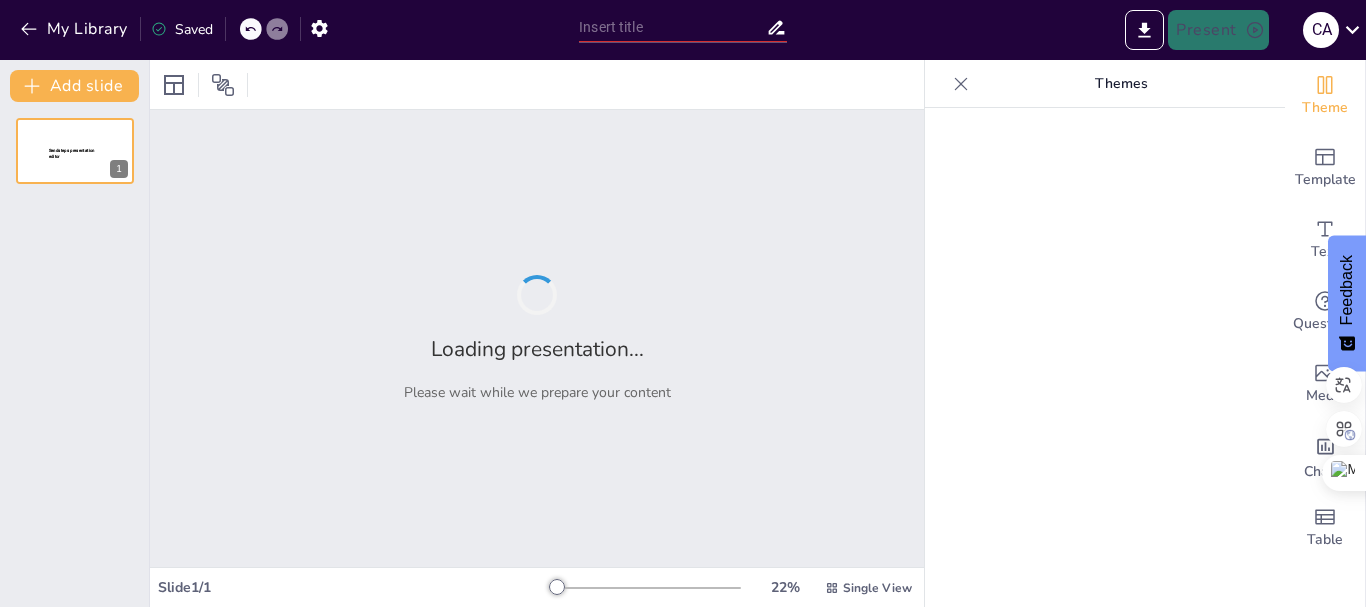 type on "Fundamentos de SQL Server: Clase Exprés de 20 Minutos" 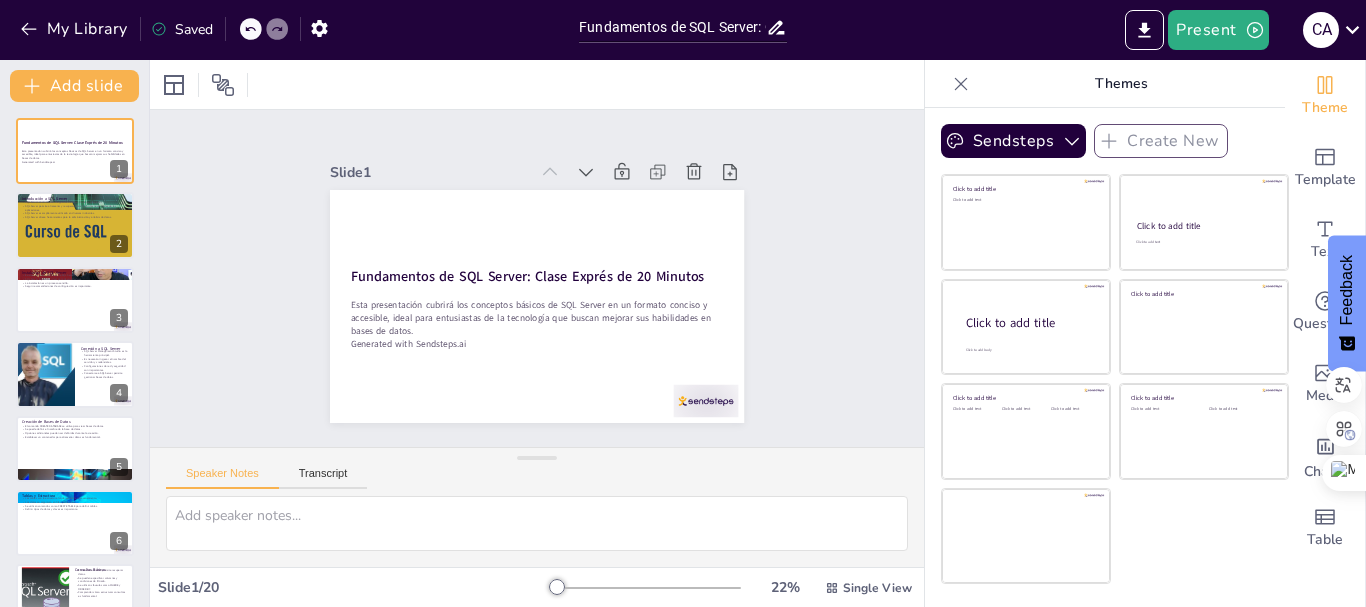 checkbox on "true" 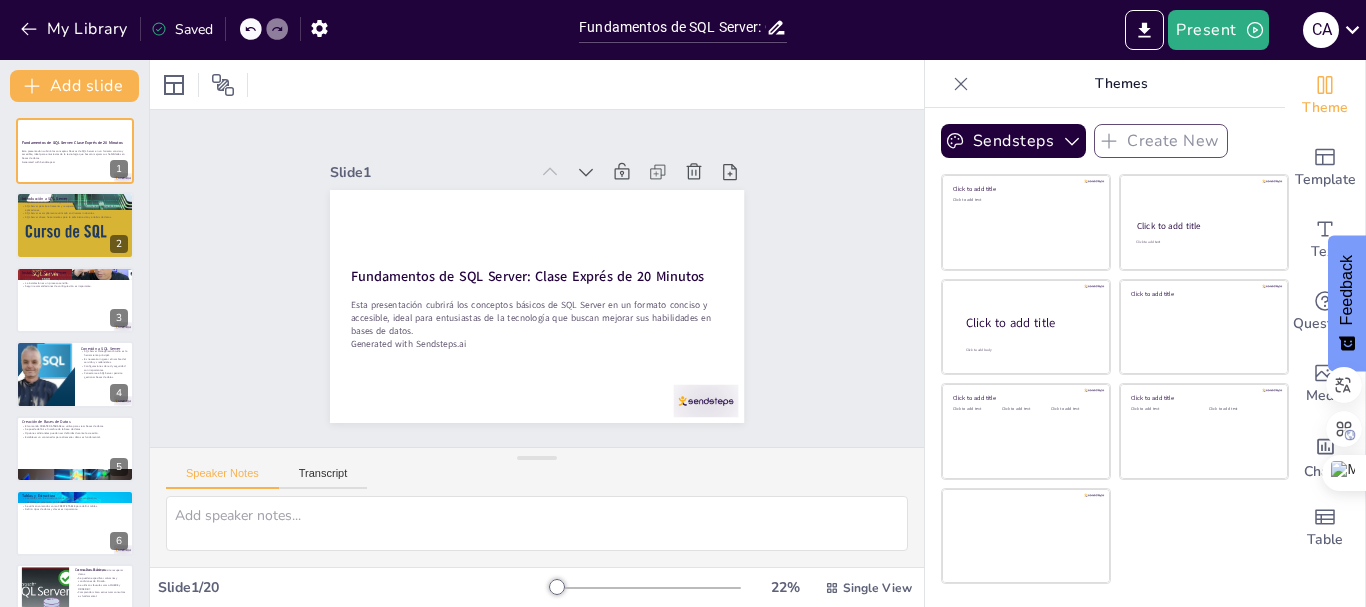 checkbox on "true" 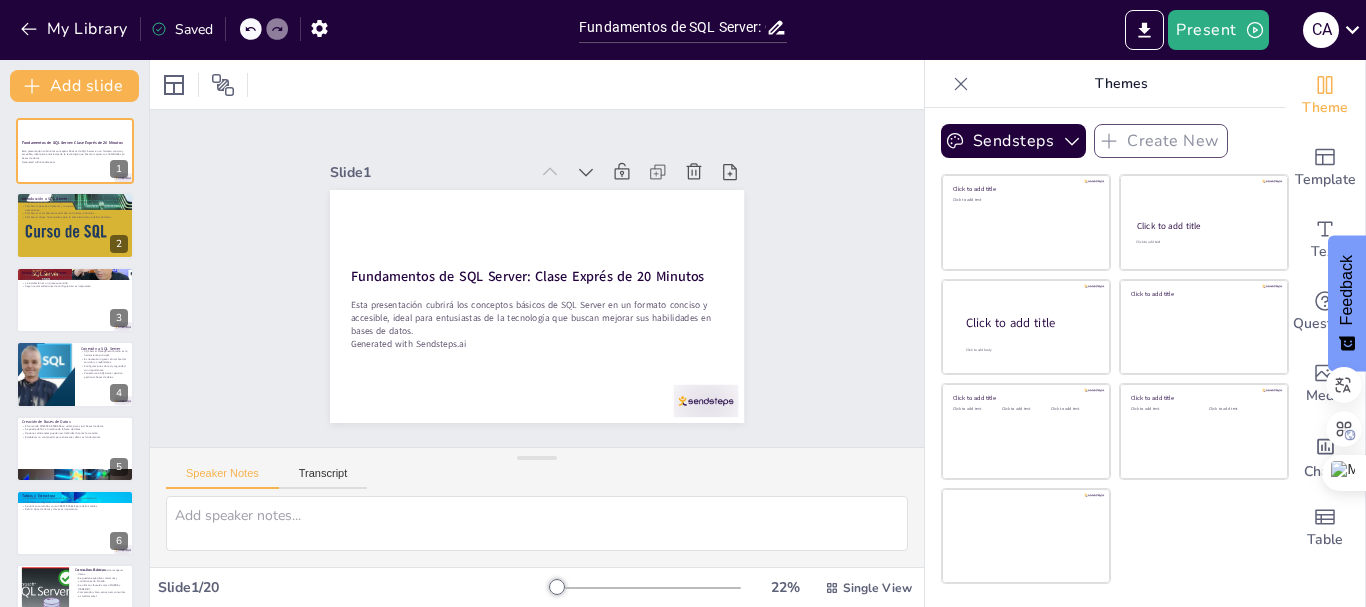 scroll, scrollTop: 0, scrollLeft: 0, axis: both 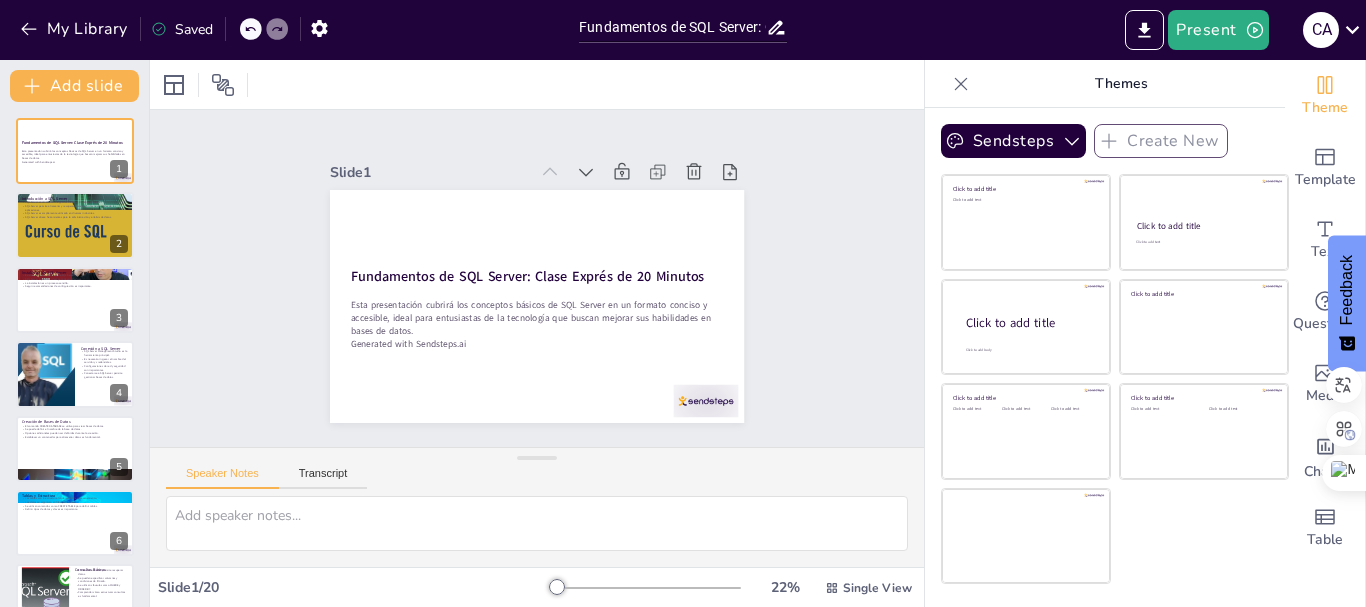 checkbox on "true" 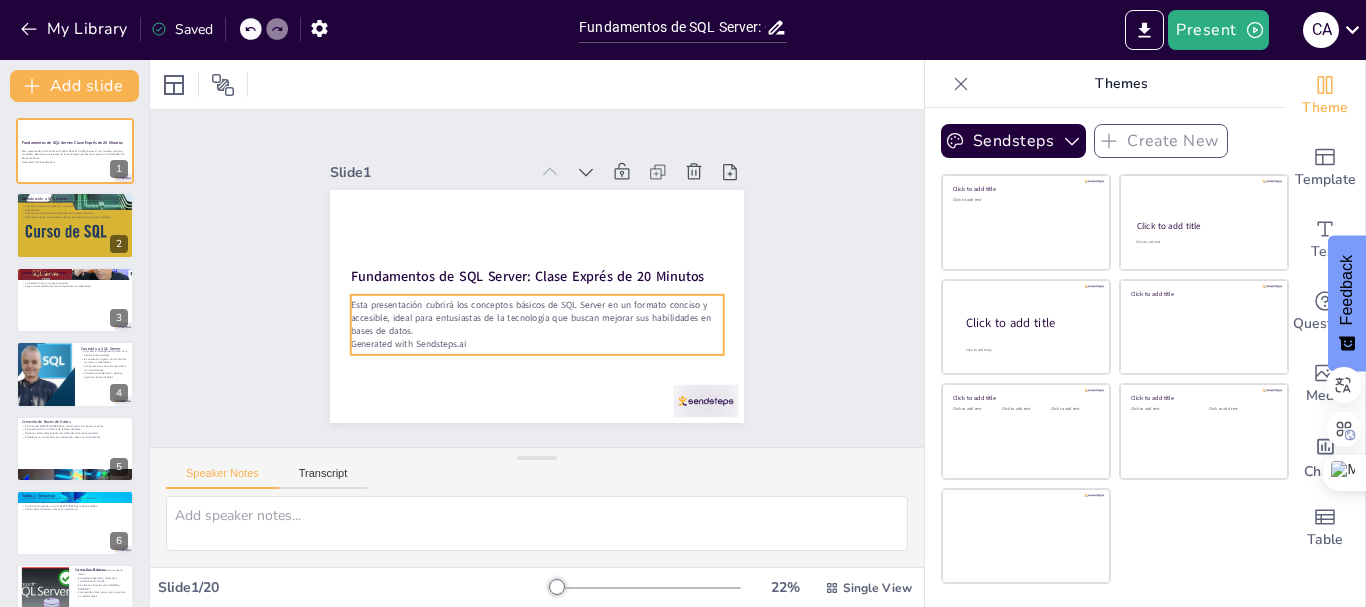 checkbox on "true" 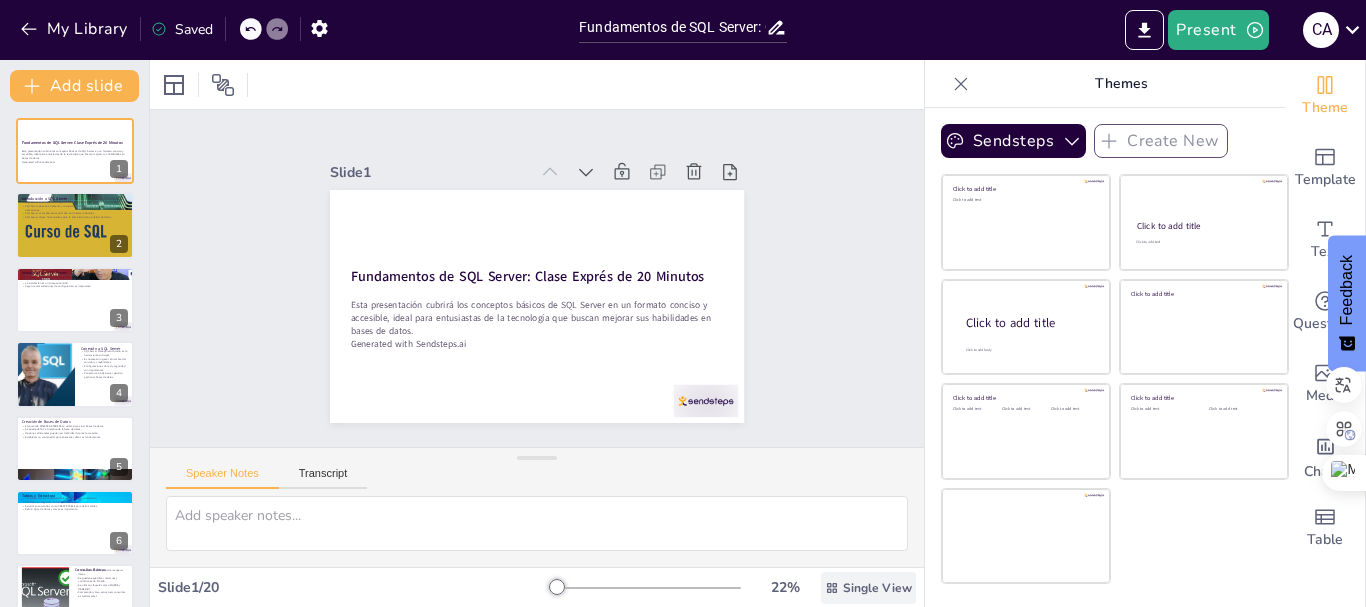 click on "Single View" at bounding box center [877, 588] 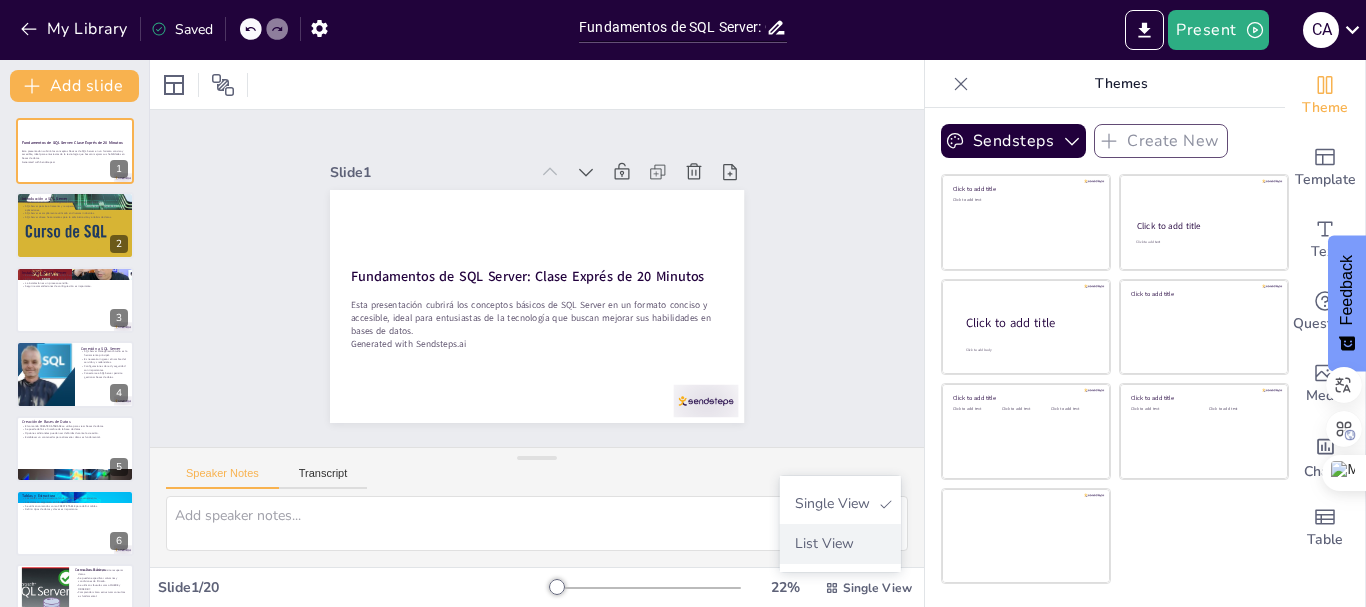 click on "List View" at bounding box center [839, 543] 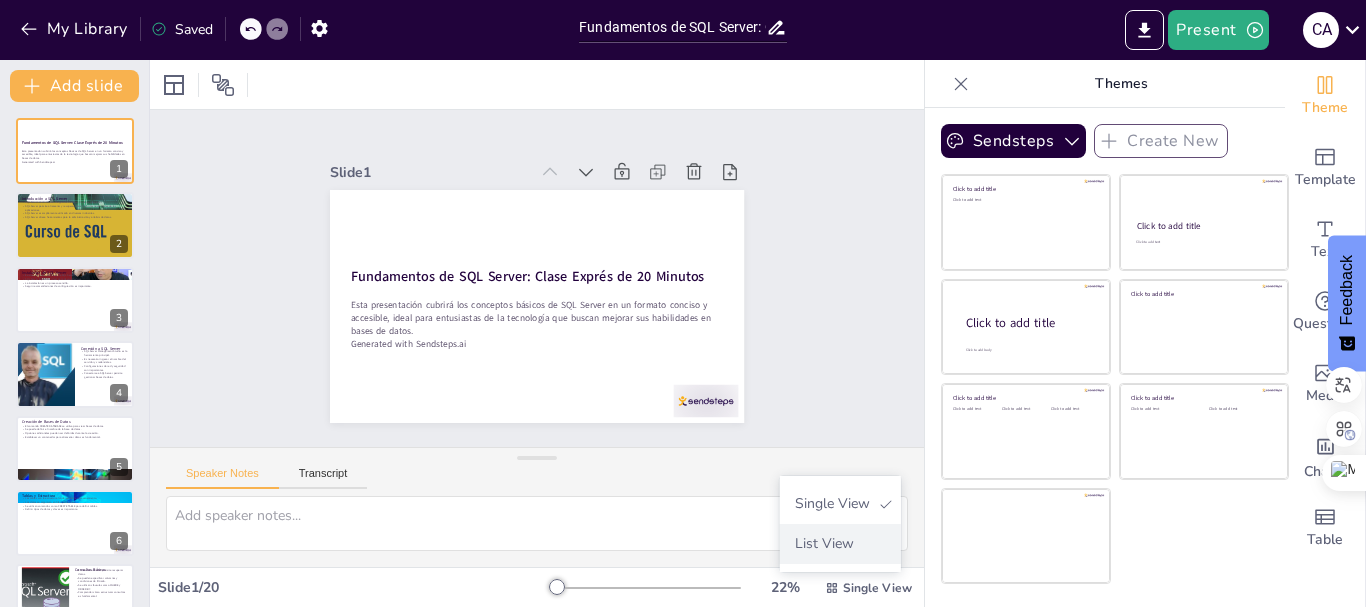 checkbox on "true" 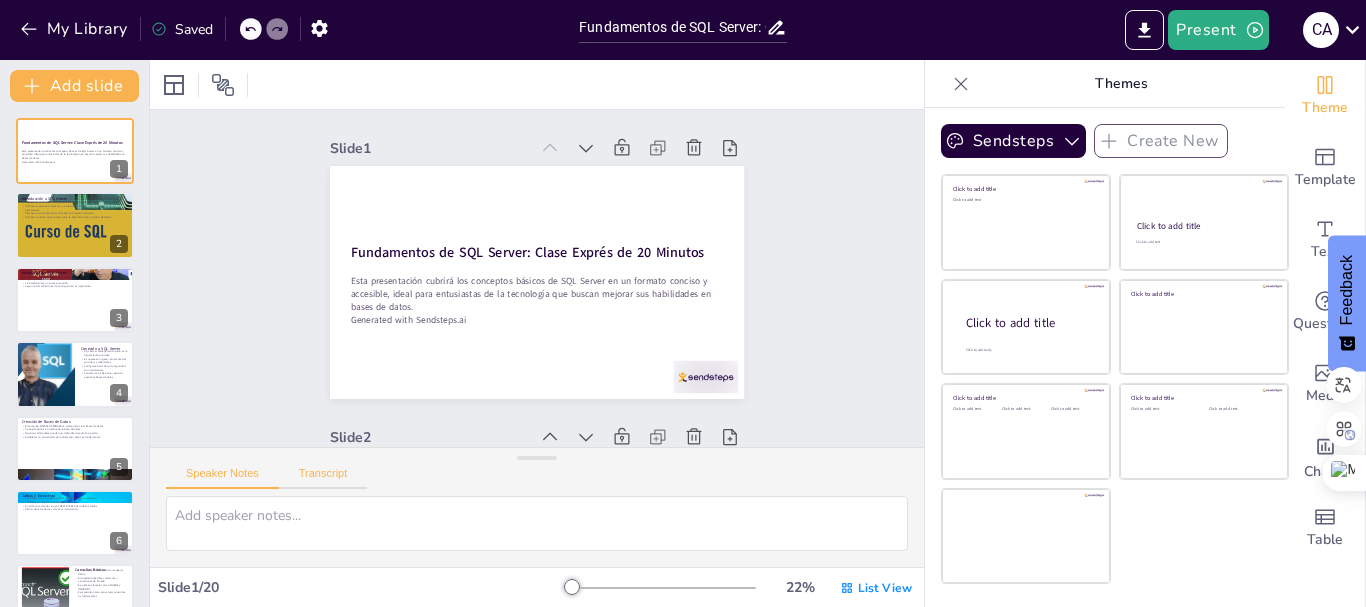 click on "Transcript" at bounding box center (323, 478) 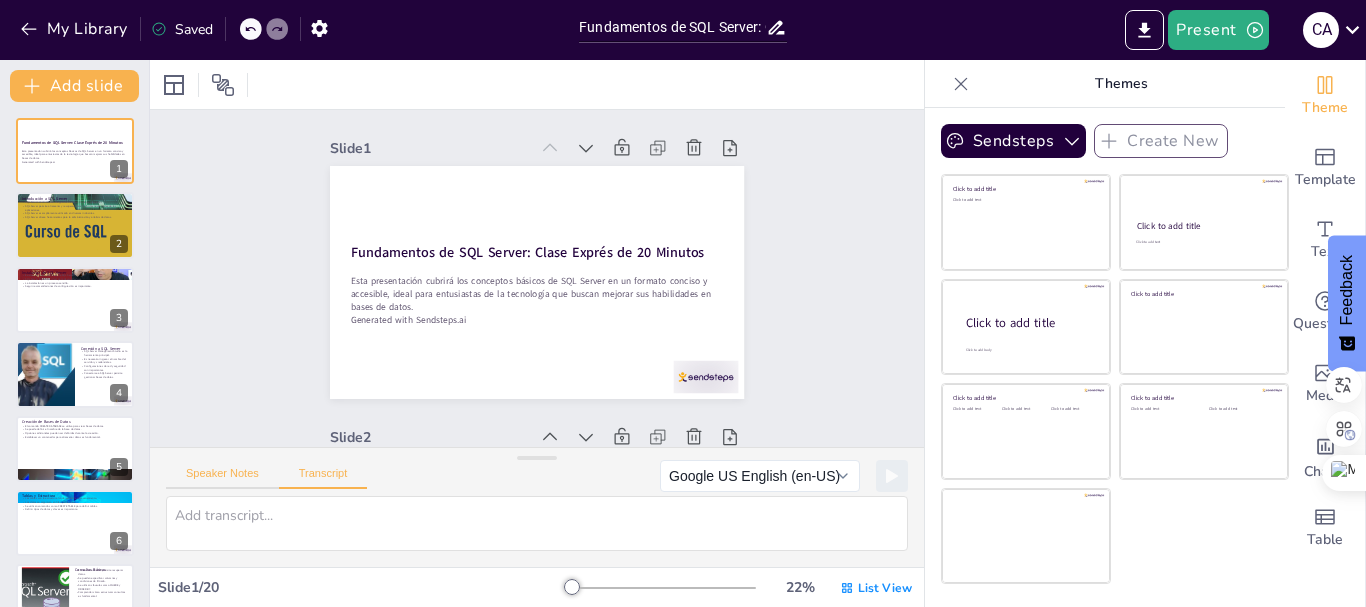 click on "Speaker Notes" at bounding box center (222, 478) 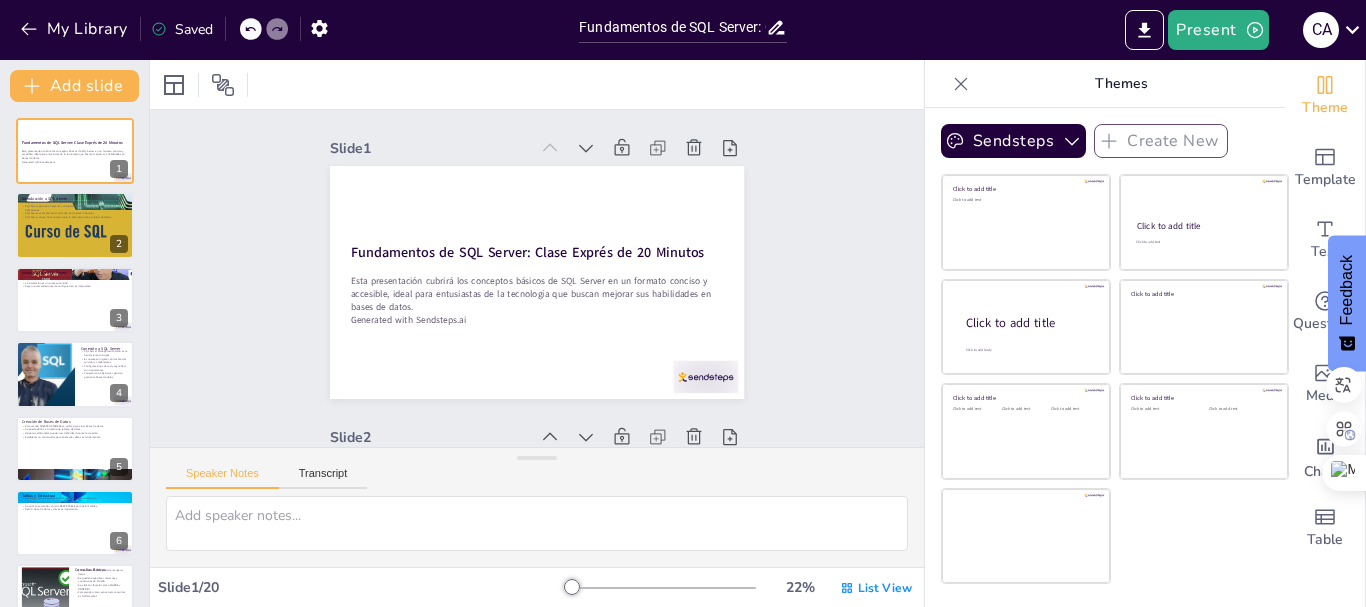 checkbox on "true" 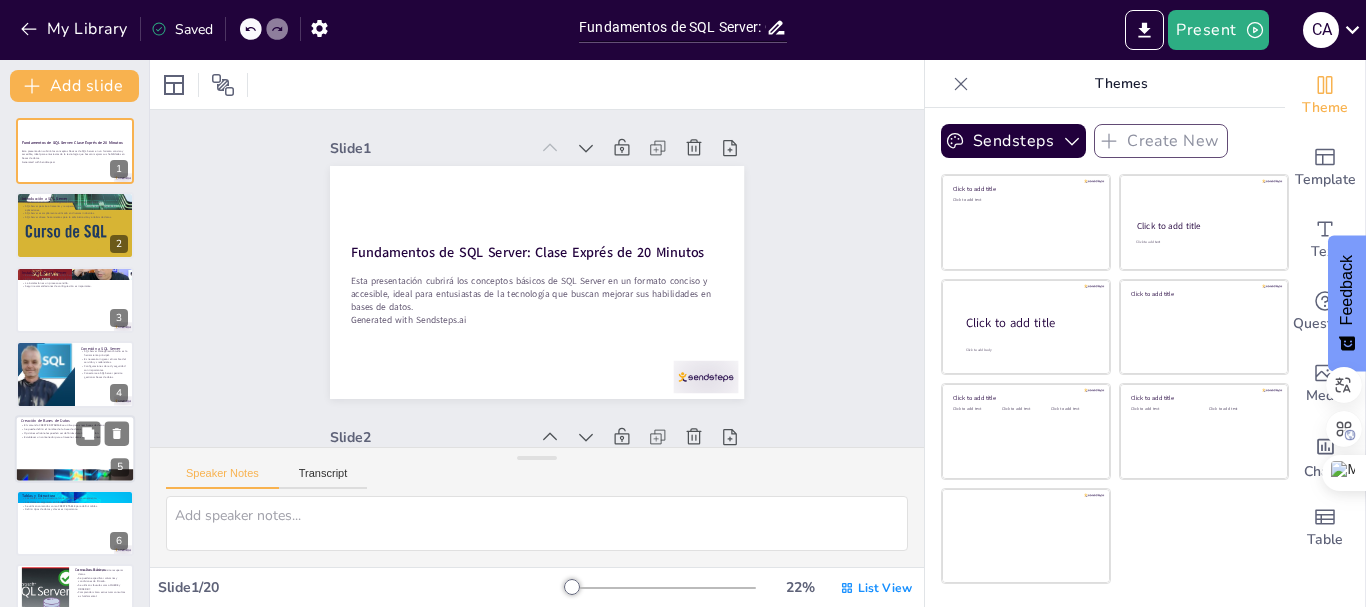 checkbox on "true" 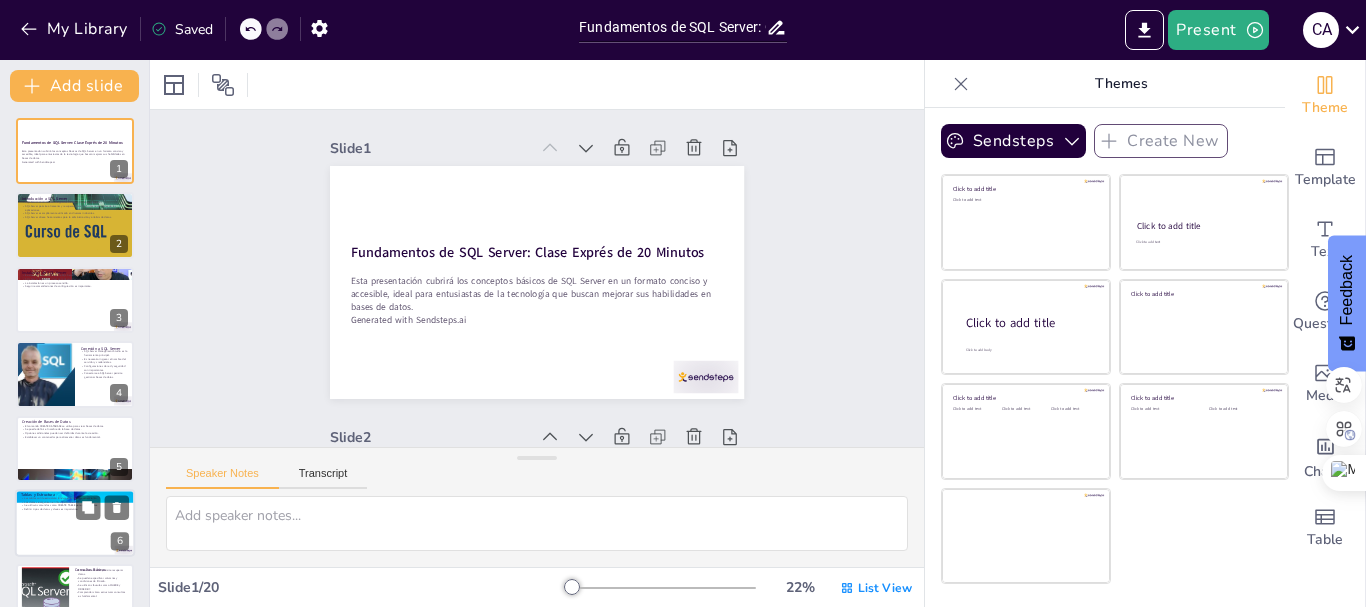 checkbox on "true" 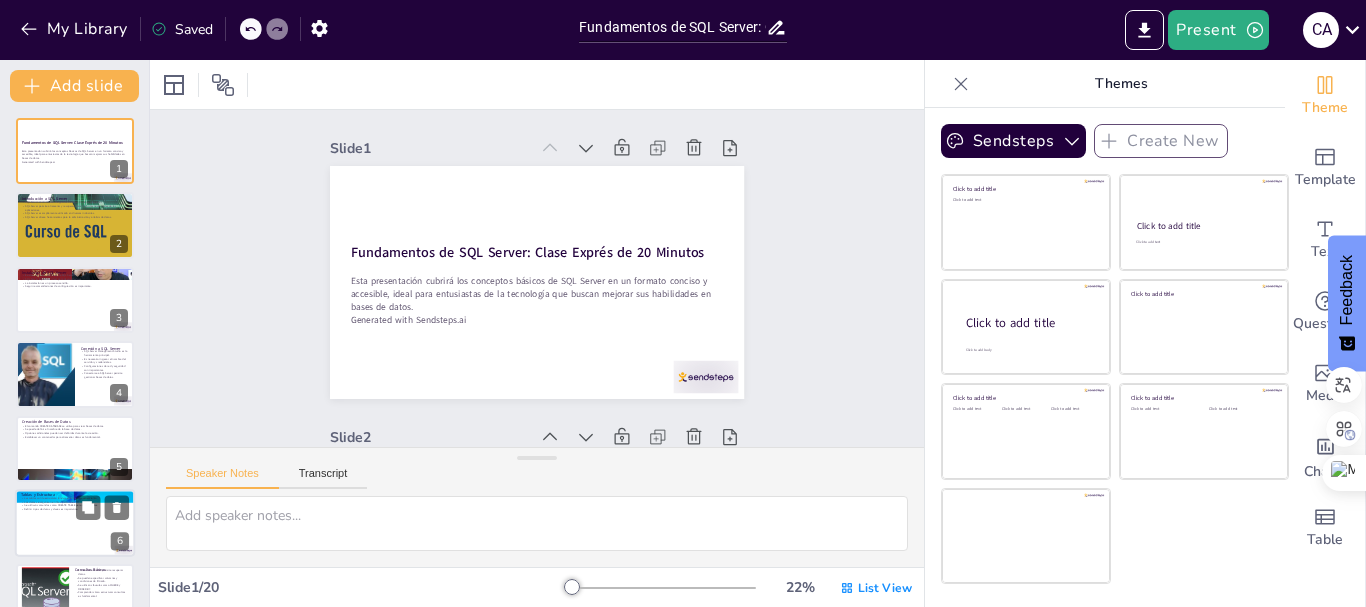 checkbox on "true" 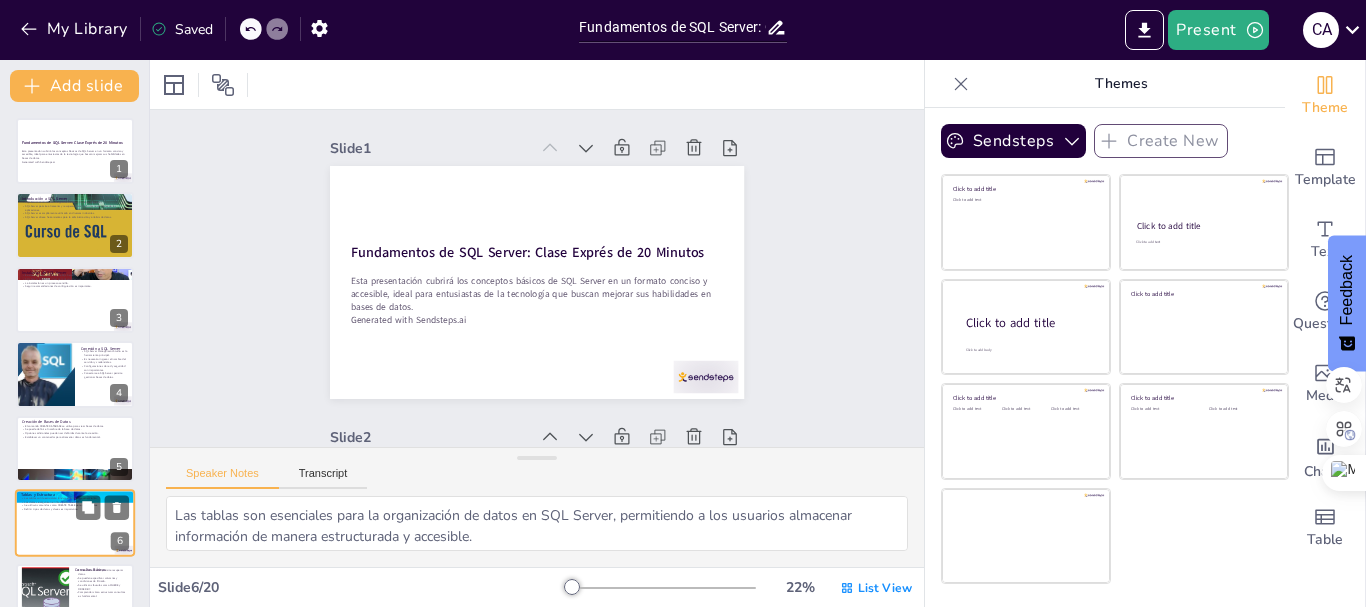 scroll, scrollTop: 169, scrollLeft: 0, axis: vertical 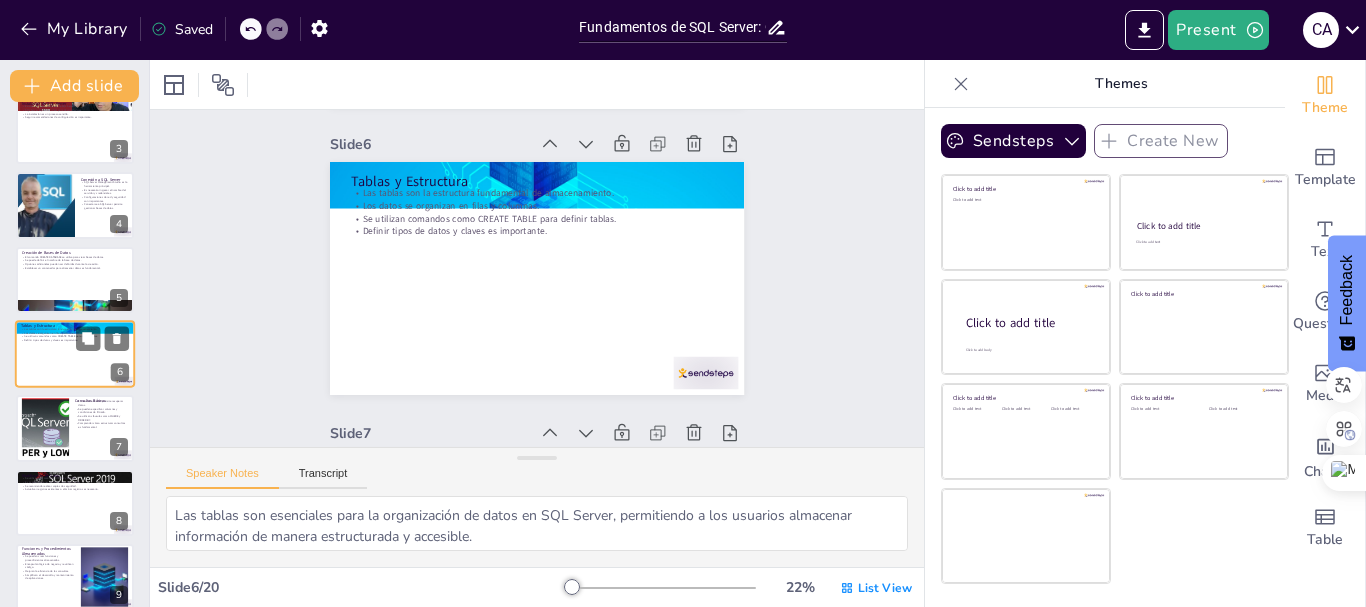 type 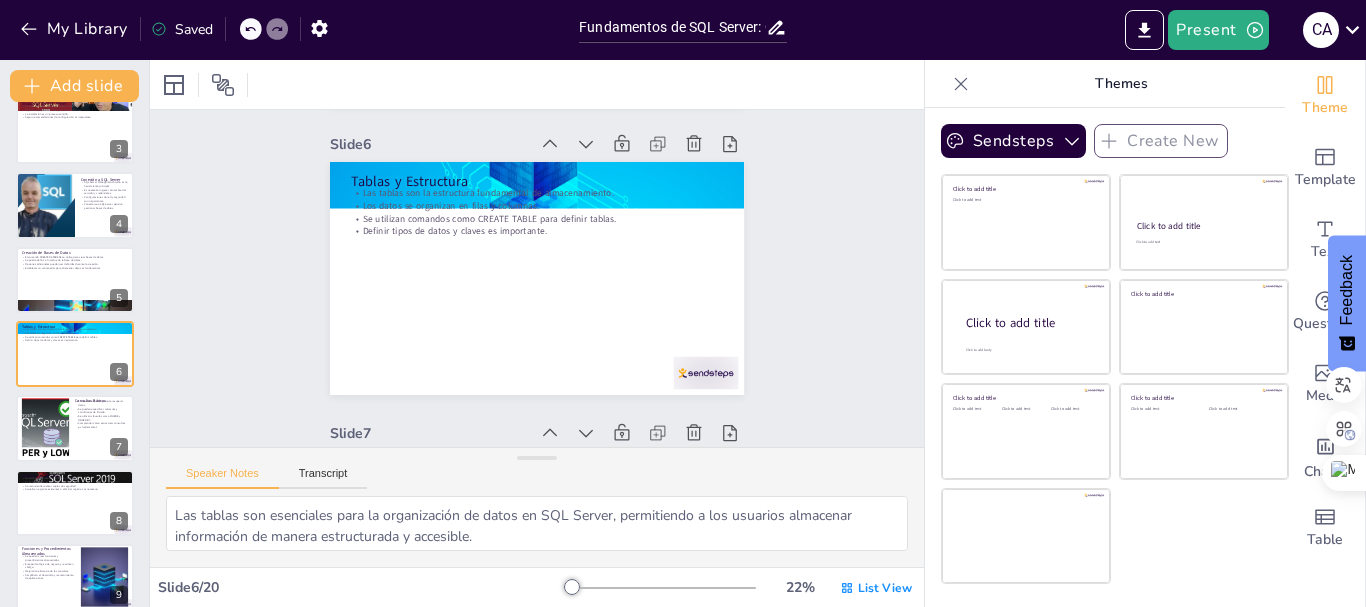 checkbox on "true" 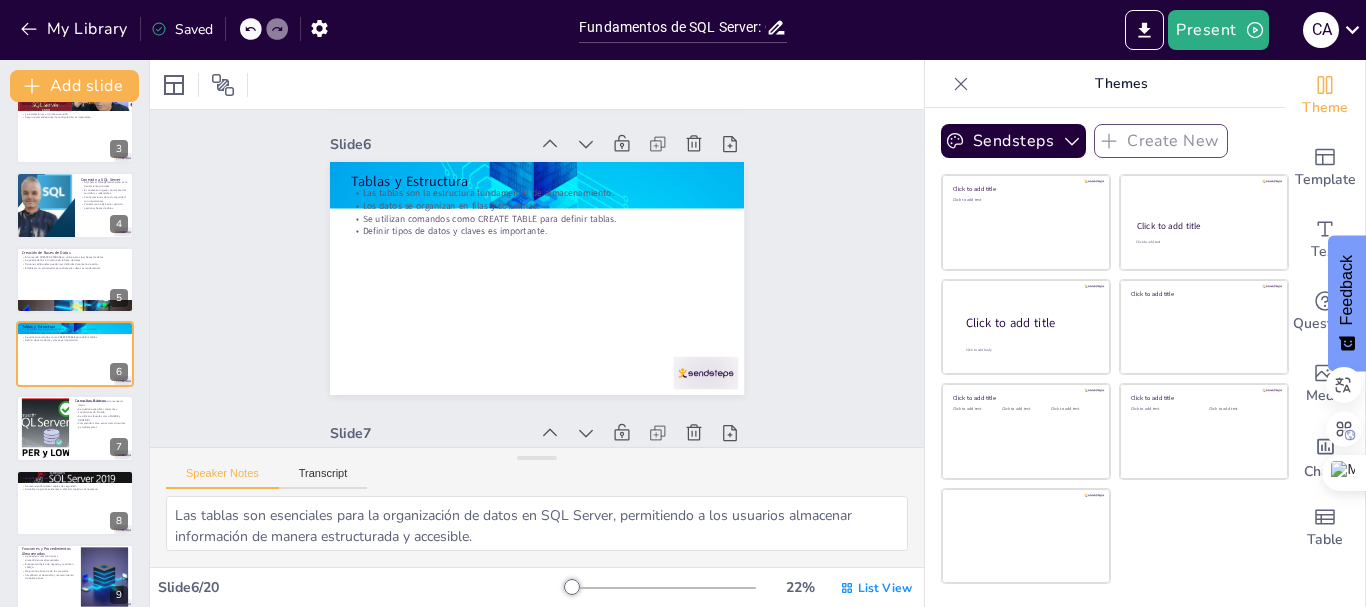 checkbox on "true" 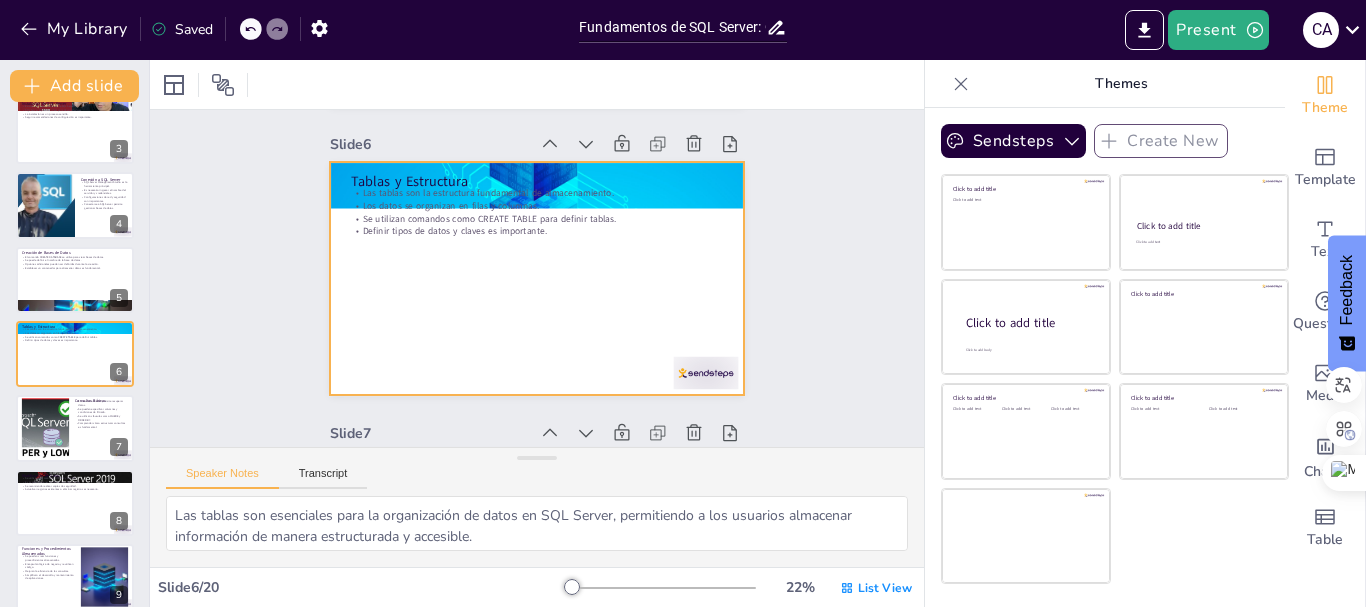 checkbox on "true" 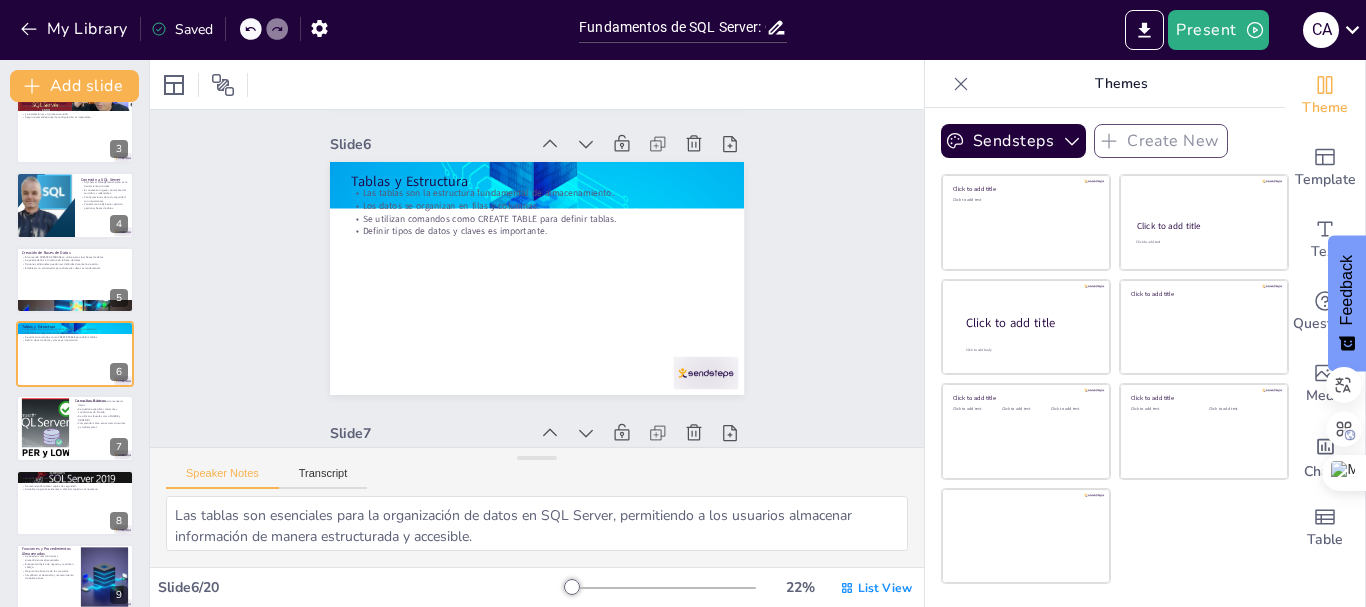 click 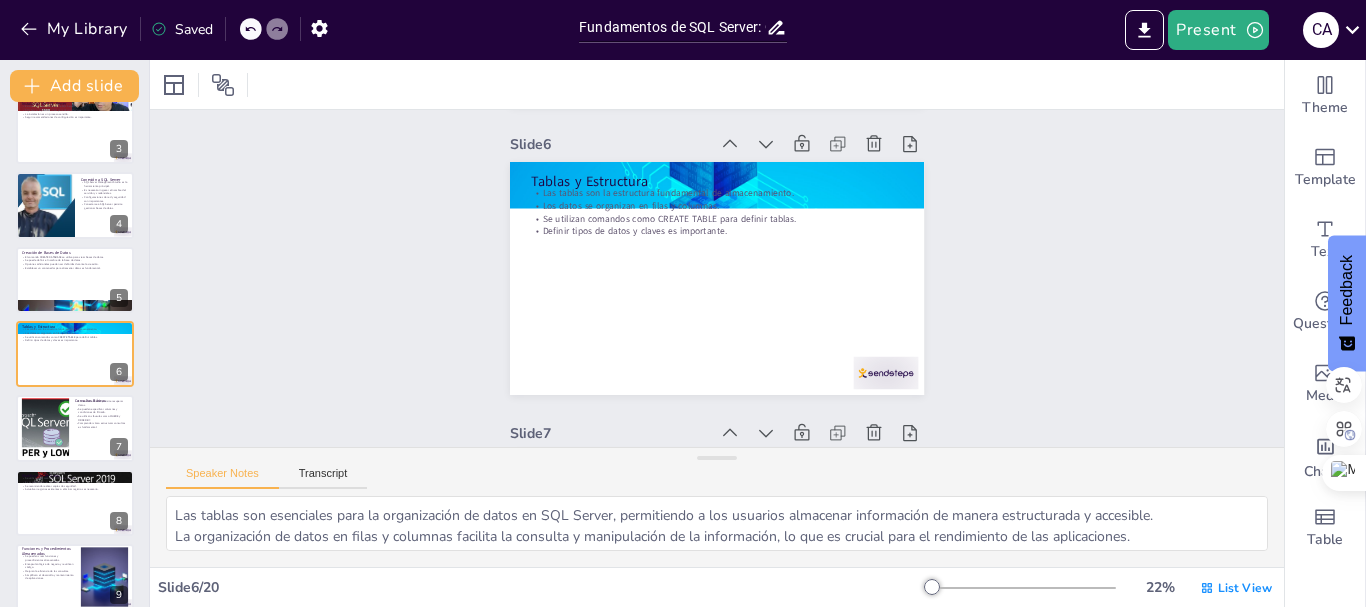 checkbox on "true" 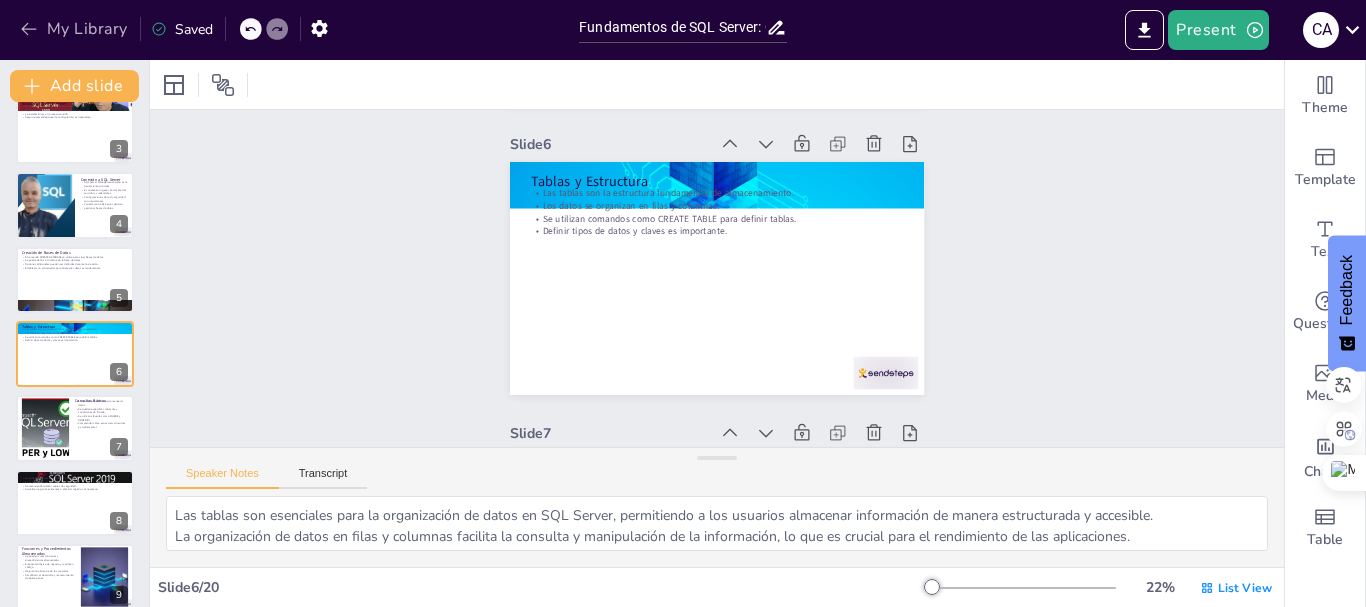 checkbox on "true" 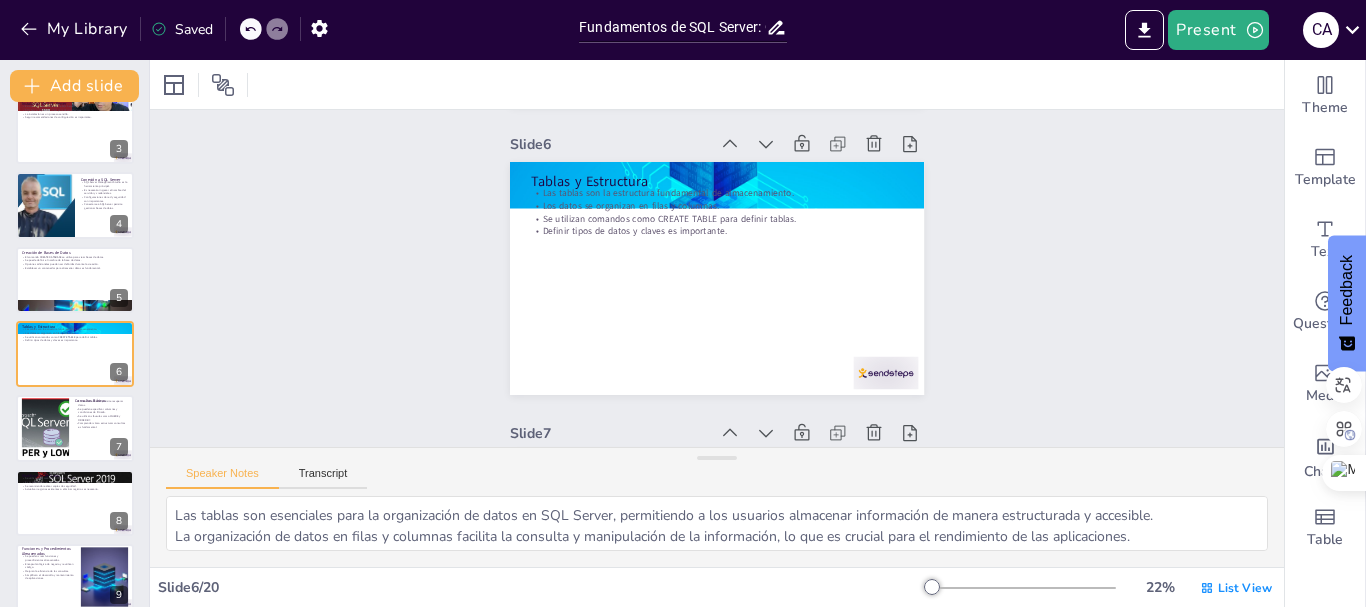 checkbox on "true" 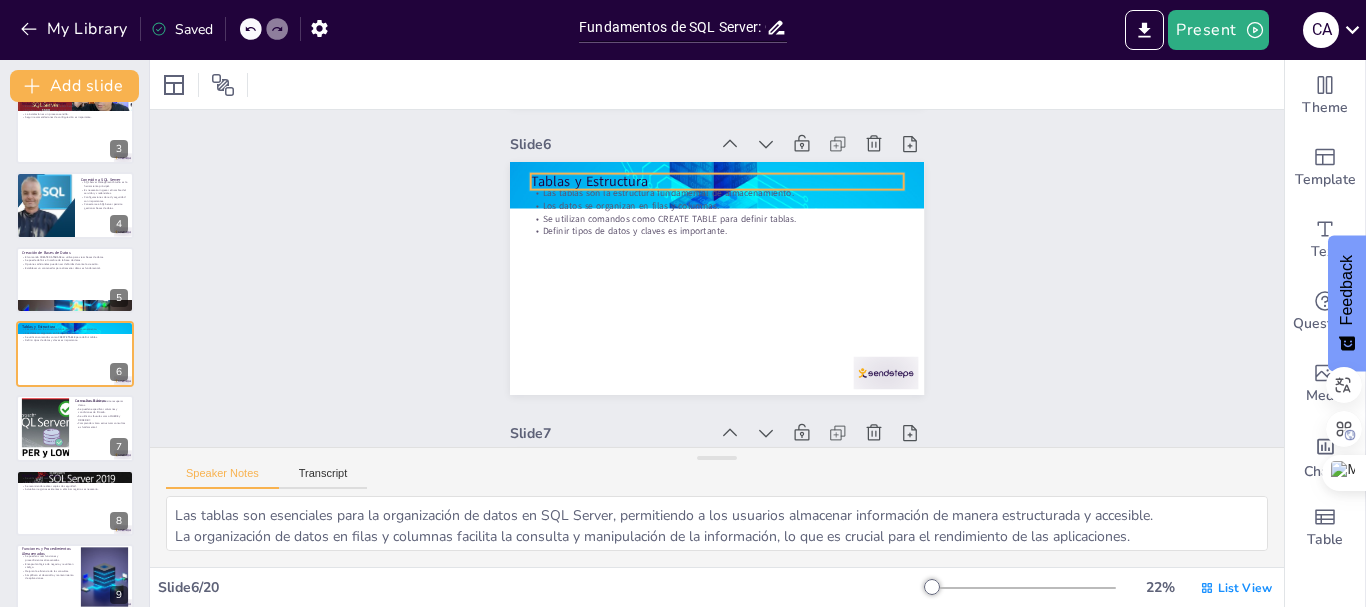 click on "Tablas y Estructura" at bounding box center [717, 181] 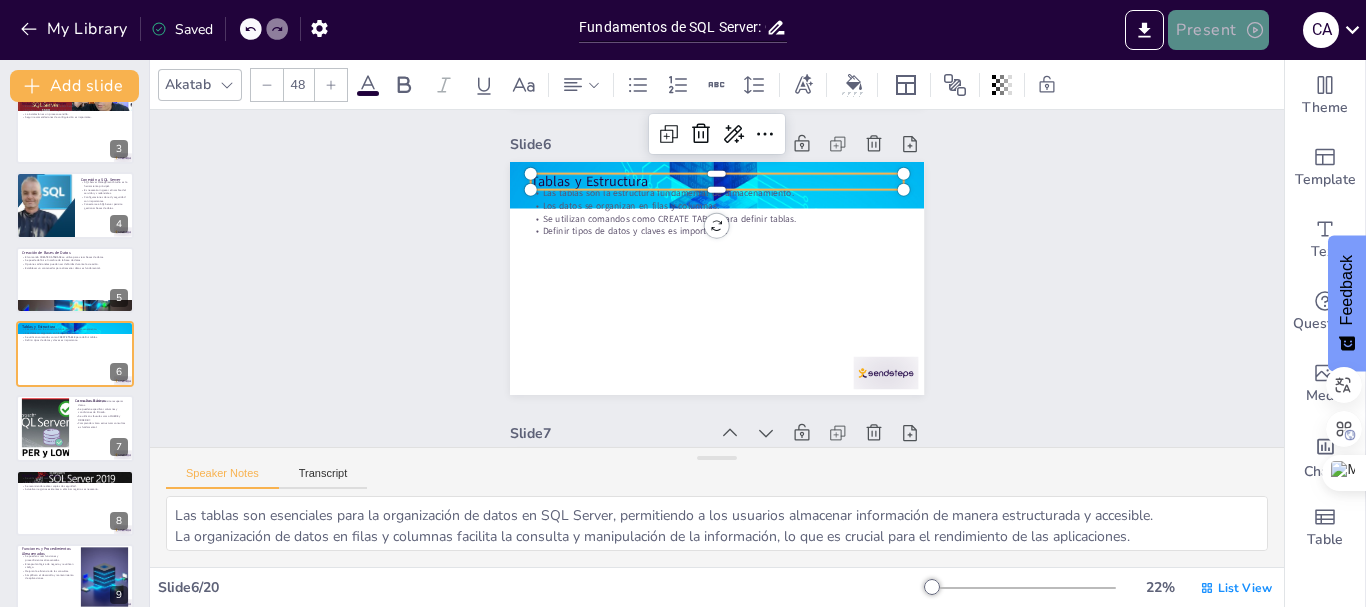 click on "Present" at bounding box center (1218, 30) 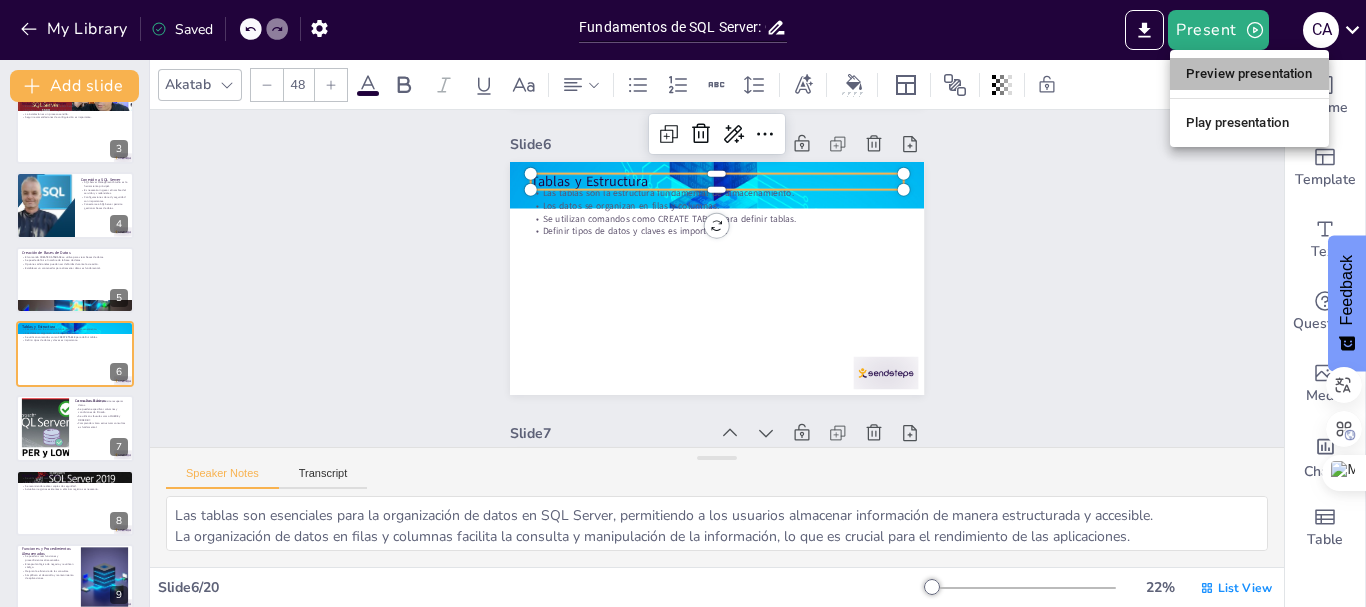 click on "Preview presentation" at bounding box center (1249, 74) 